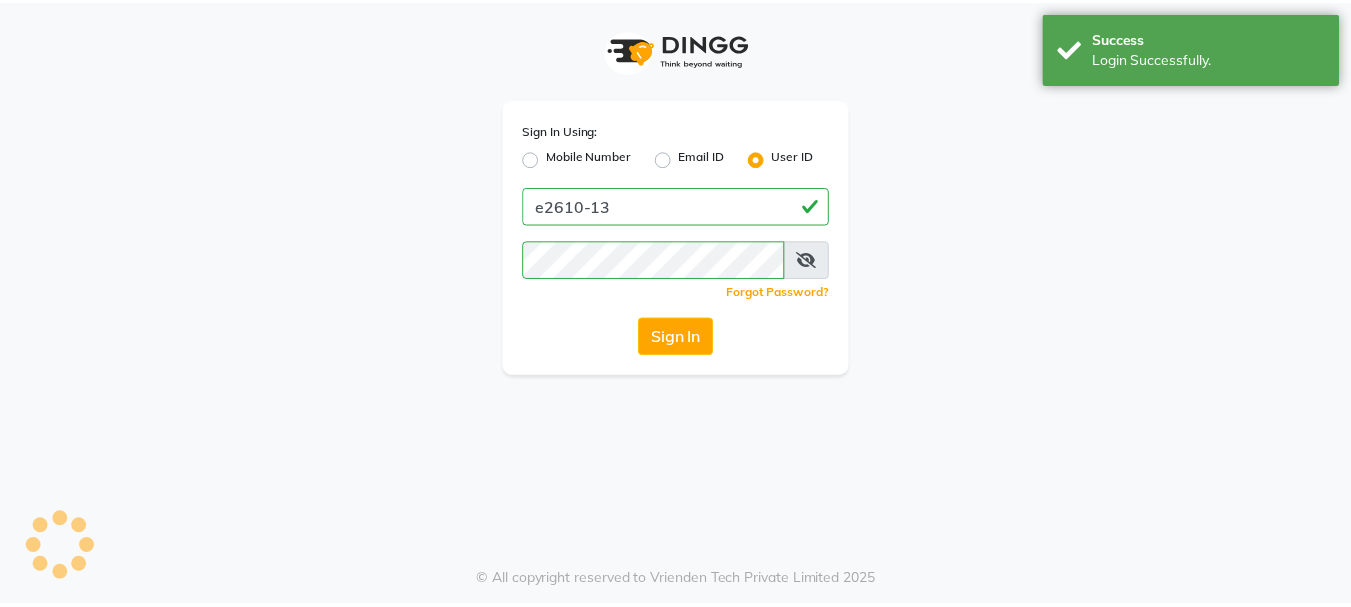 scroll, scrollTop: 0, scrollLeft: 0, axis: both 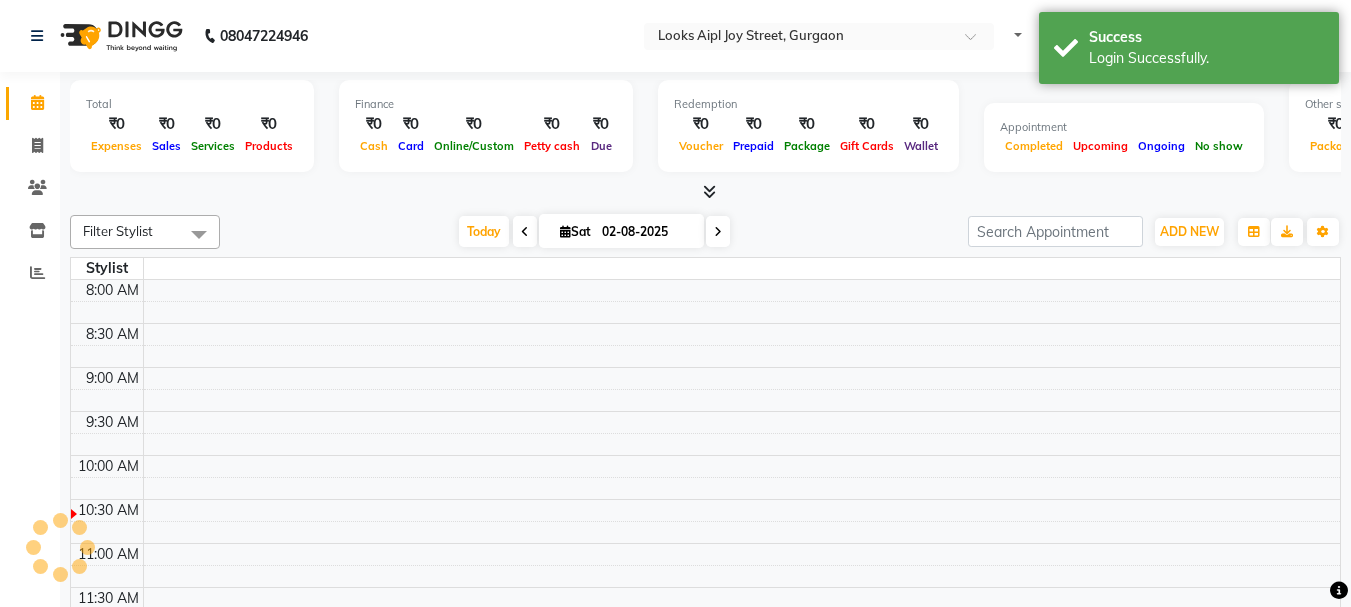 select on "en" 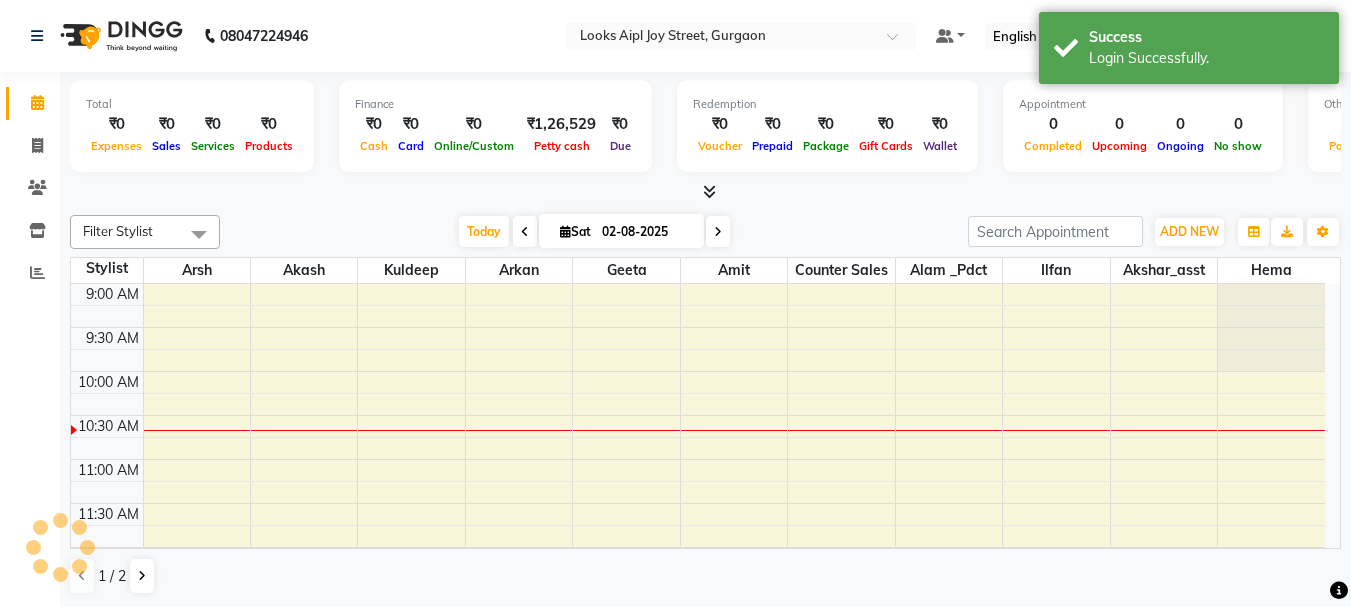 scroll, scrollTop: 0, scrollLeft: 0, axis: both 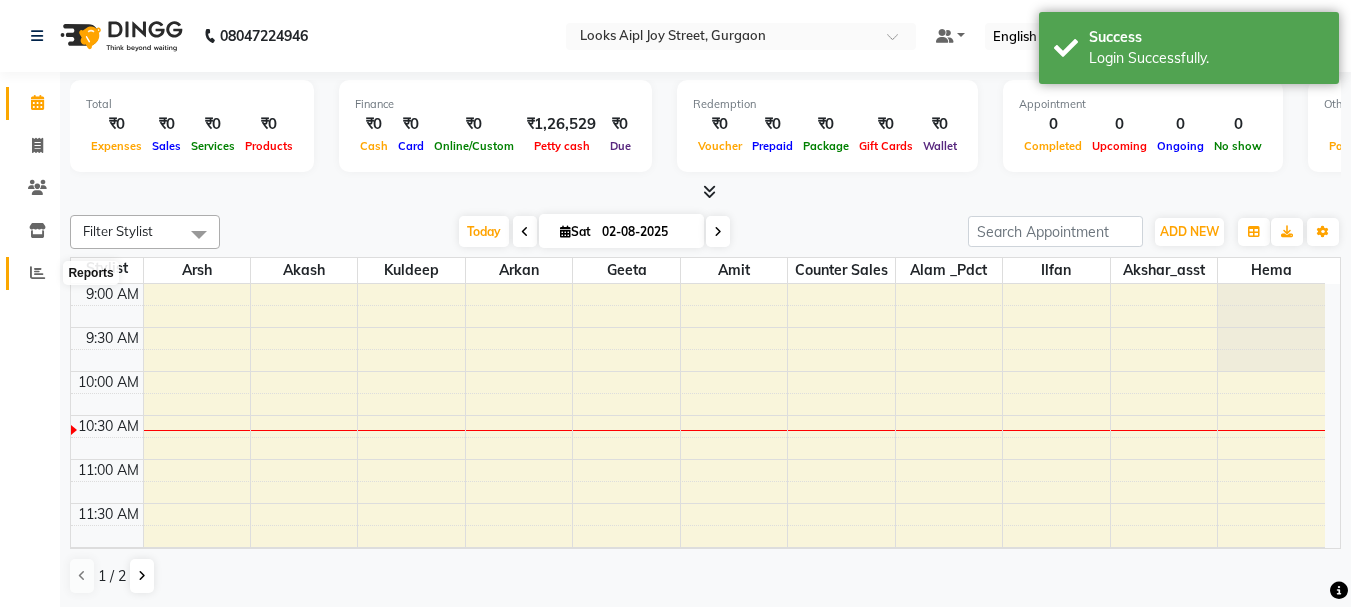 click 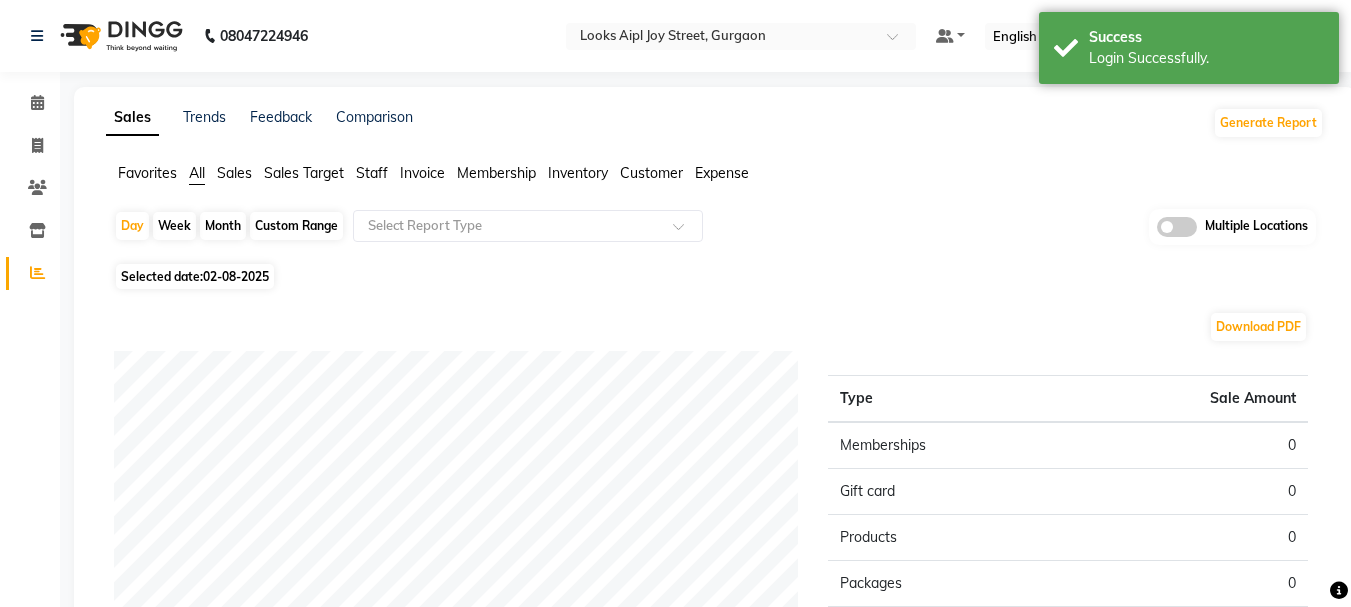 click on "Expense" 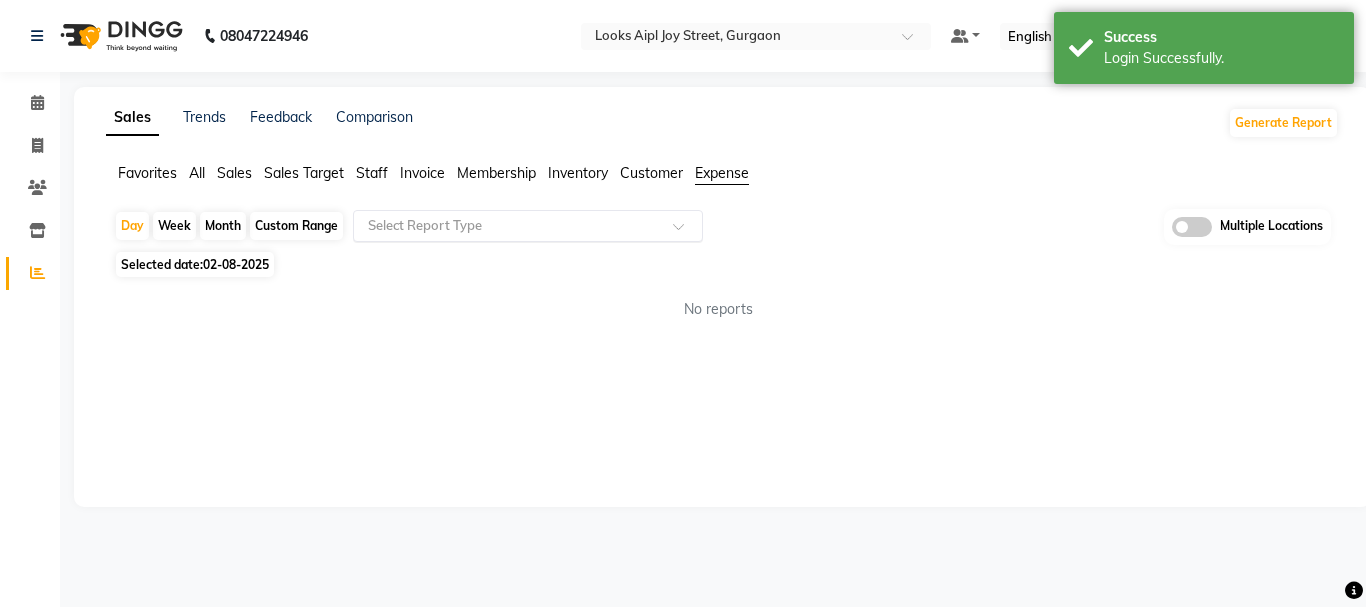 click 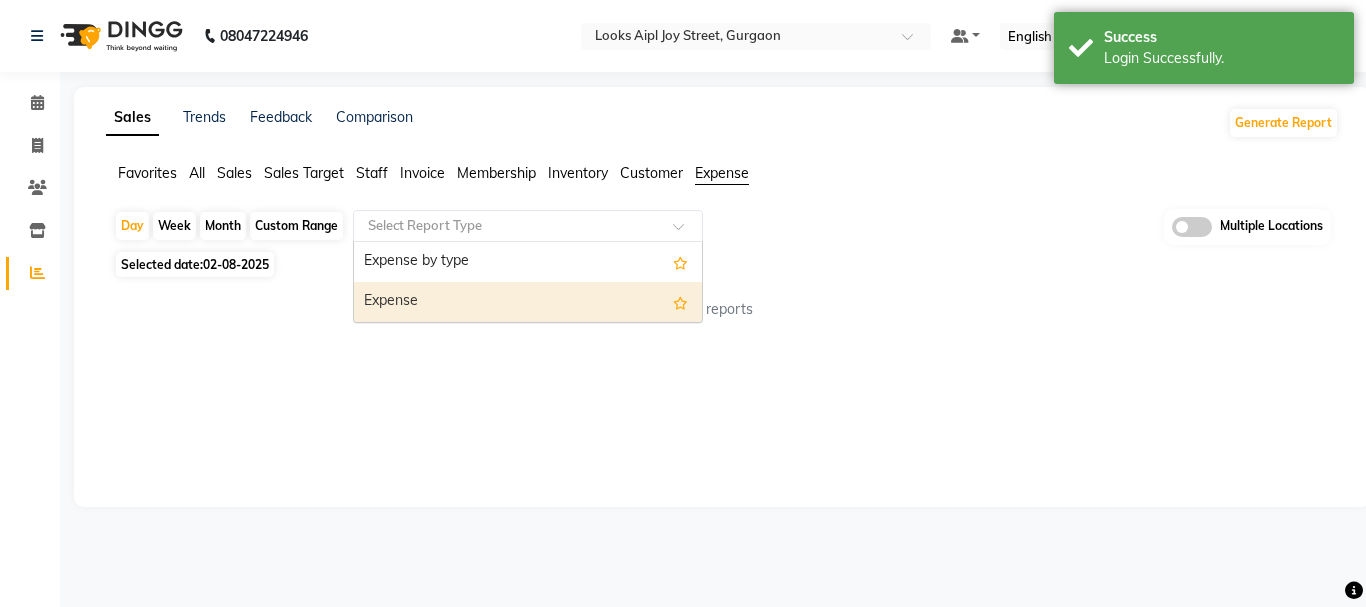 click on "Expense" at bounding box center [528, 302] 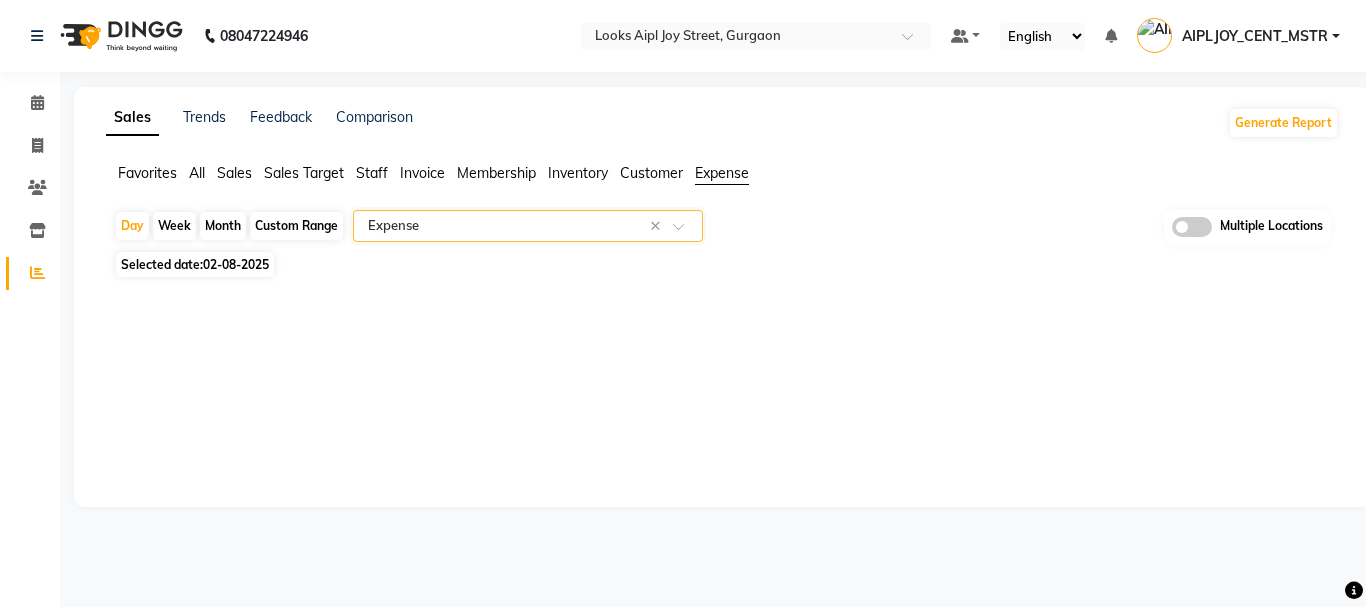 click on "02-08-2025" 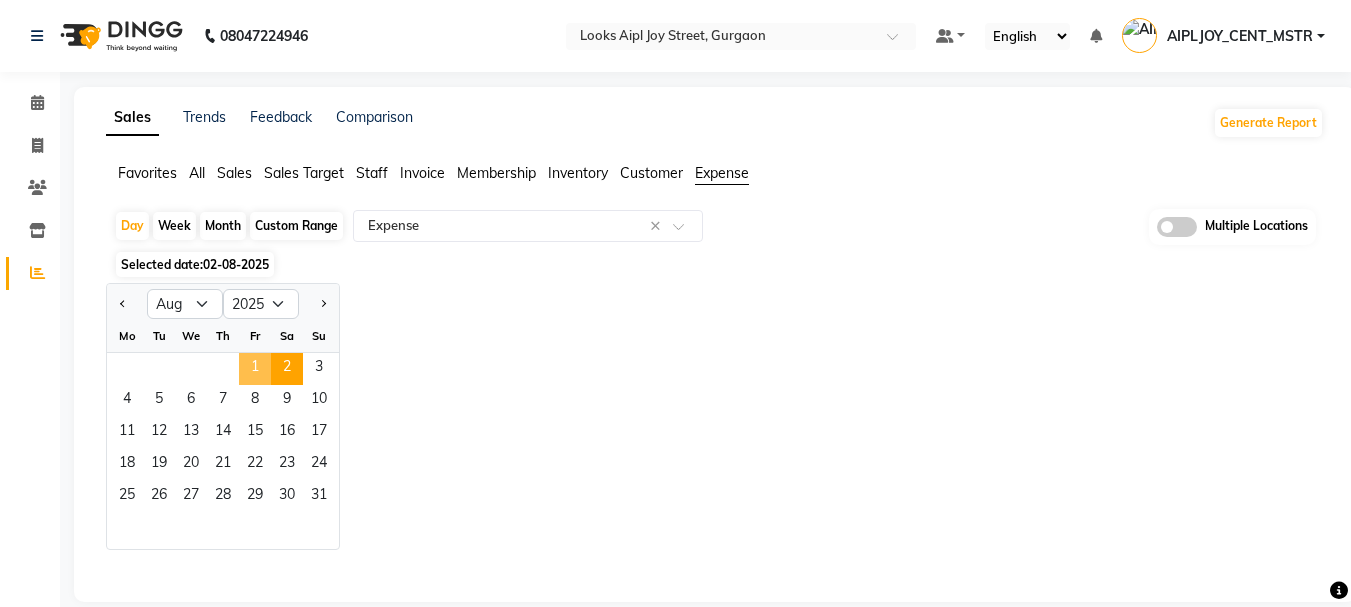 click on "1" 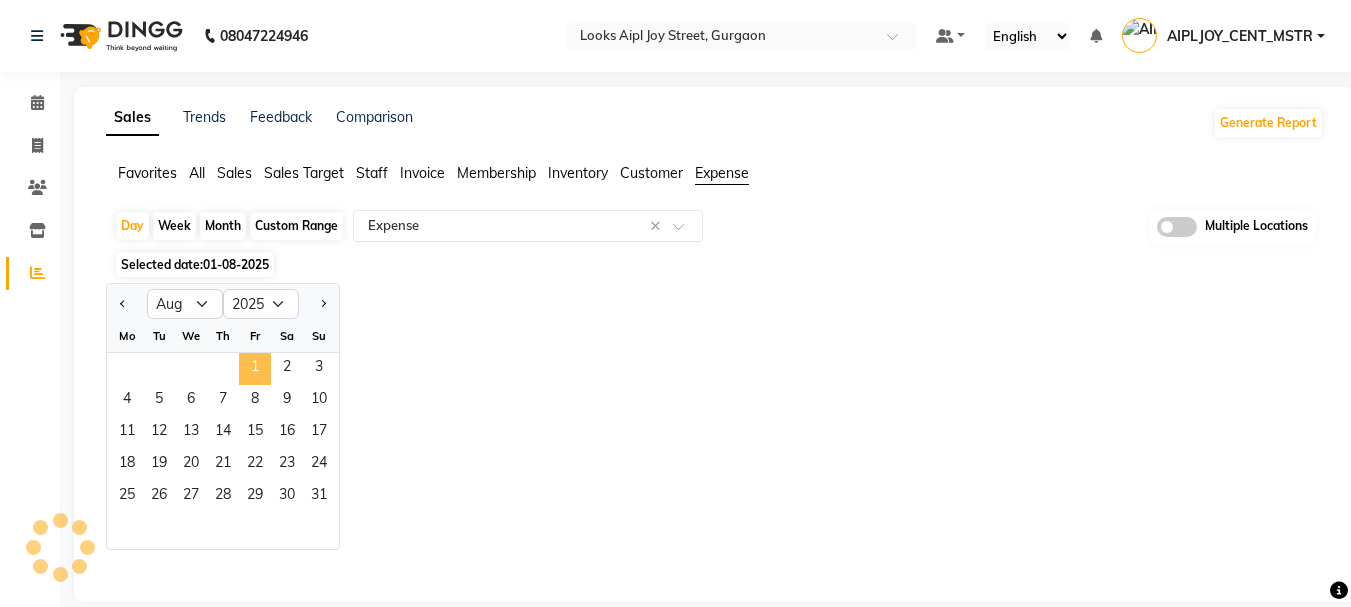 select on "full_report" 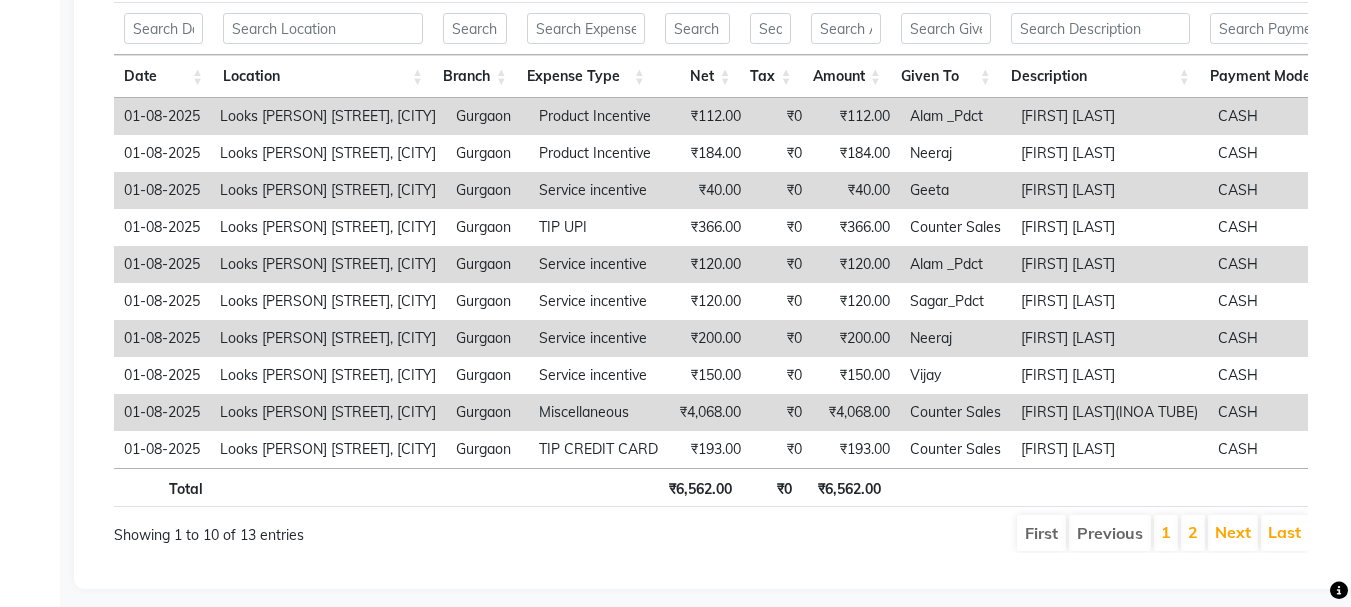 scroll, scrollTop: 442, scrollLeft: 0, axis: vertical 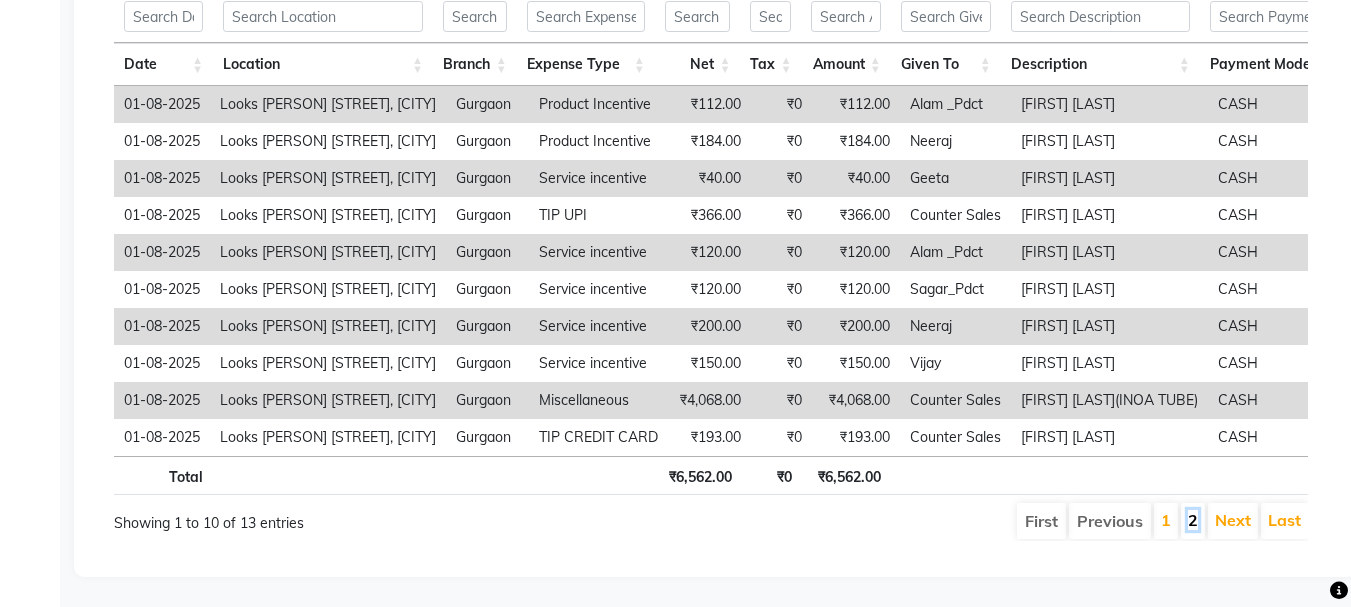 click on "2" at bounding box center [1193, 520] 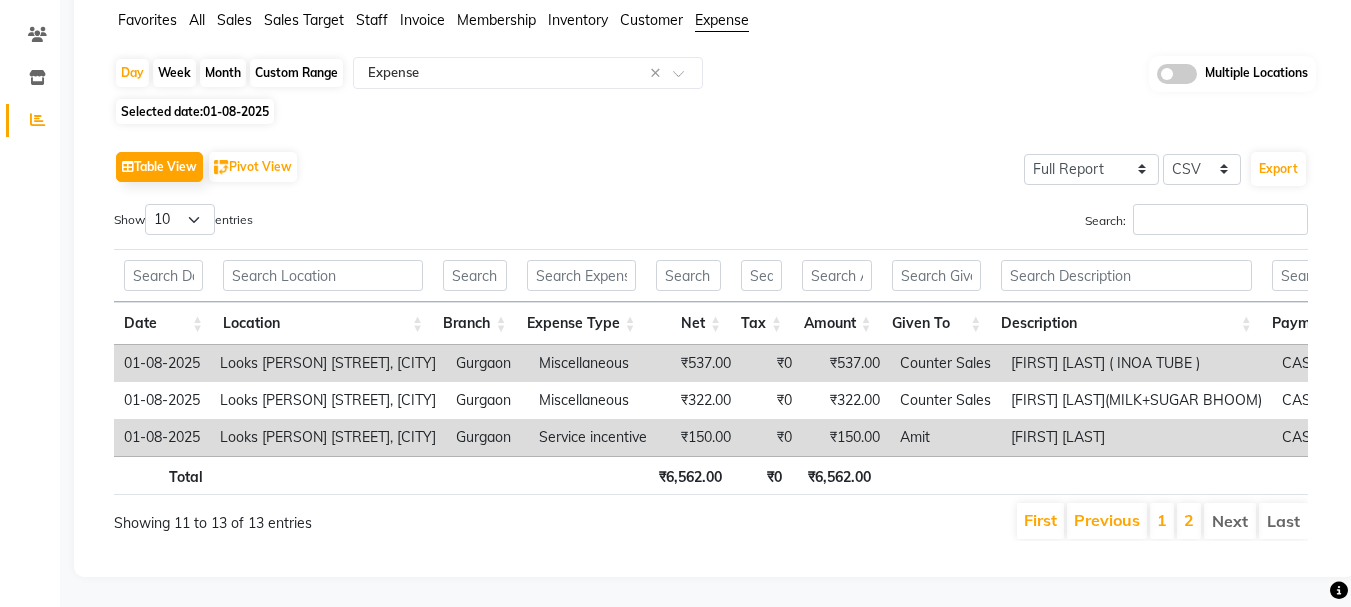 scroll, scrollTop: 183, scrollLeft: 0, axis: vertical 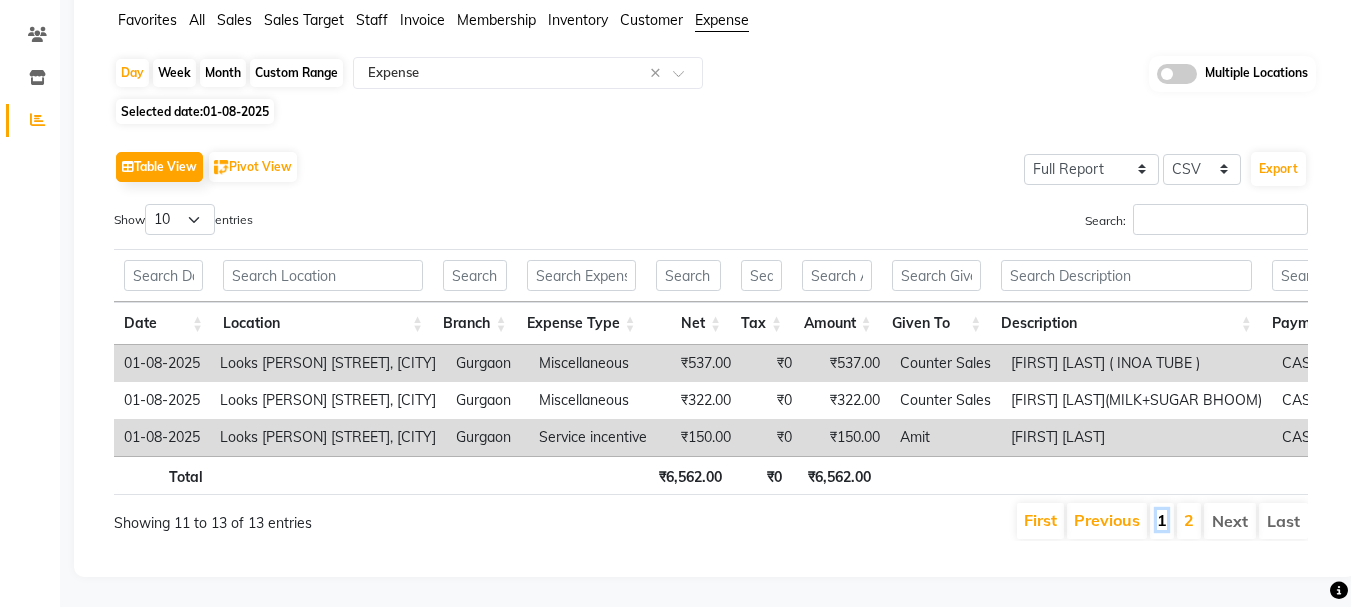 click on "1" at bounding box center [1162, 520] 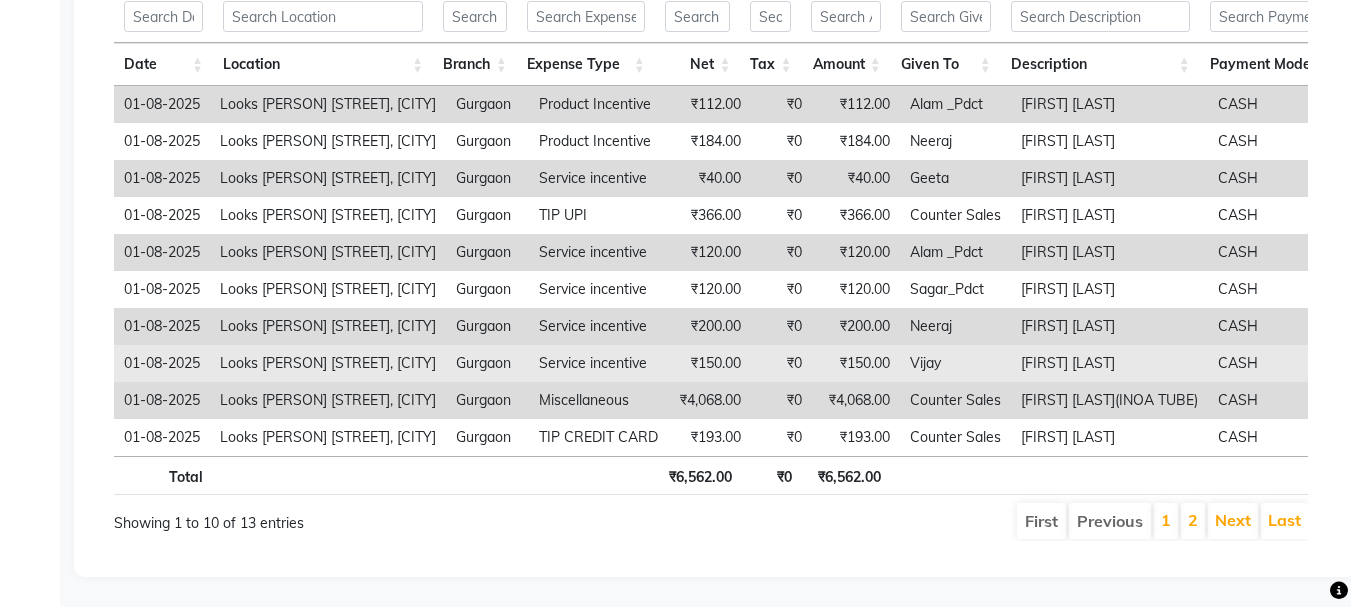 scroll, scrollTop: 442, scrollLeft: 0, axis: vertical 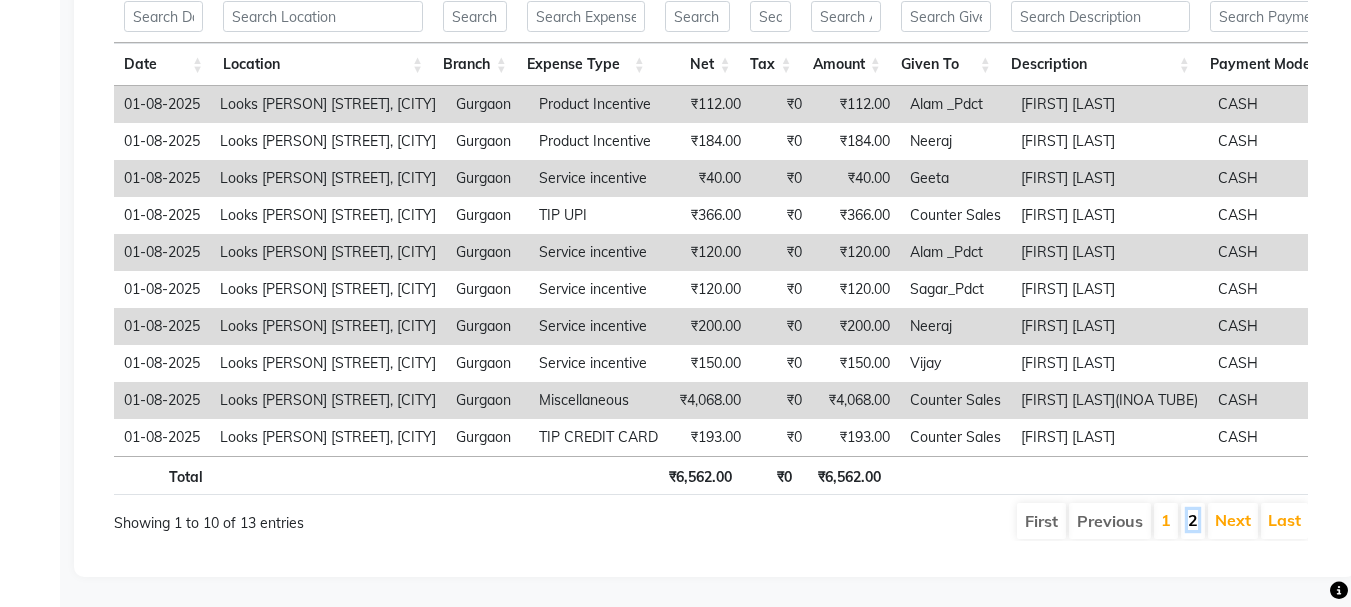 click on "2" at bounding box center [1193, 520] 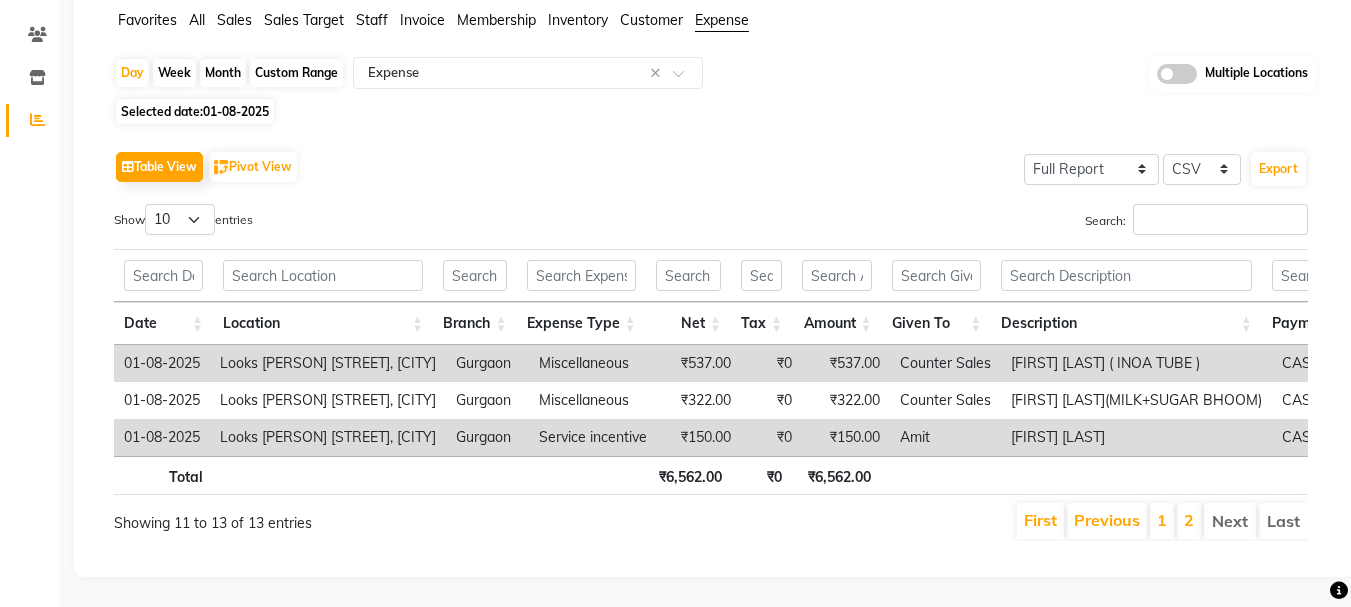 scroll, scrollTop: 183, scrollLeft: 0, axis: vertical 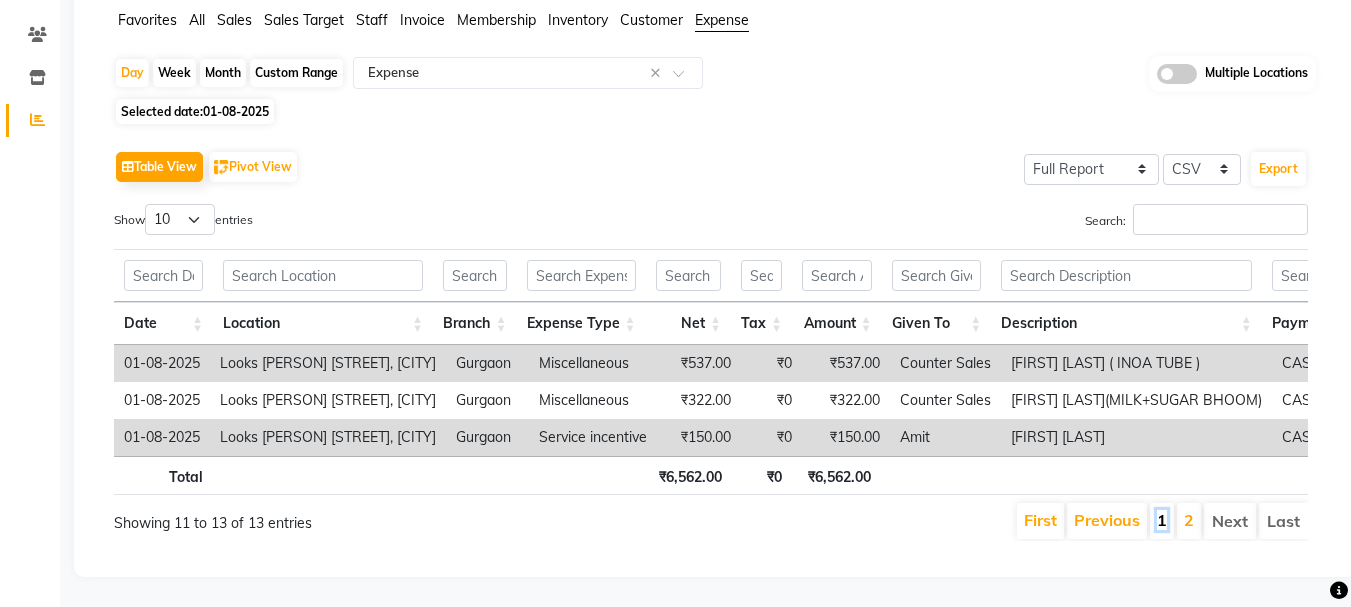 click on "1" at bounding box center [1162, 520] 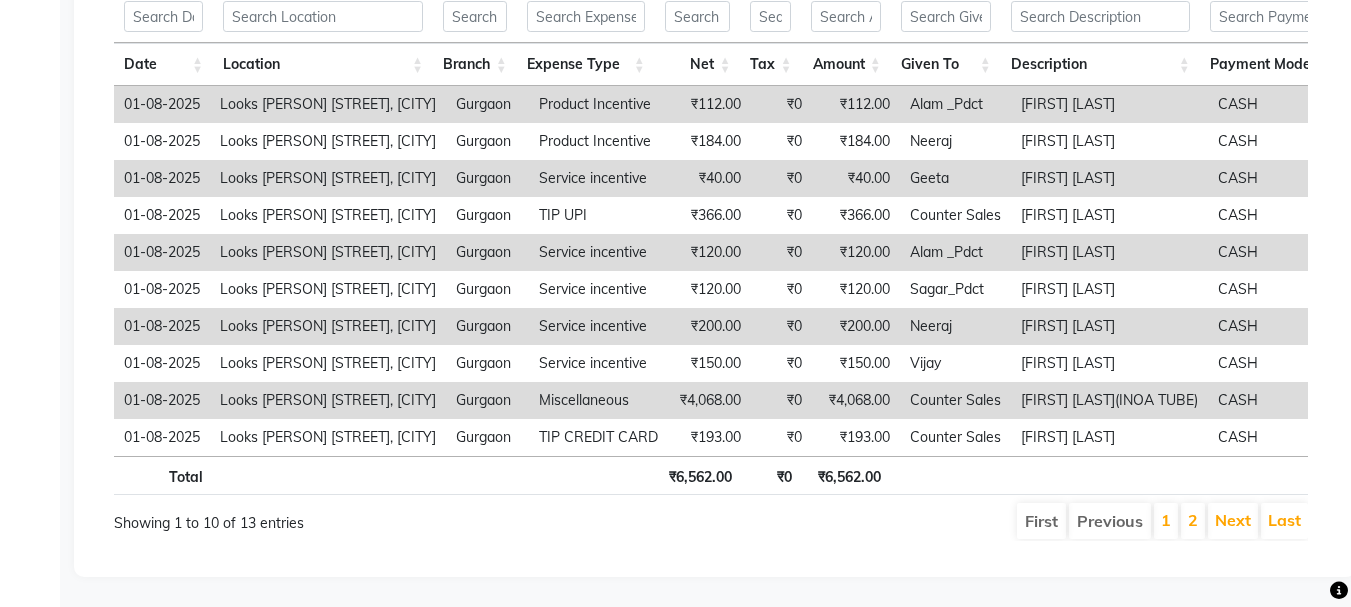 scroll, scrollTop: 442, scrollLeft: 0, axis: vertical 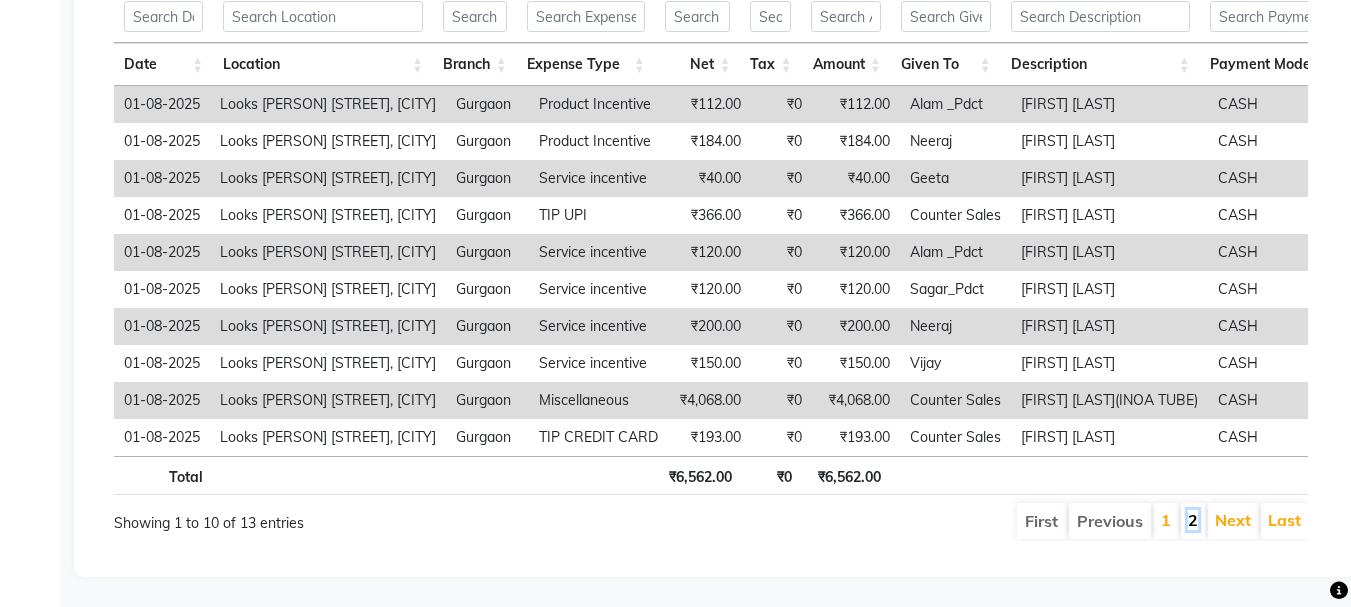 click on "2" at bounding box center (1193, 520) 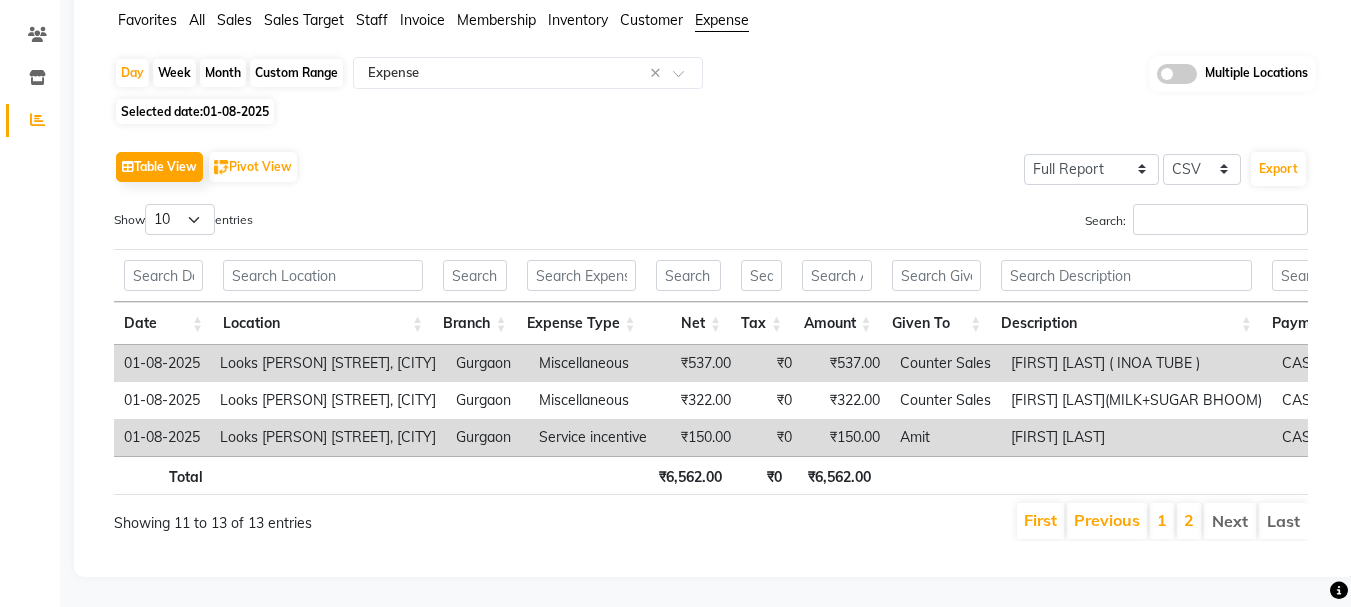 scroll, scrollTop: 183, scrollLeft: 0, axis: vertical 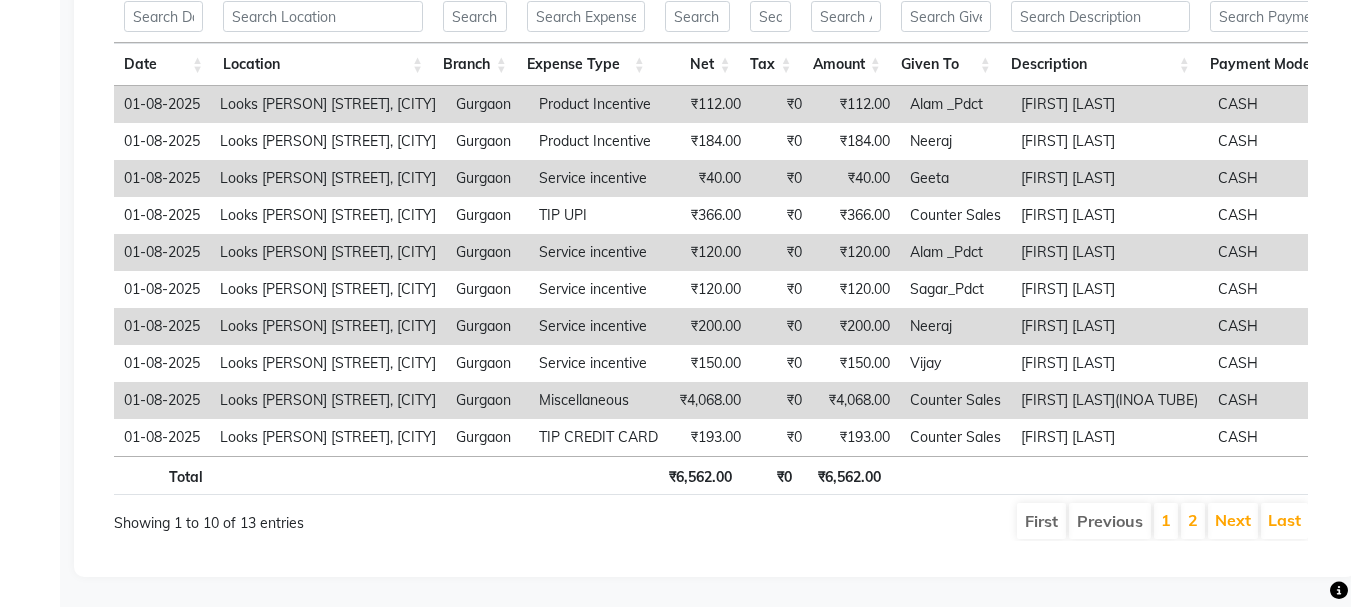 click on "1" at bounding box center [1166, 521] 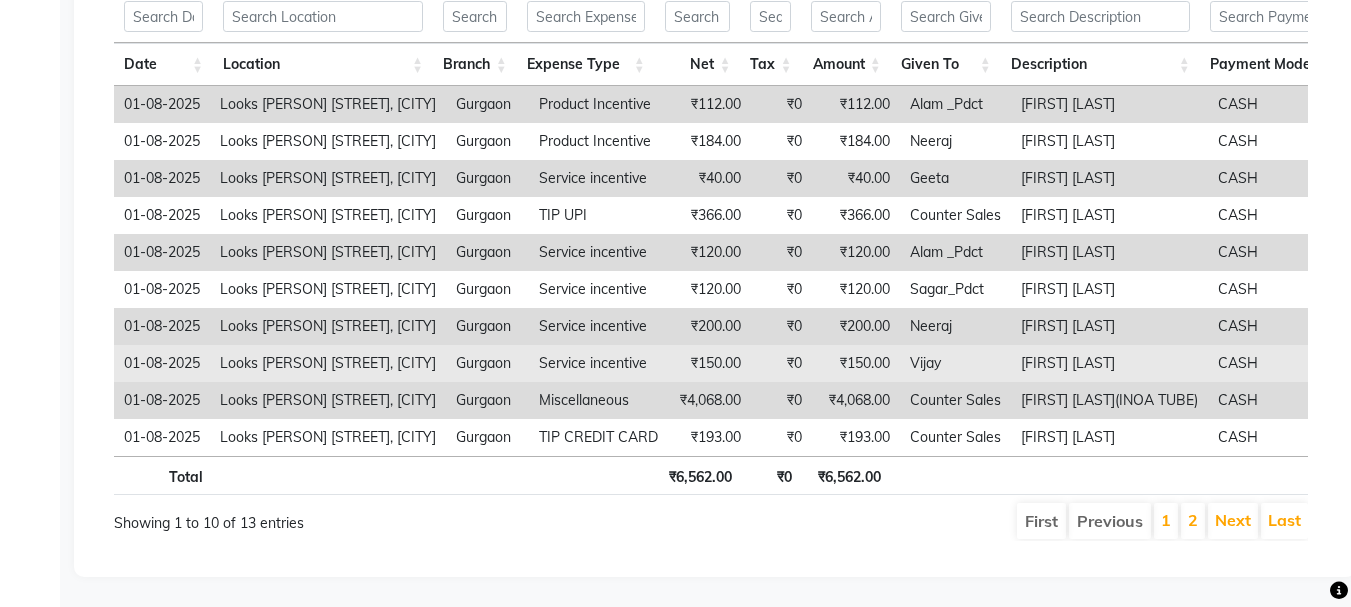 scroll, scrollTop: 0, scrollLeft: 0, axis: both 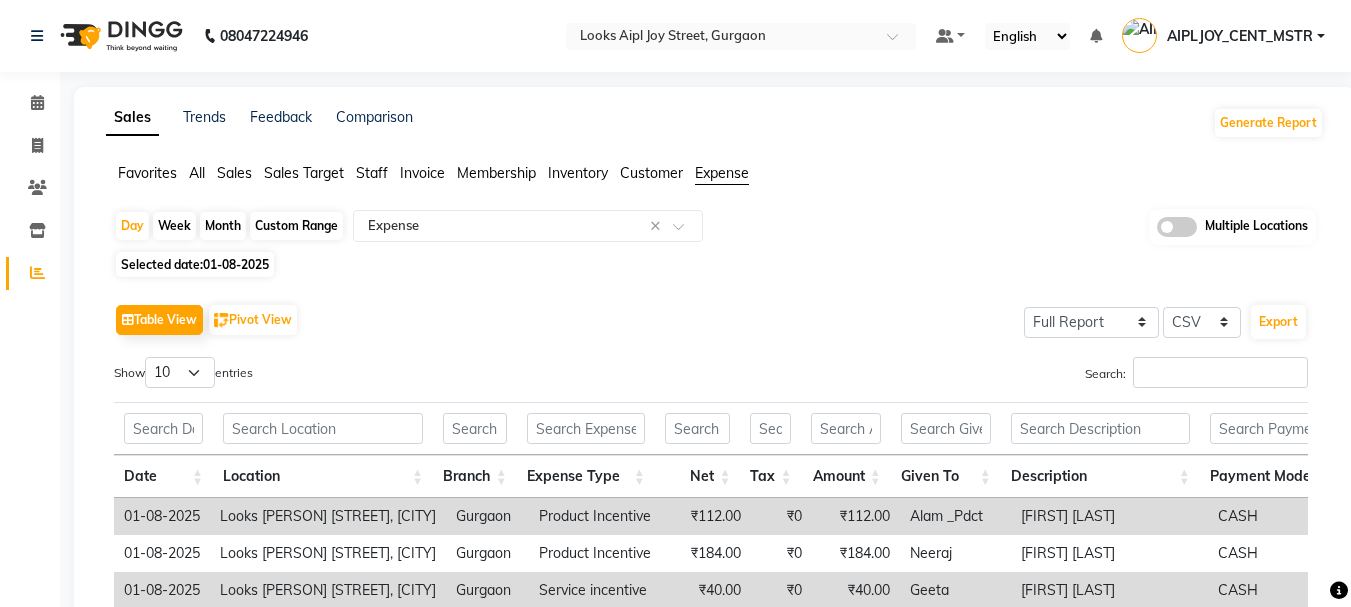 click on "Selected date:  01-08-2025" 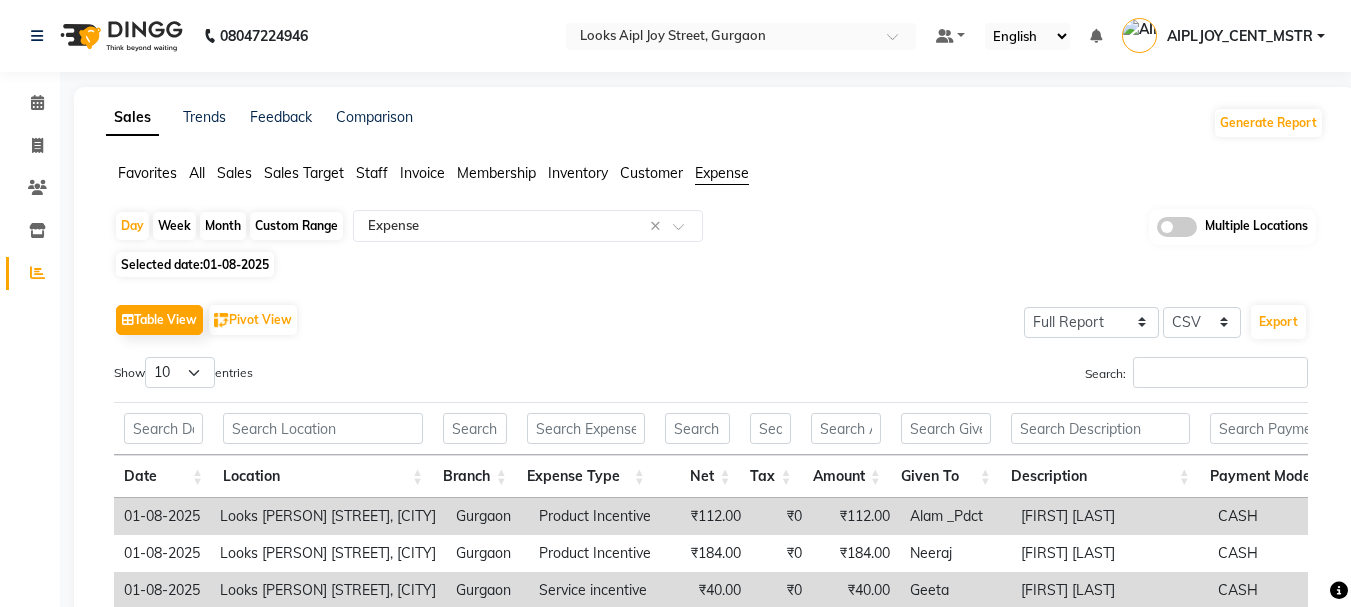 select on "8" 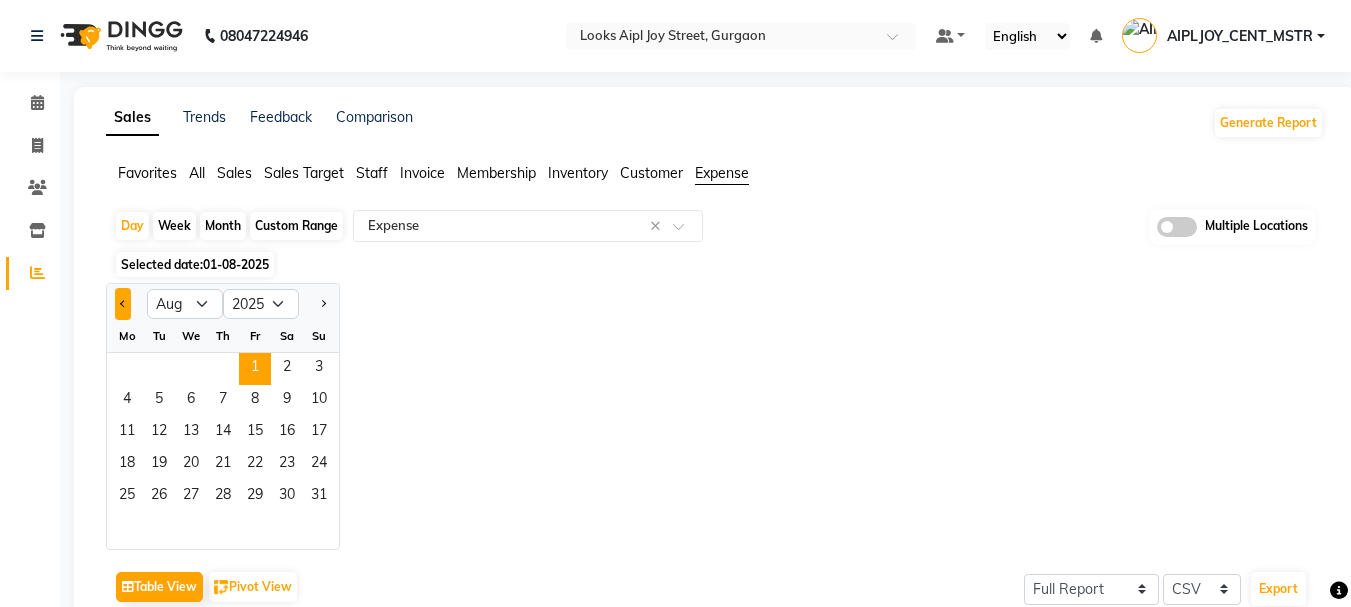 click 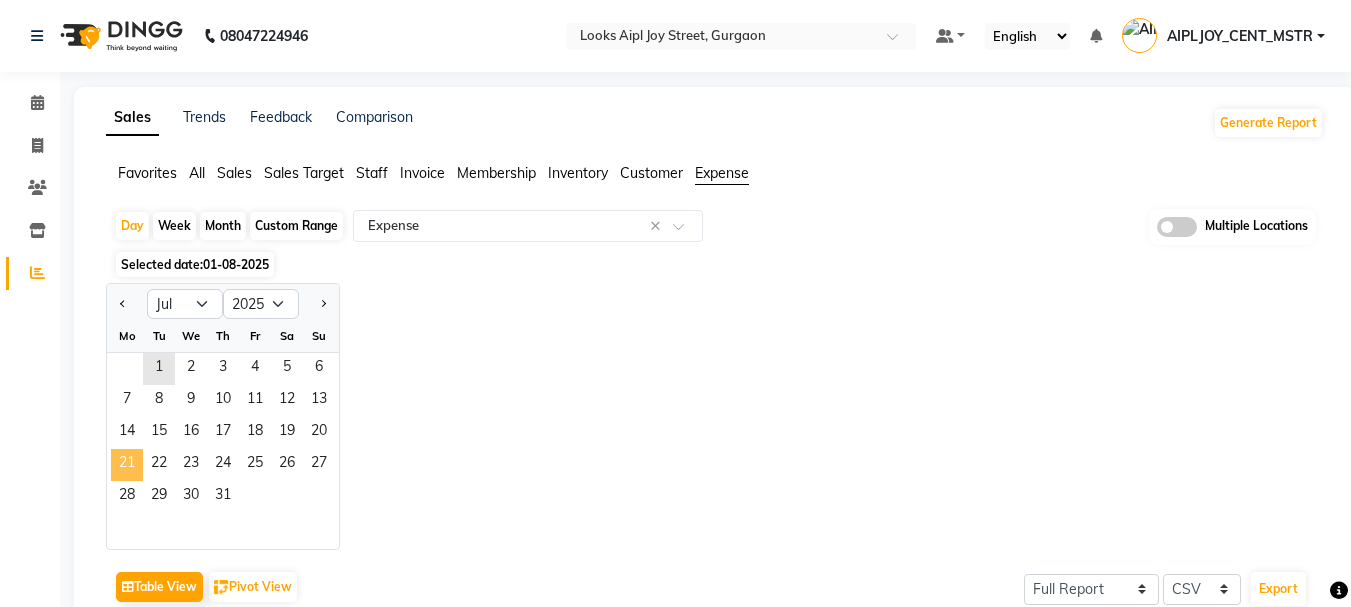 click on "21" 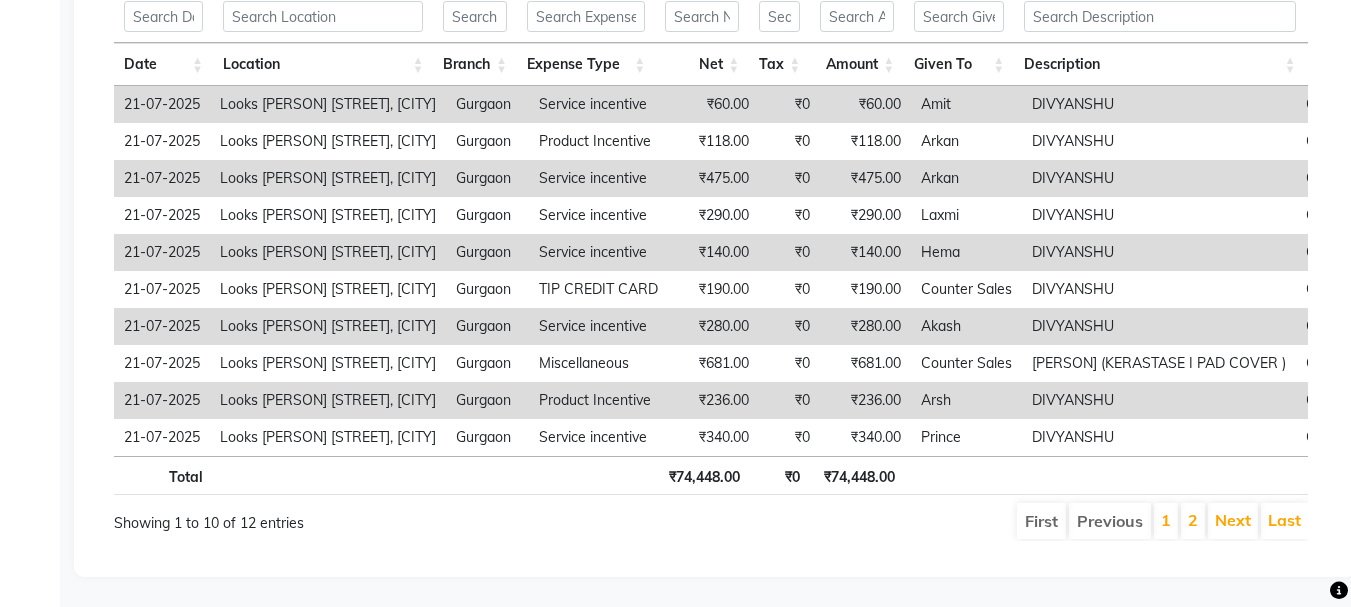 scroll, scrollTop: 442, scrollLeft: 0, axis: vertical 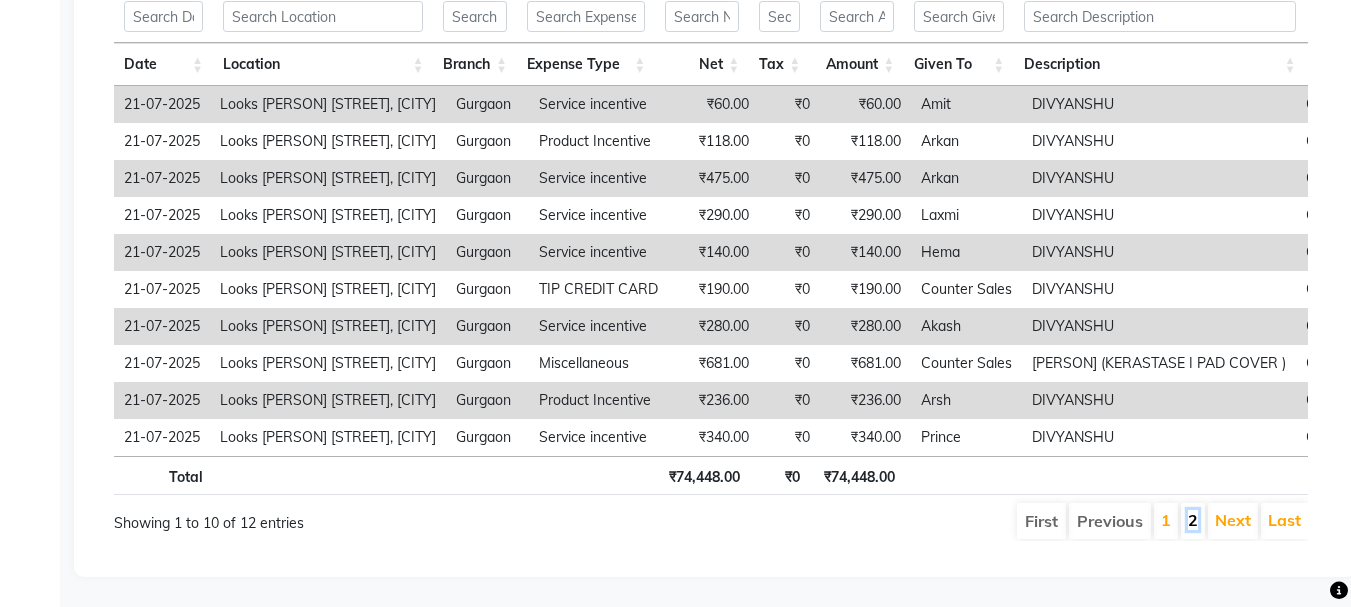 click on "2" at bounding box center [1193, 520] 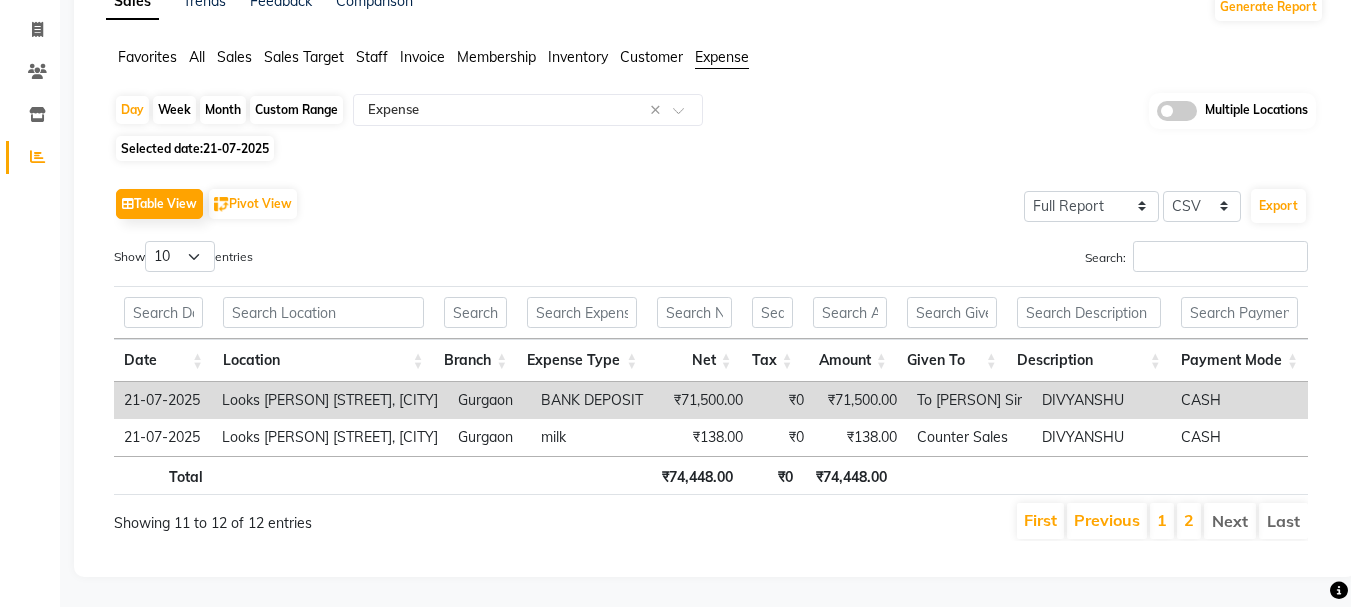 scroll, scrollTop: 131, scrollLeft: 0, axis: vertical 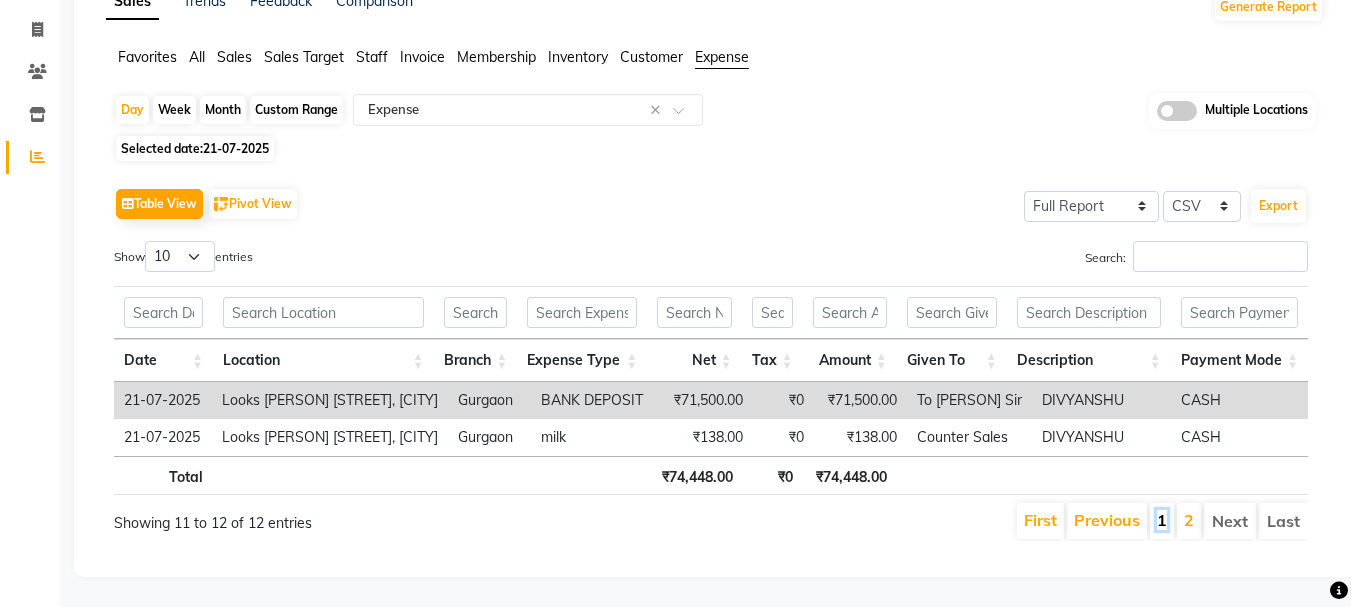click on "1" at bounding box center [1162, 520] 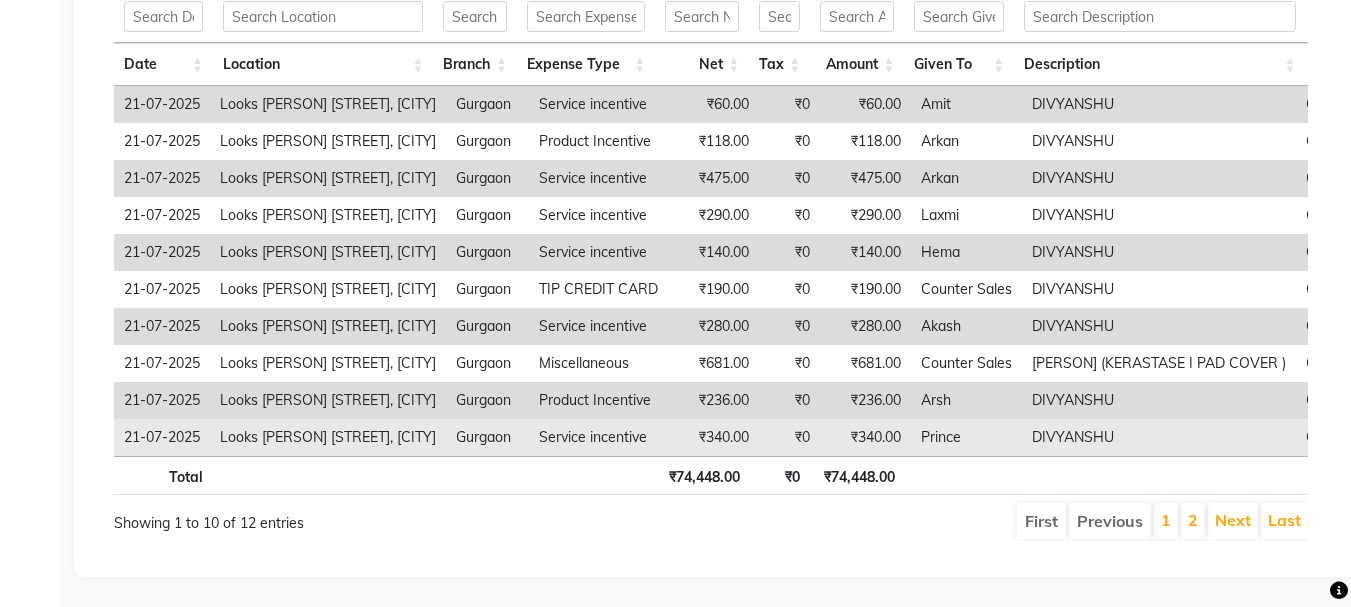 scroll, scrollTop: 342, scrollLeft: 0, axis: vertical 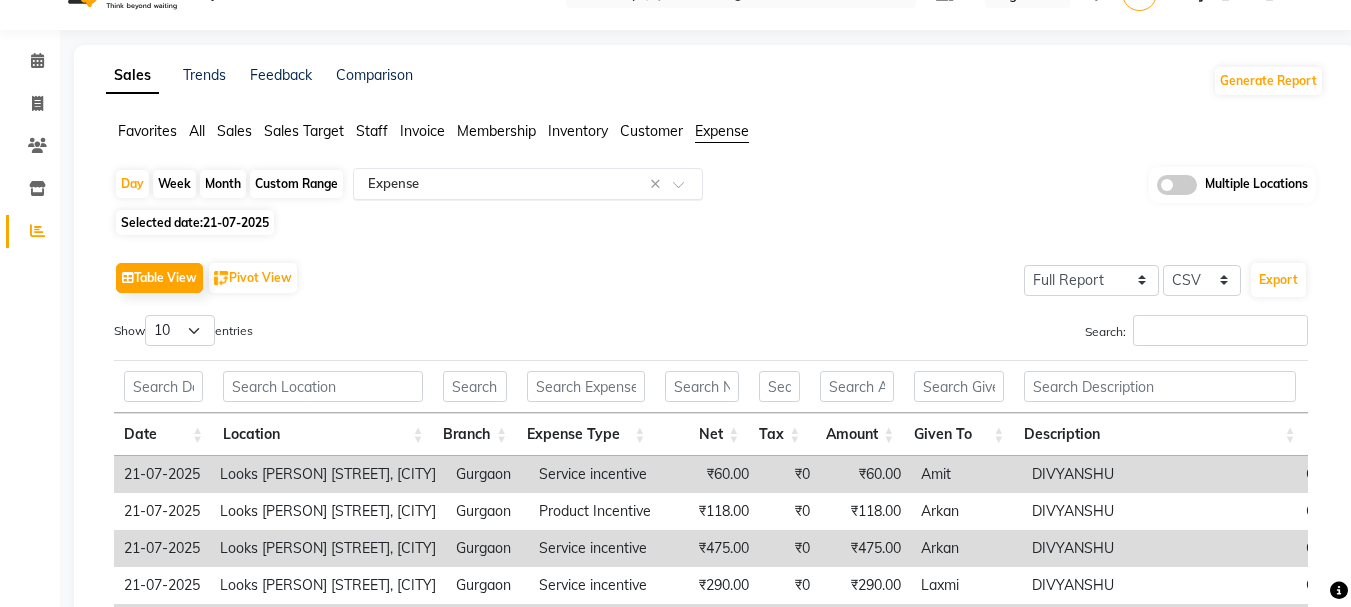 click 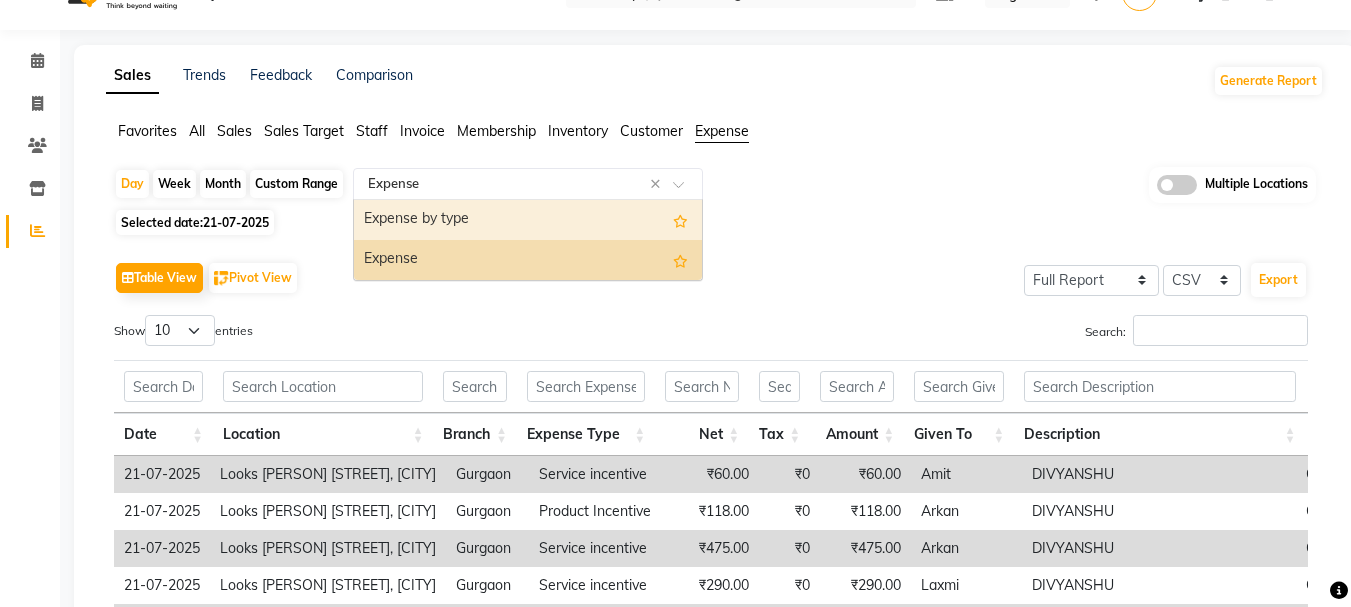 click on "Expense by type" at bounding box center [528, 220] 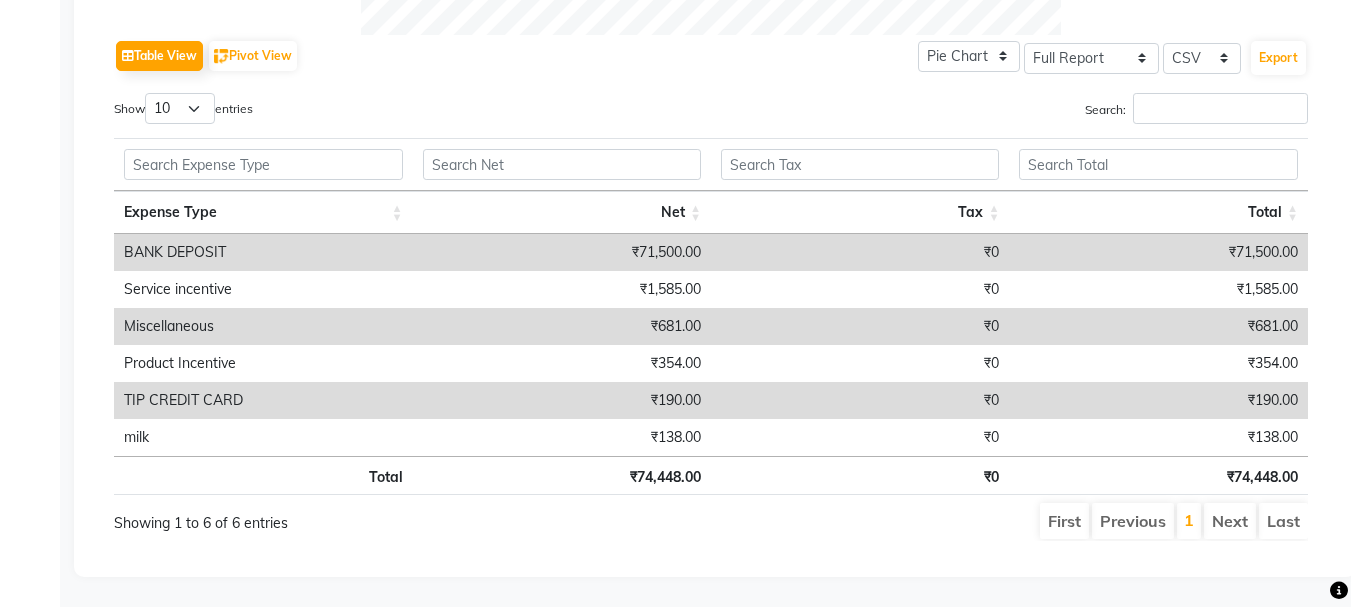 scroll, scrollTop: 1003, scrollLeft: 0, axis: vertical 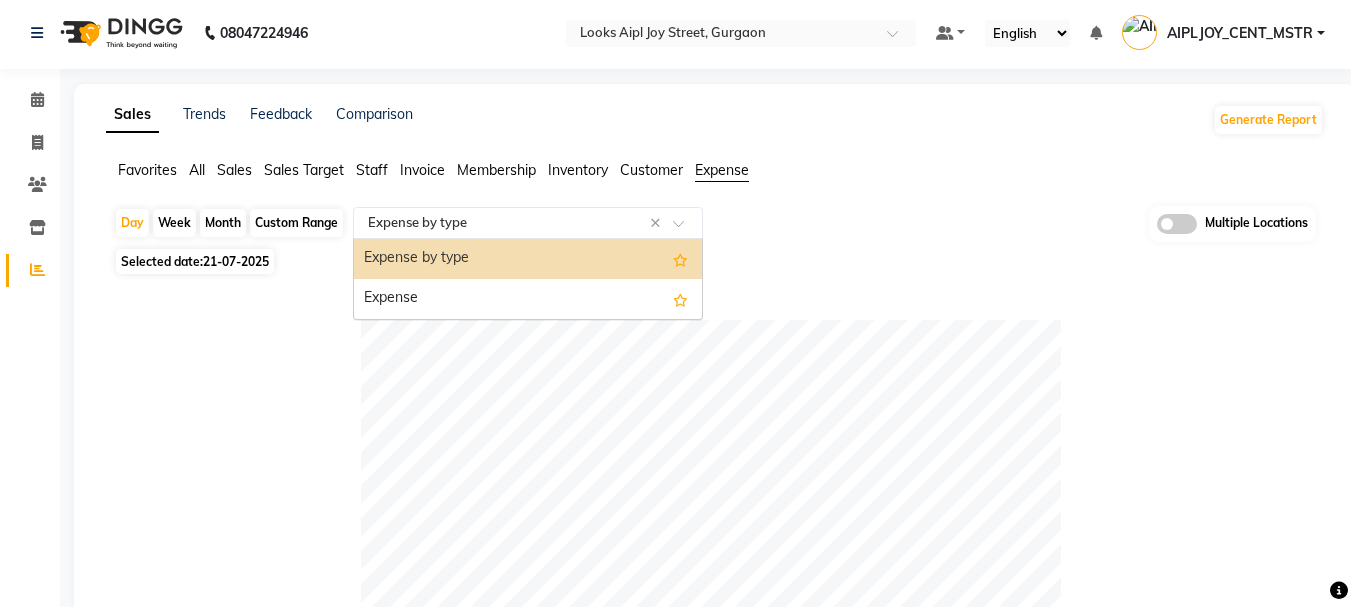 click 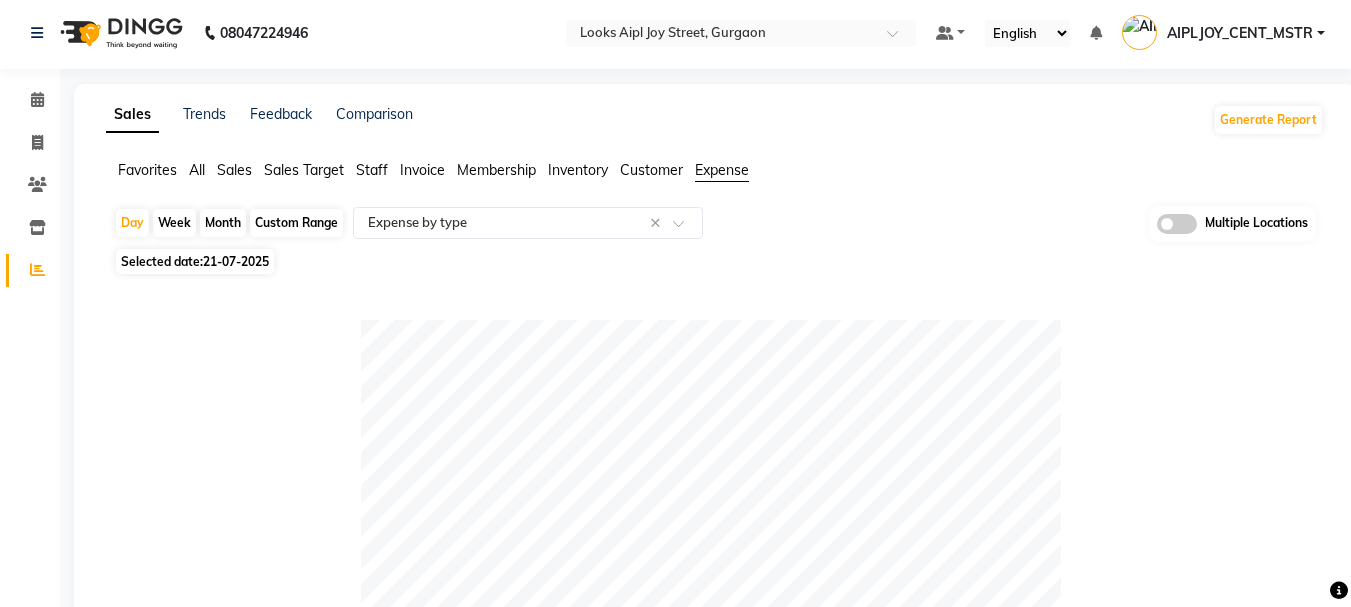 click on "21-07-2025" 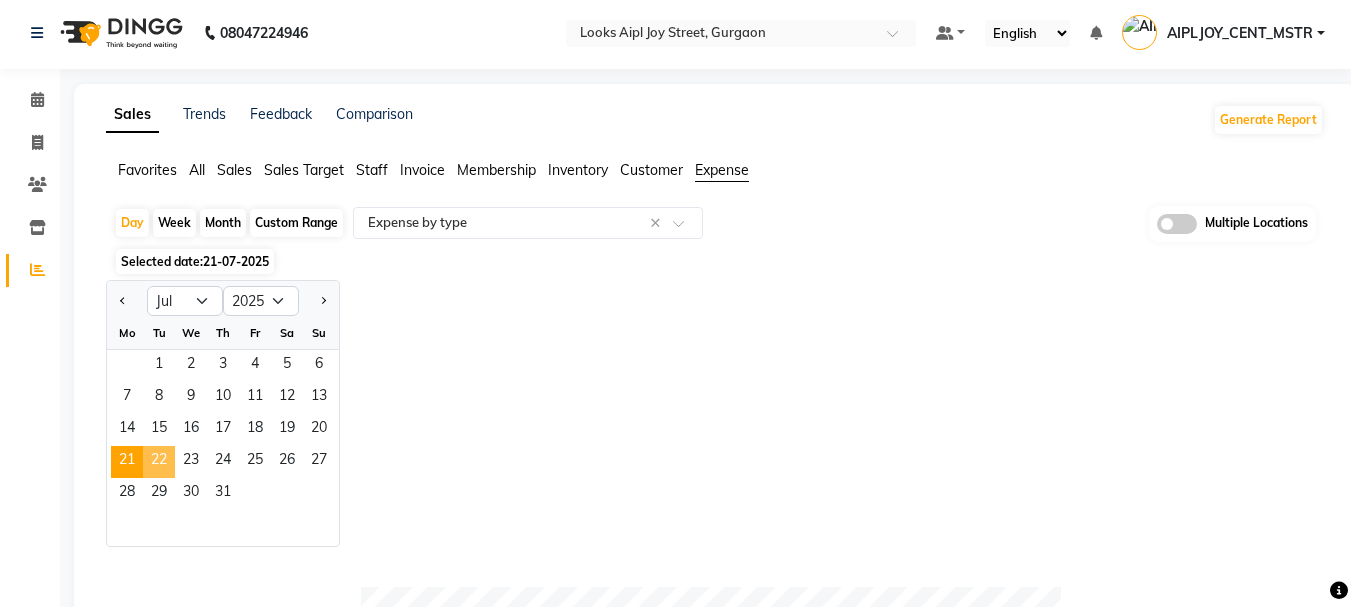 click on "22" 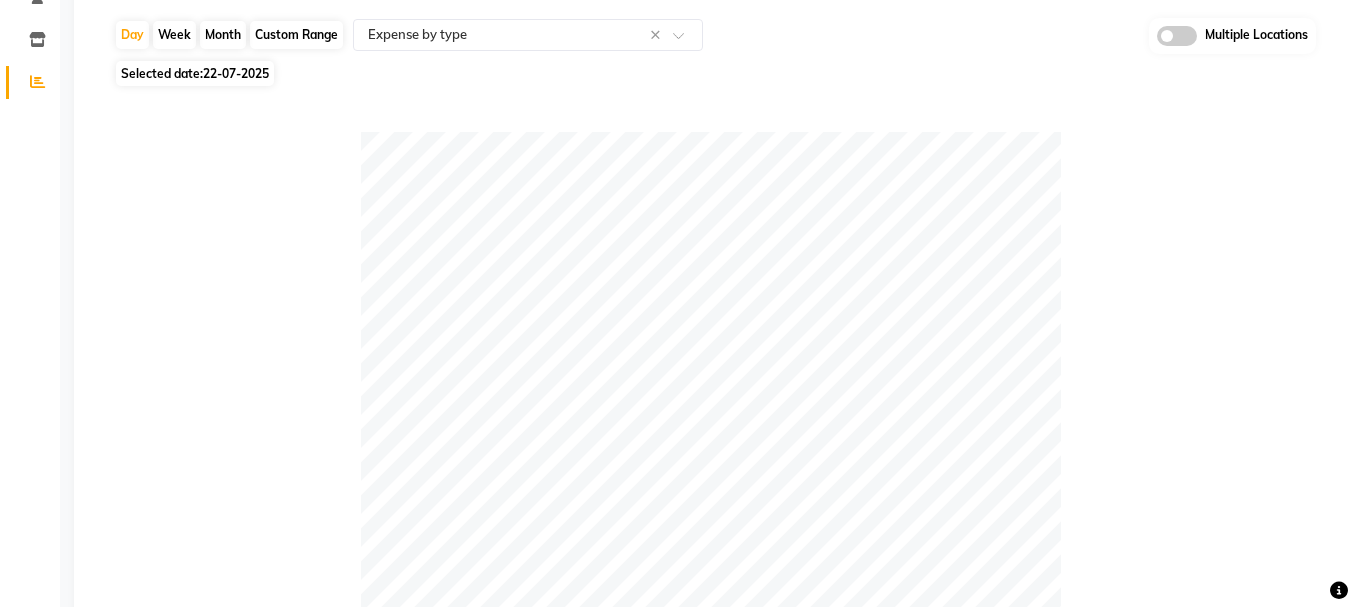 scroll, scrollTop: 0, scrollLeft: 0, axis: both 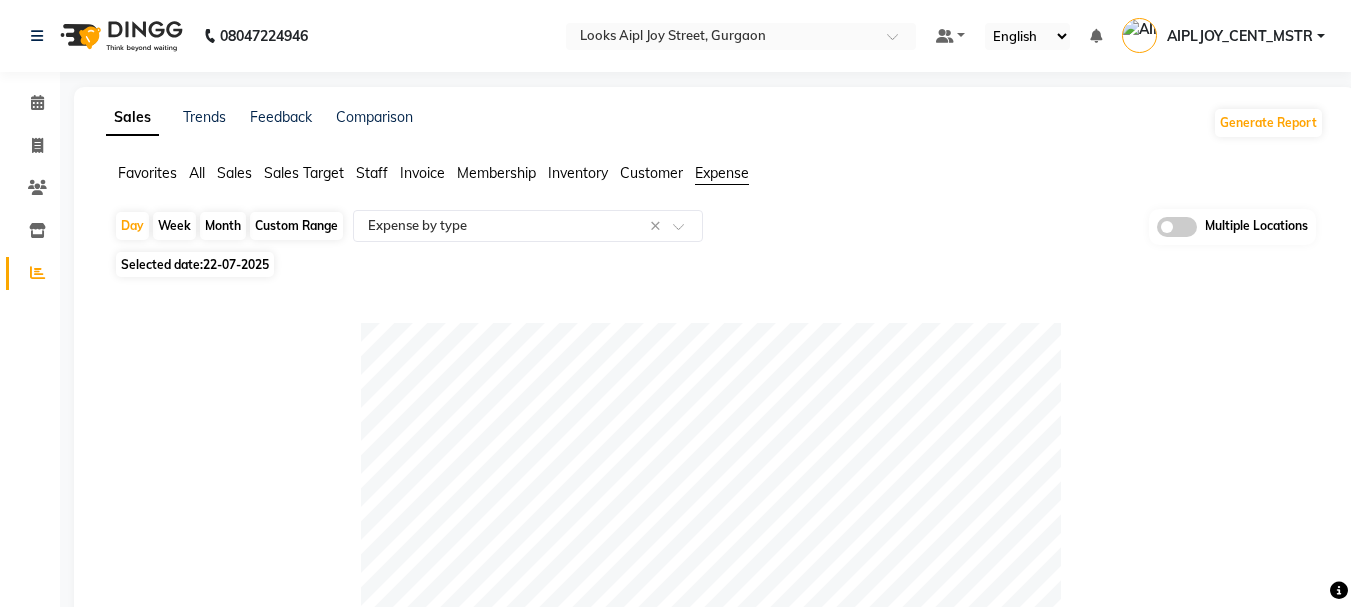 click on "22-07-2025" 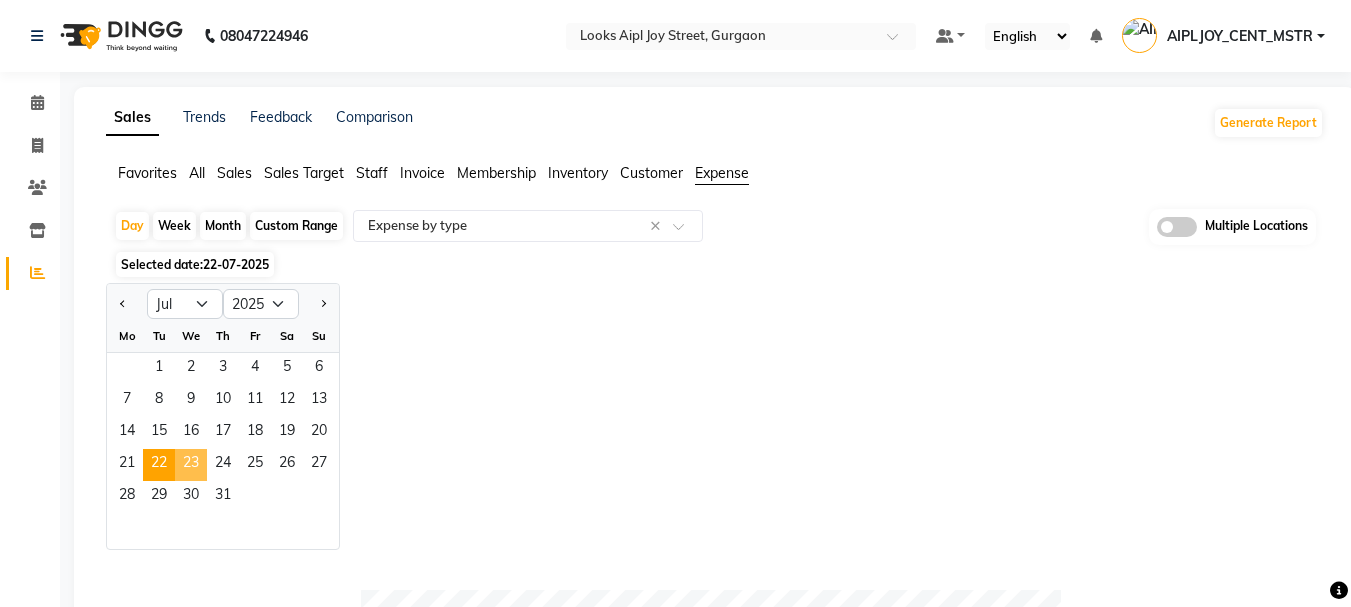 click on "23" 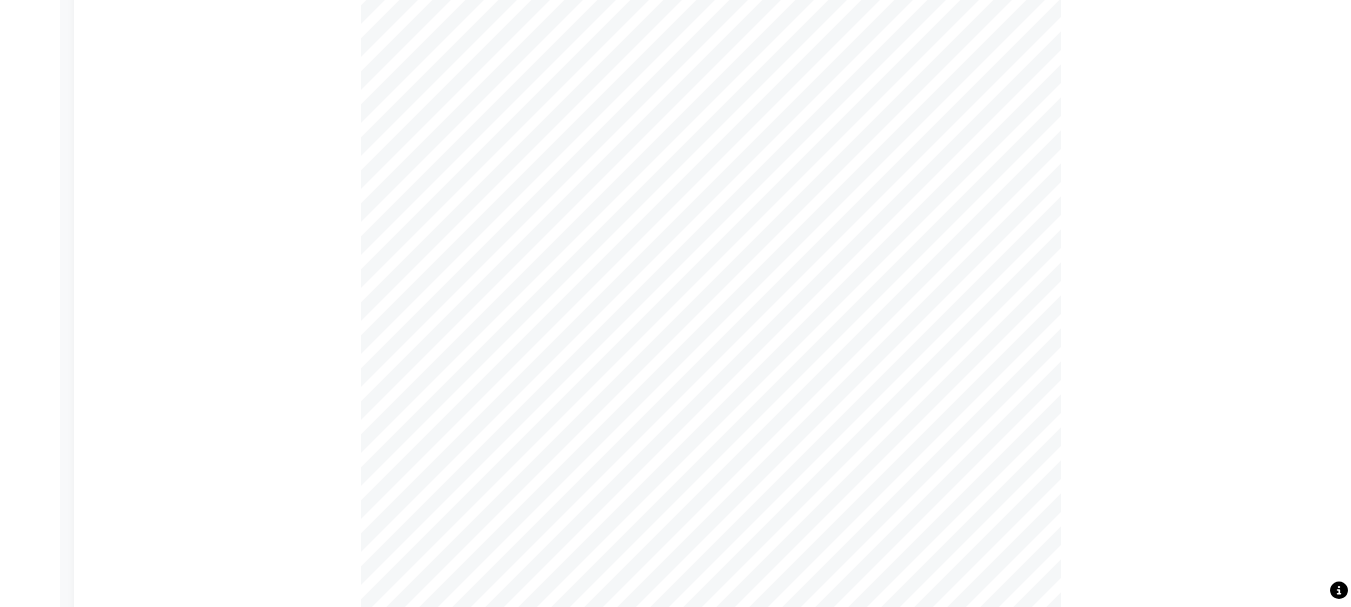 scroll, scrollTop: 40, scrollLeft: 0, axis: vertical 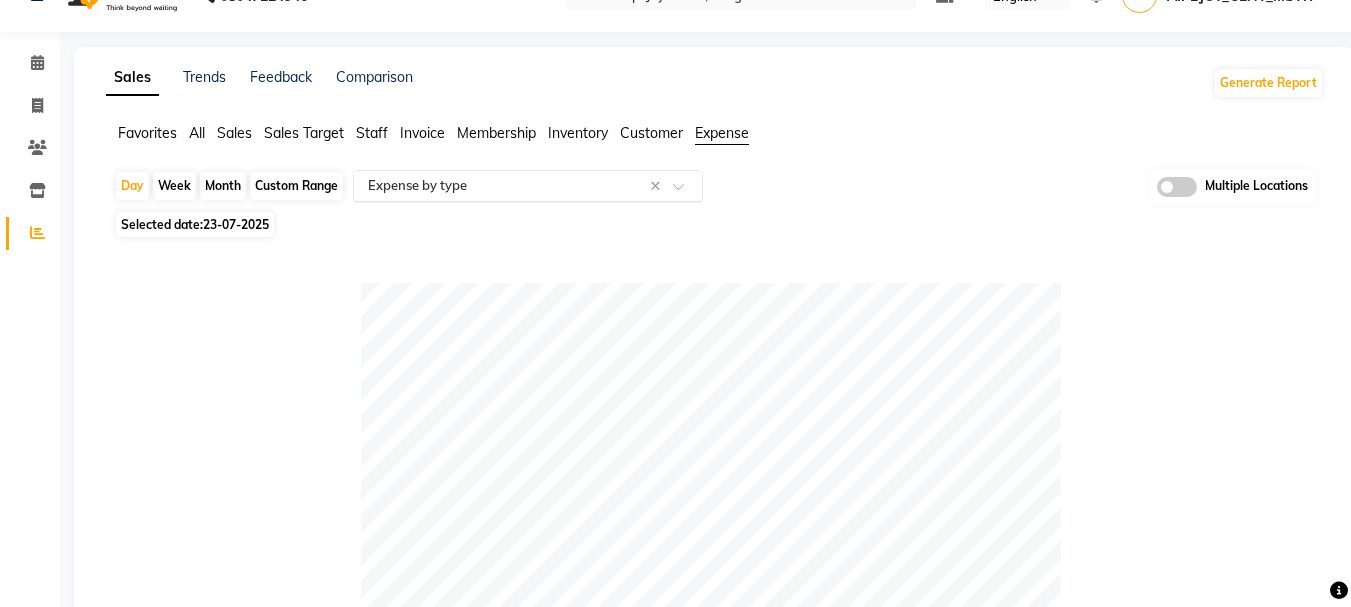 click on "Select Report Type × Expense by type ×" 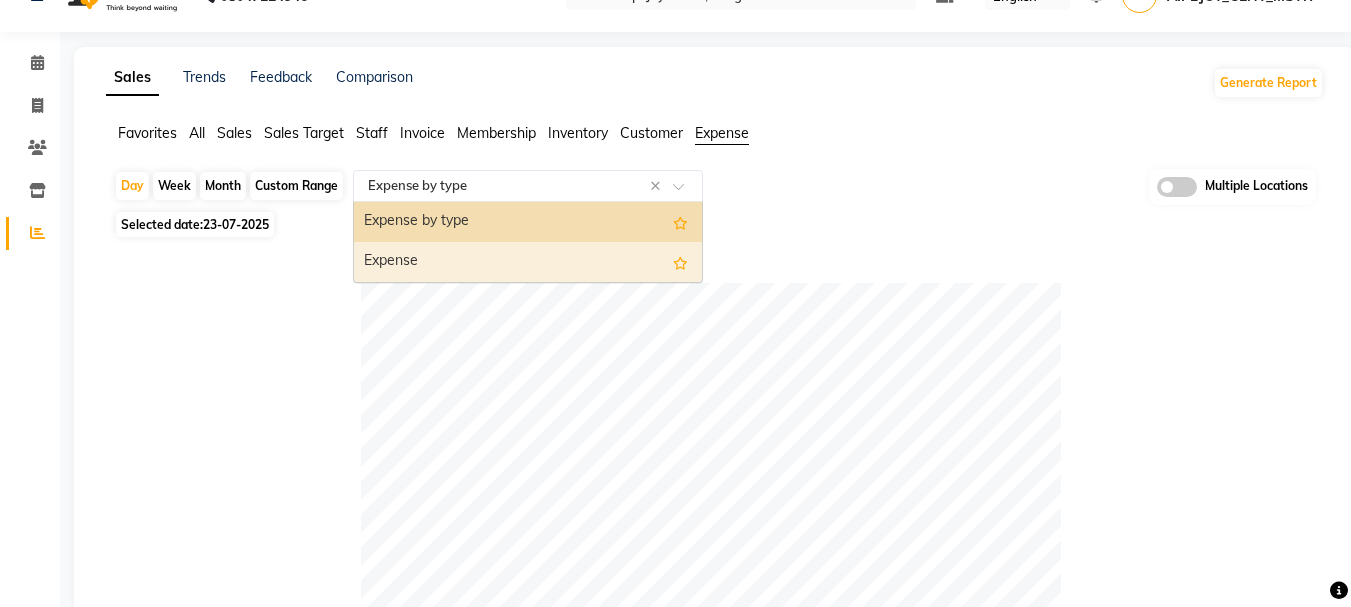 click on "Expense" at bounding box center [528, 262] 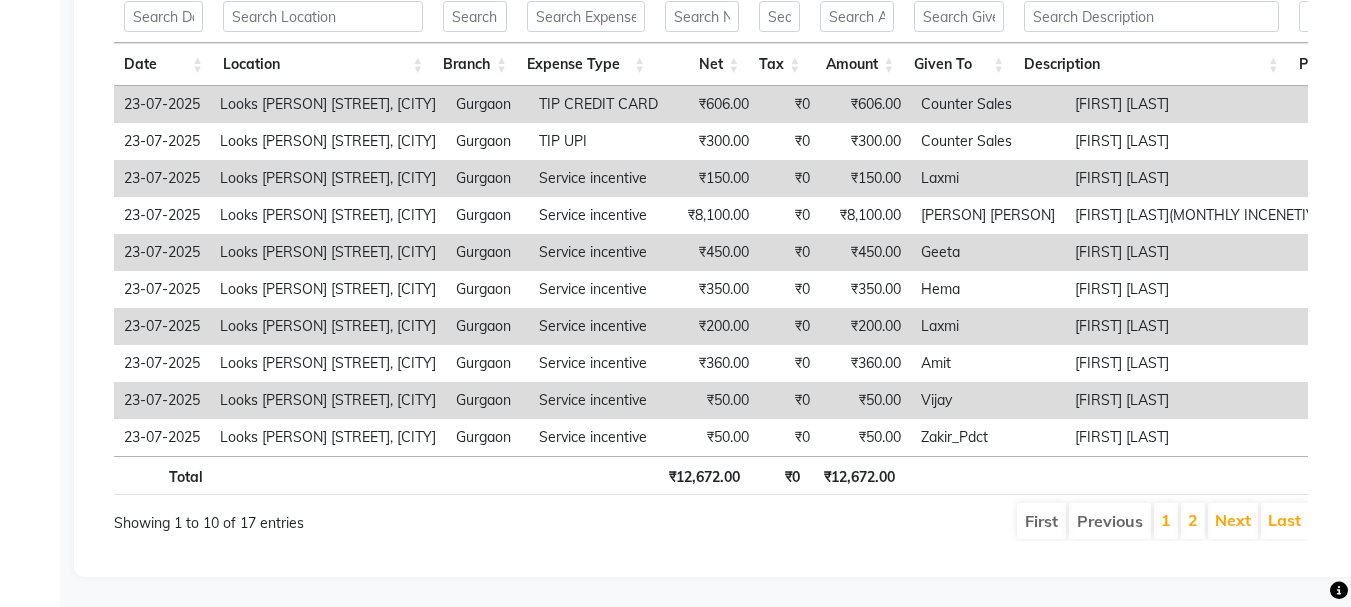 scroll, scrollTop: 442, scrollLeft: 0, axis: vertical 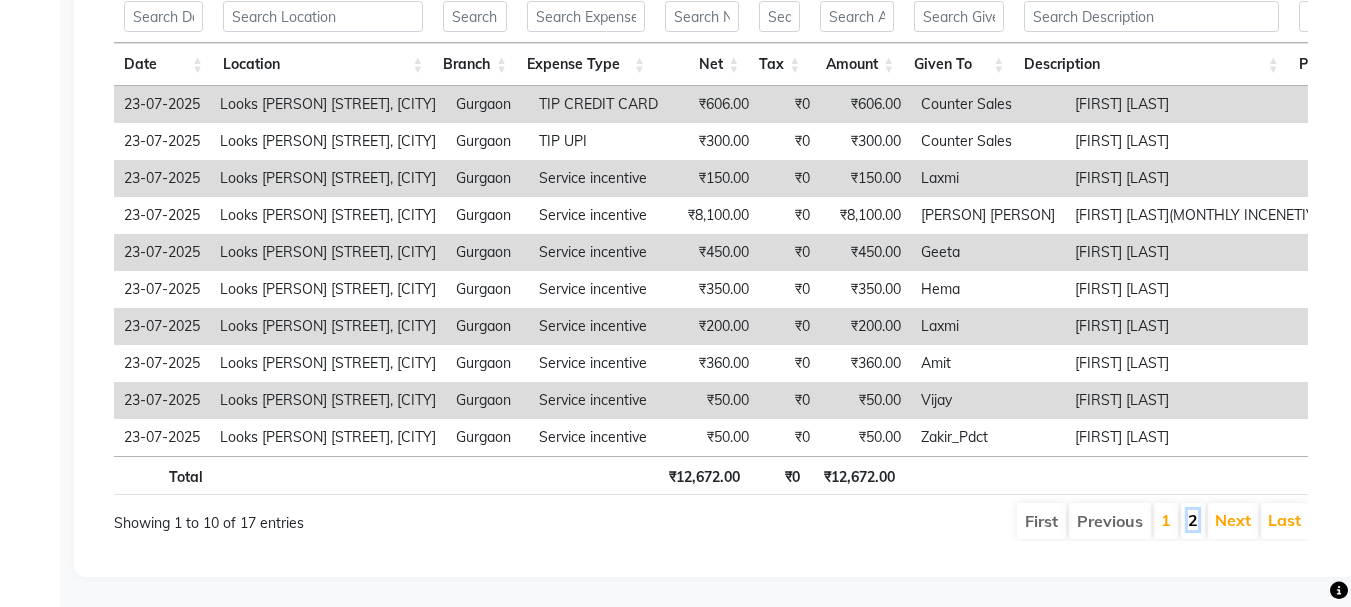 click on "2" at bounding box center (1193, 520) 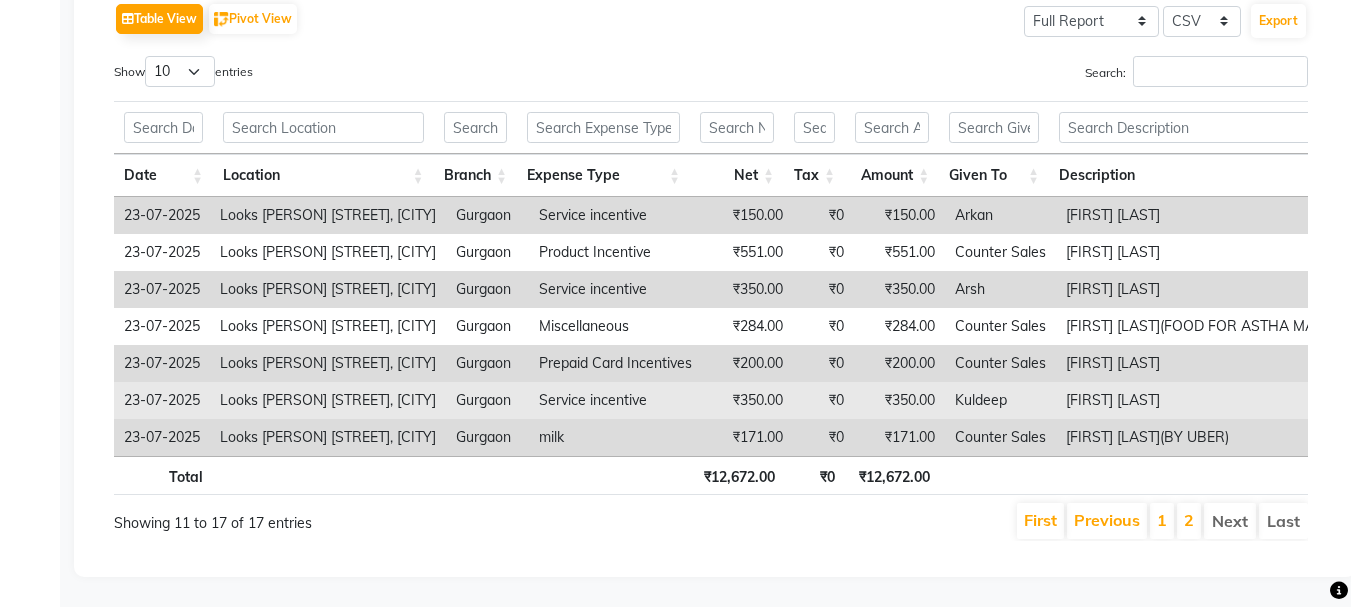 scroll, scrollTop: 331, scrollLeft: 0, axis: vertical 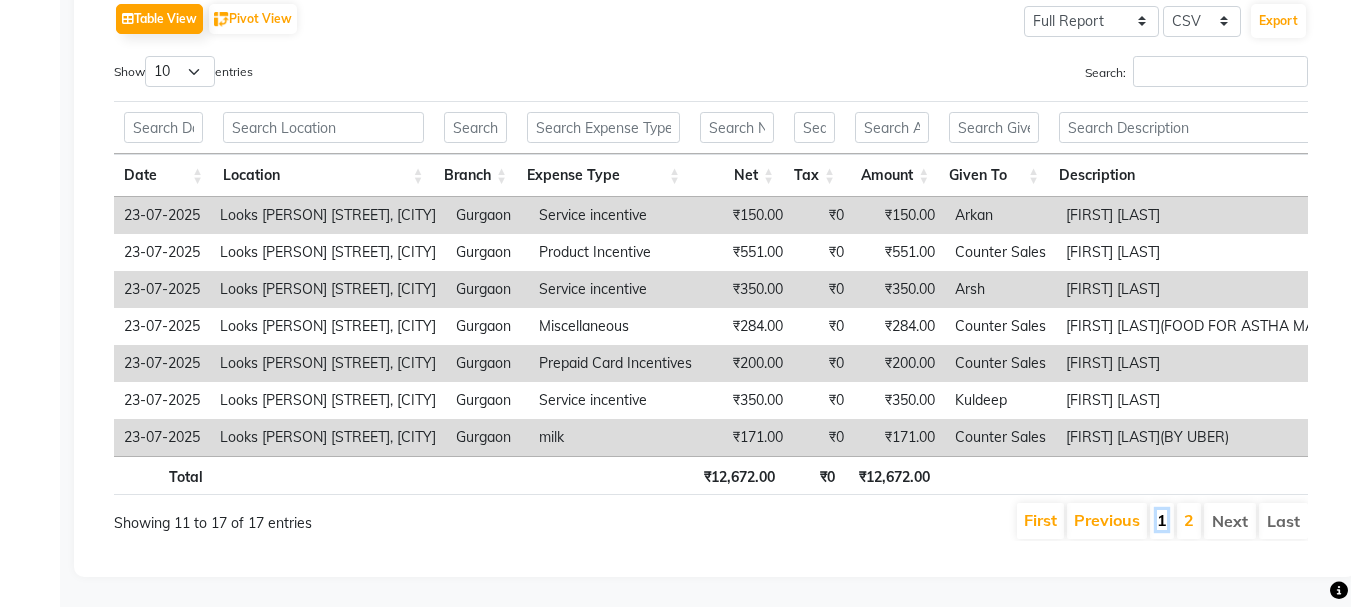click on "1" at bounding box center (1162, 520) 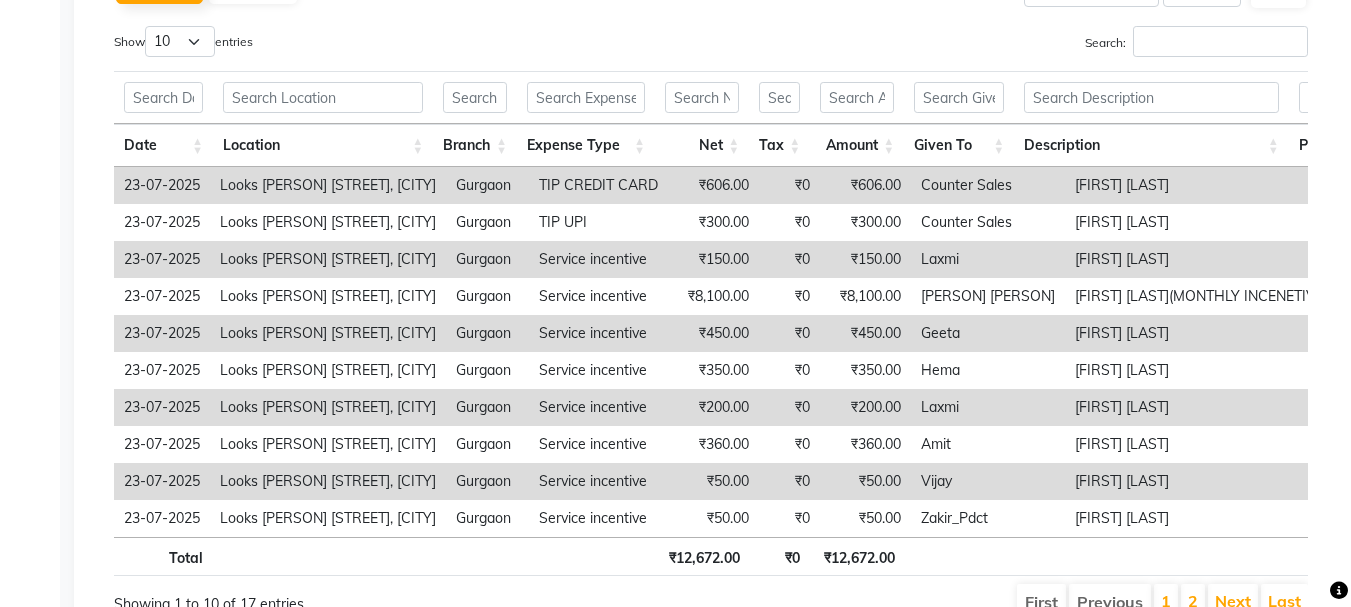 scroll, scrollTop: 350, scrollLeft: 0, axis: vertical 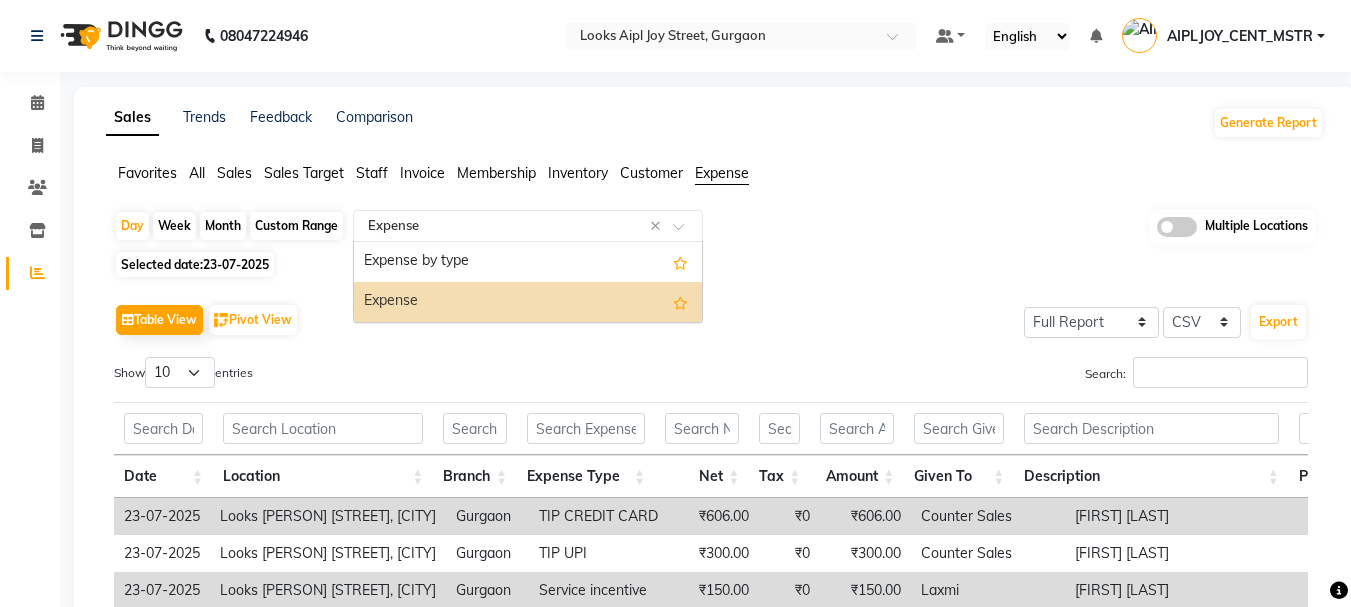 click 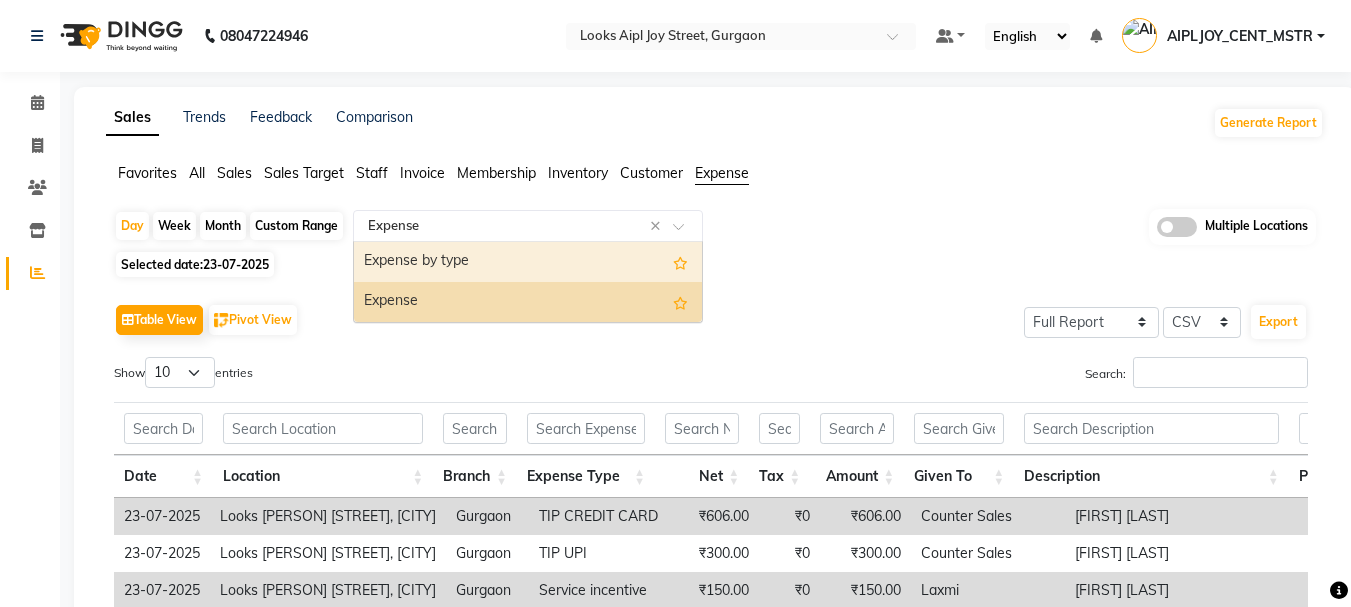 click on "Expense by type" at bounding box center (528, 262) 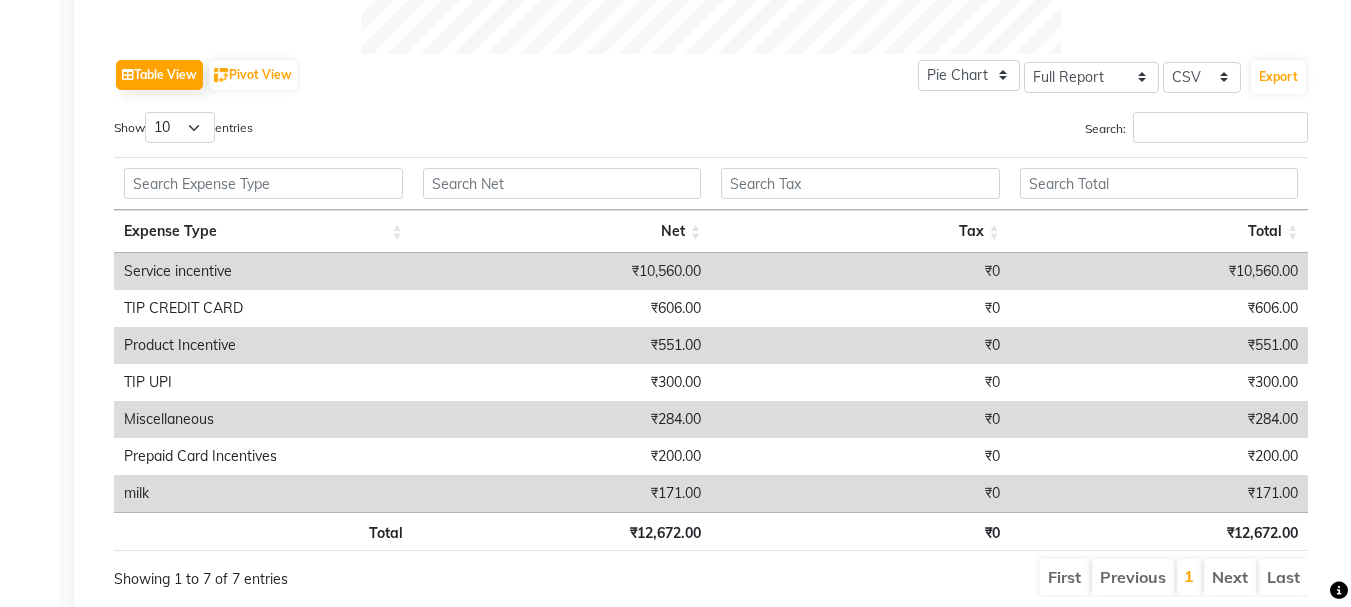 scroll, scrollTop: 1000, scrollLeft: 0, axis: vertical 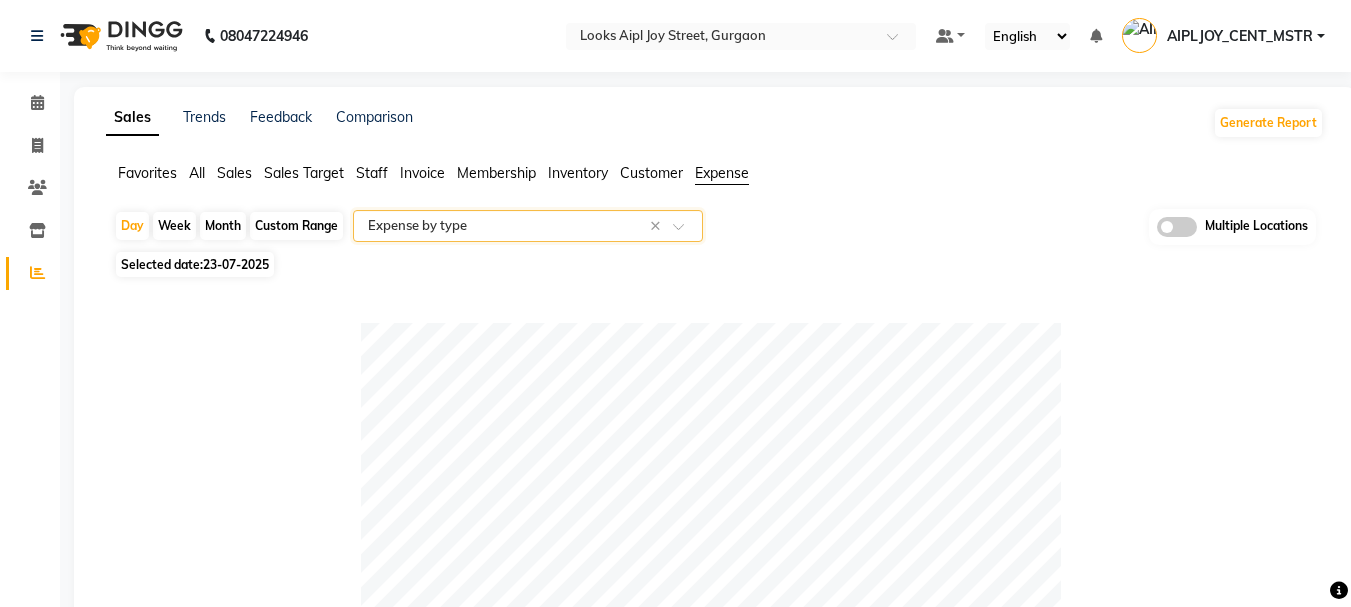 click on "23-07-2025" 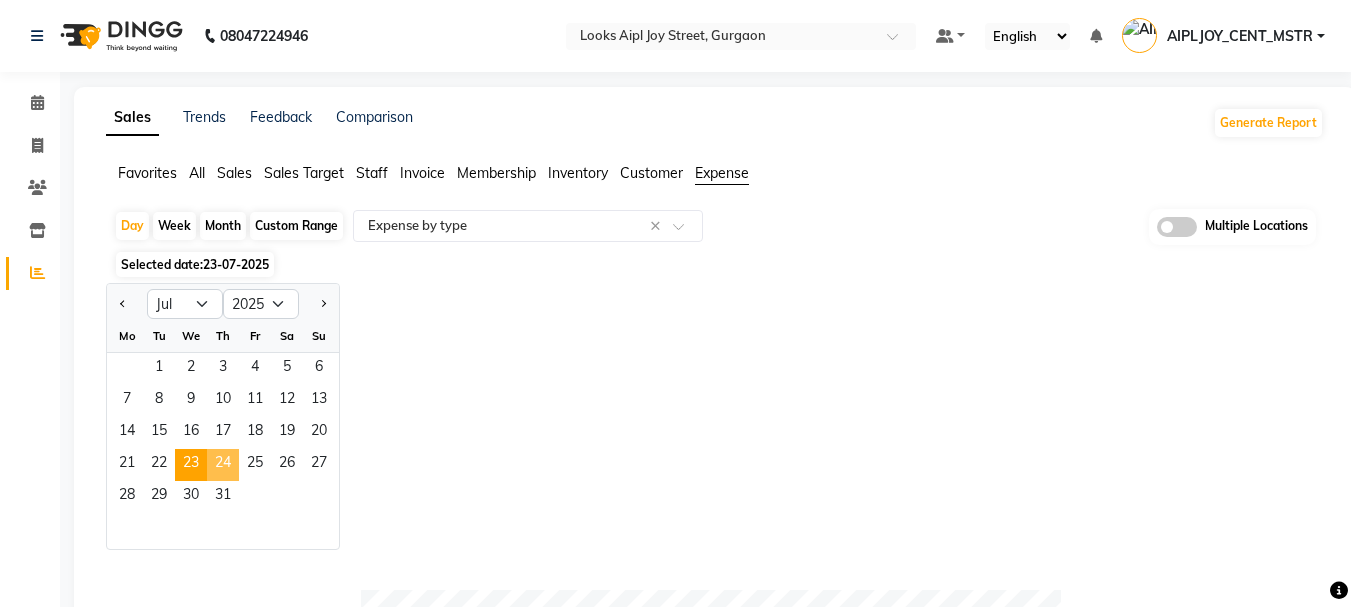 click on "24" 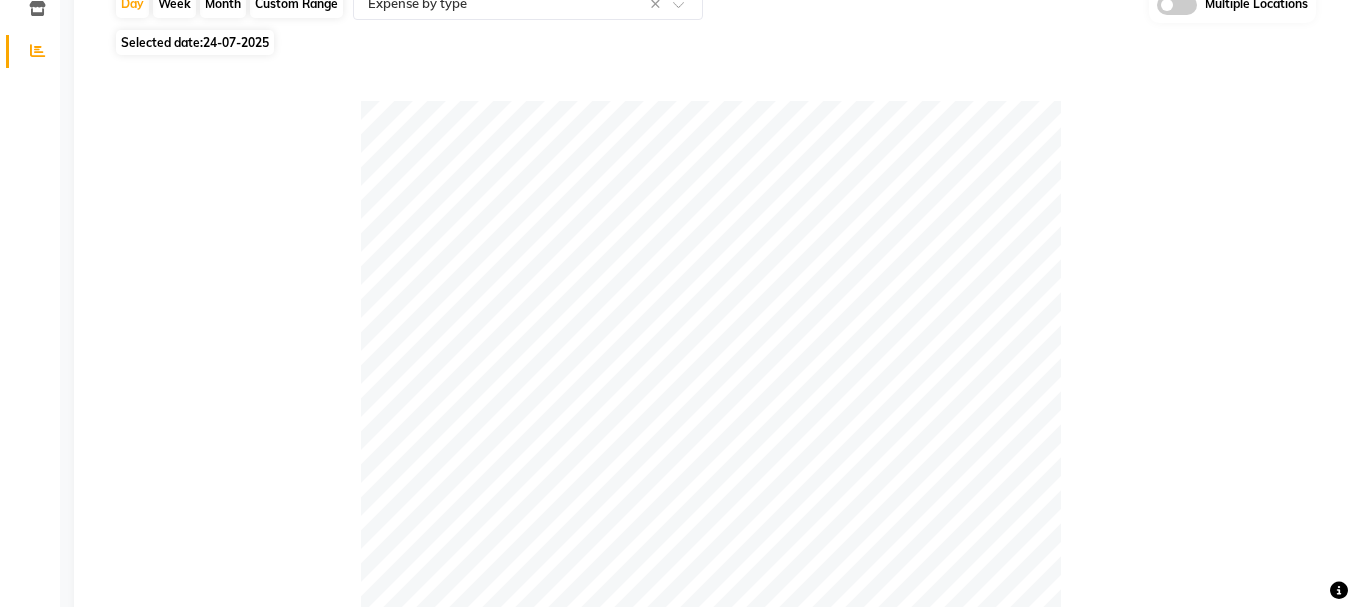scroll, scrollTop: 0, scrollLeft: 0, axis: both 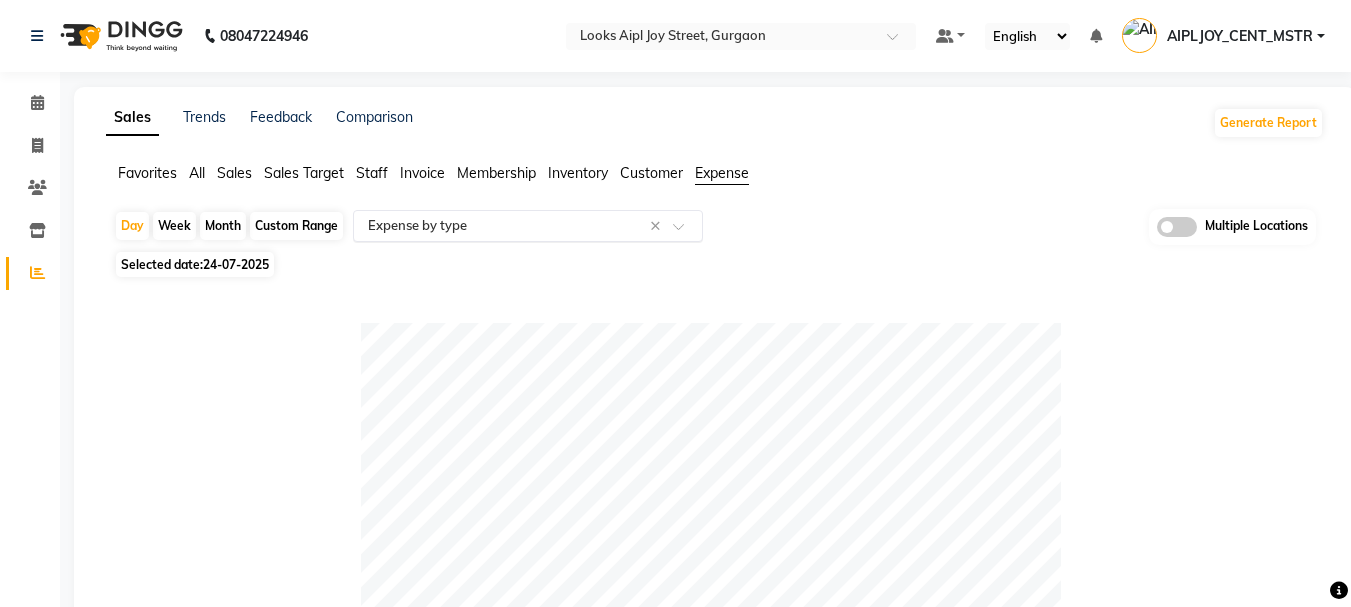 click 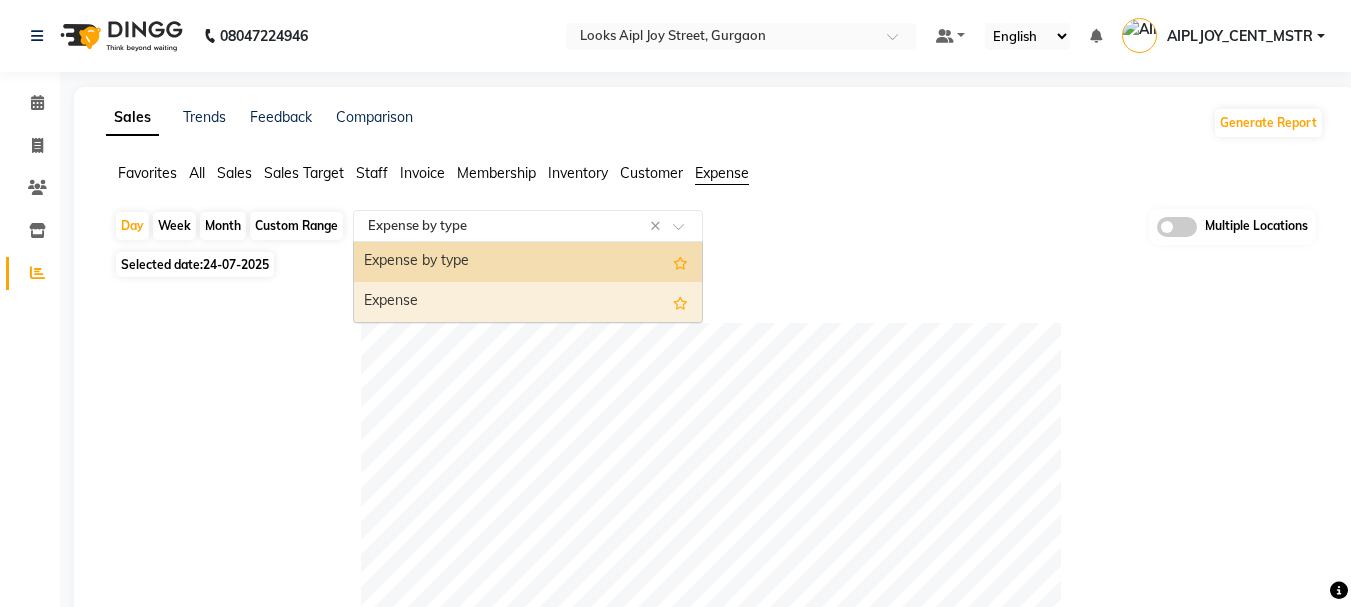 drag, startPoint x: 399, startPoint y: 289, endPoint x: 408, endPoint y: 302, distance: 15.811388 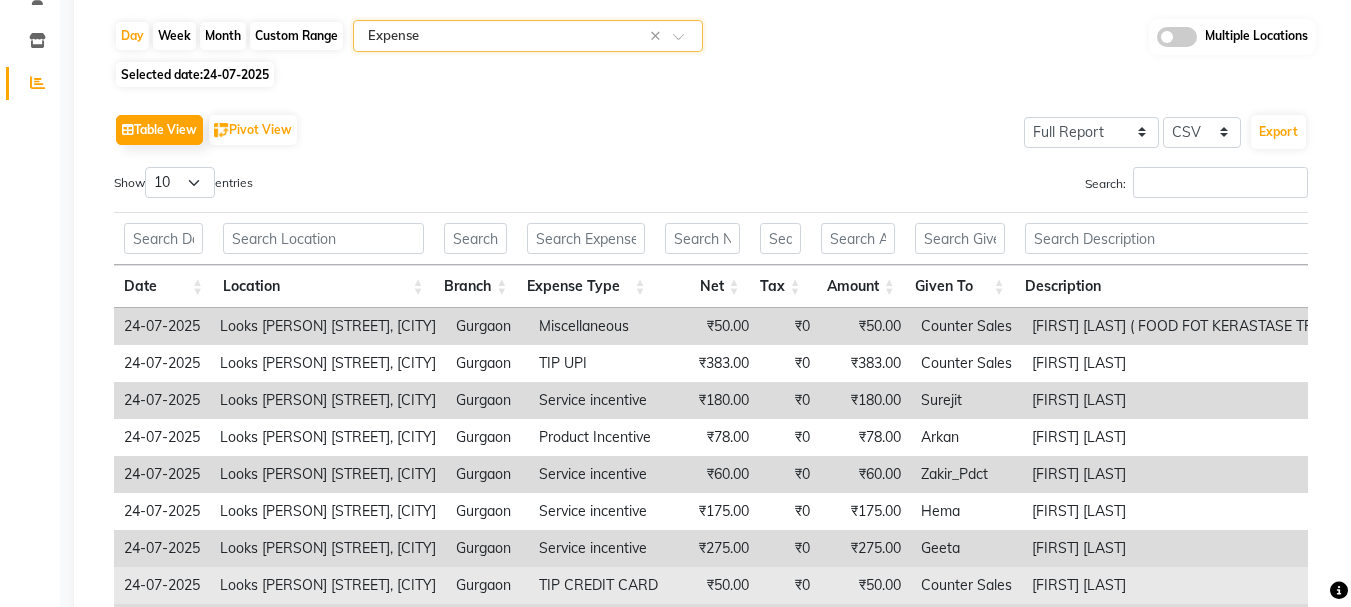 scroll, scrollTop: 442, scrollLeft: 0, axis: vertical 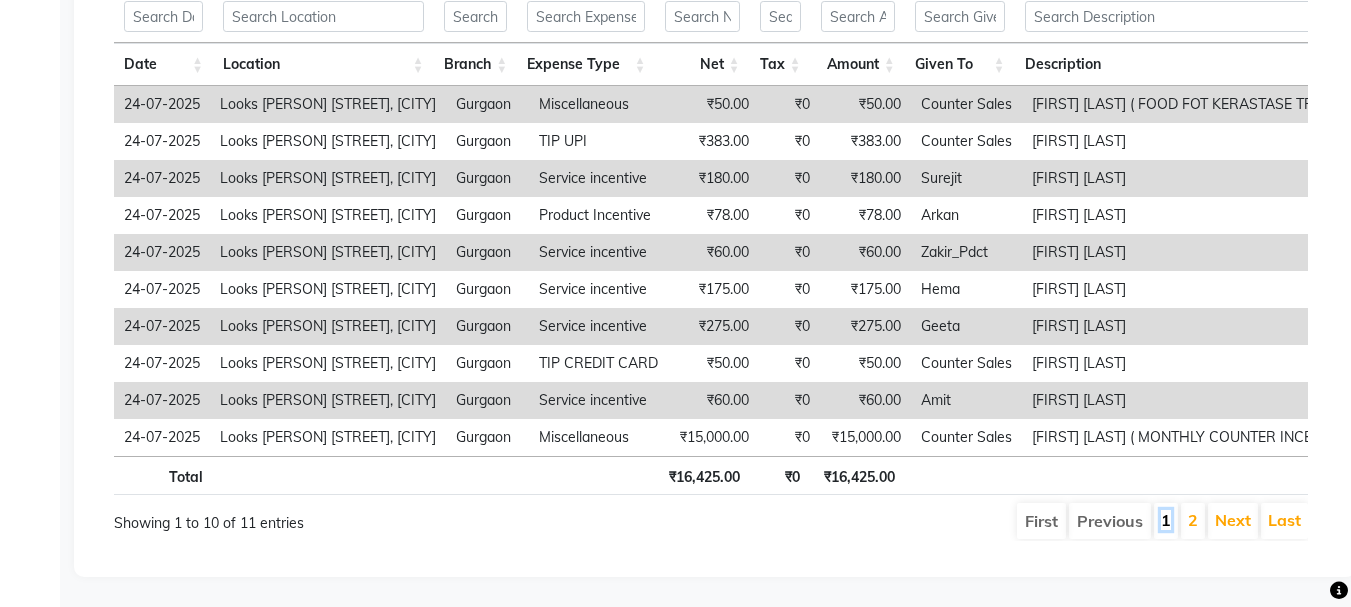 click on "1" at bounding box center [1166, 520] 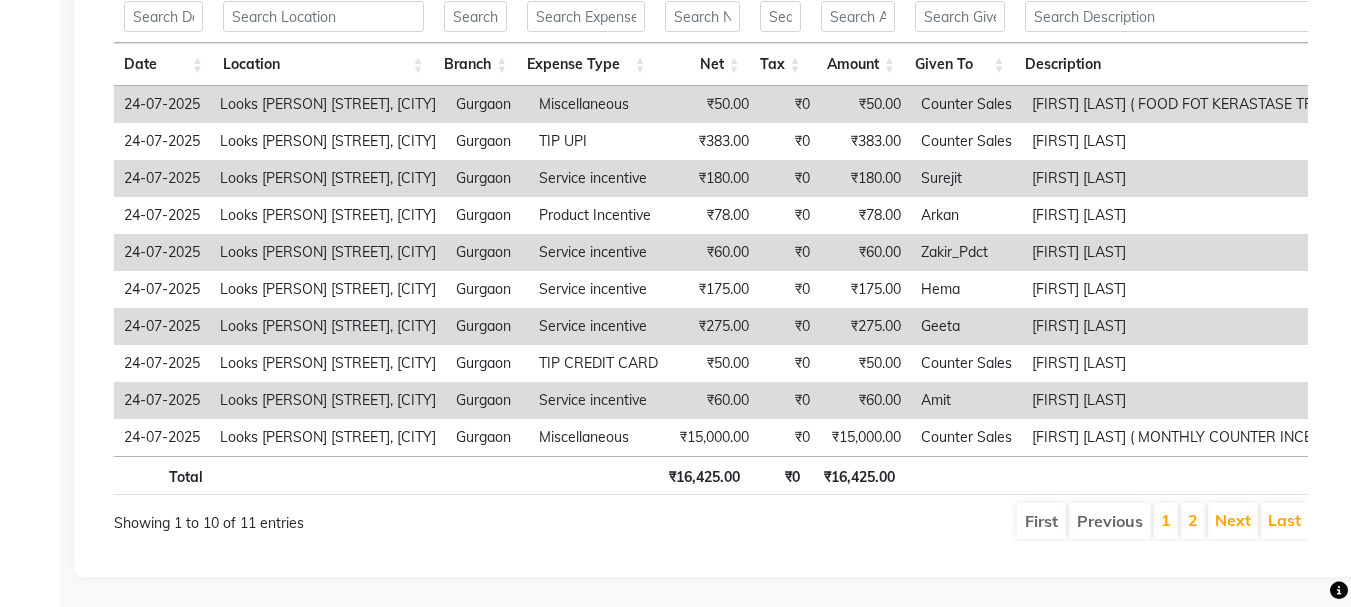 click on "2" at bounding box center (1193, 521) 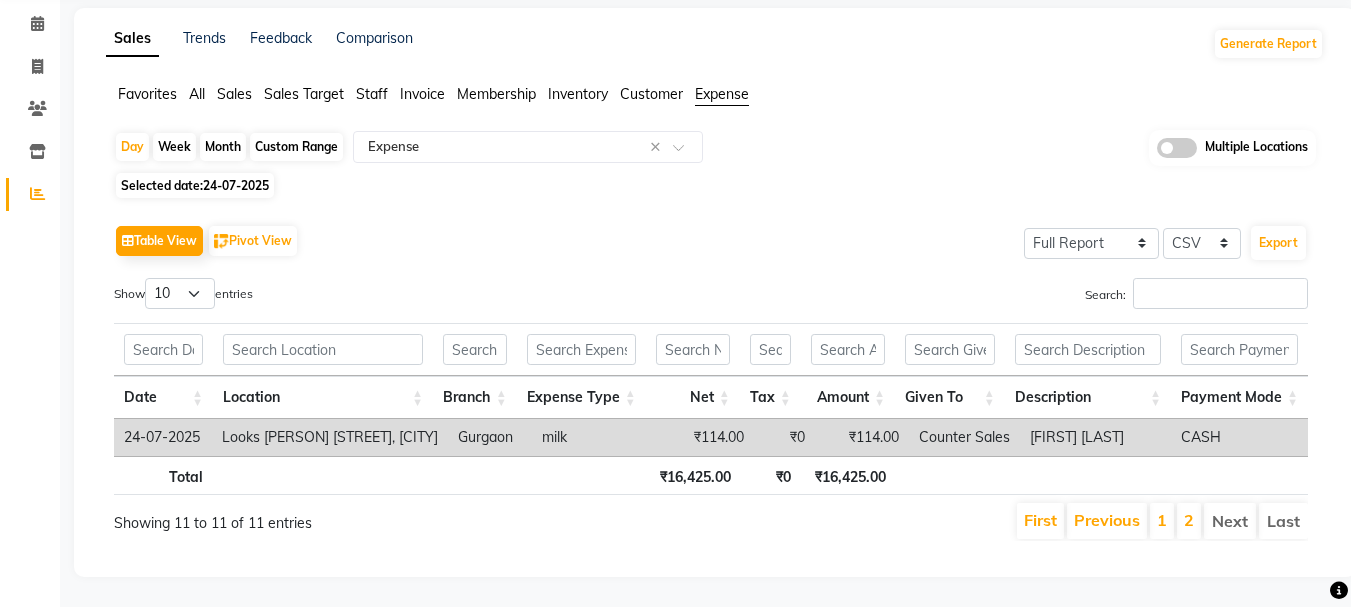 scroll, scrollTop: 94, scrollLeft: 0, axis: vertical 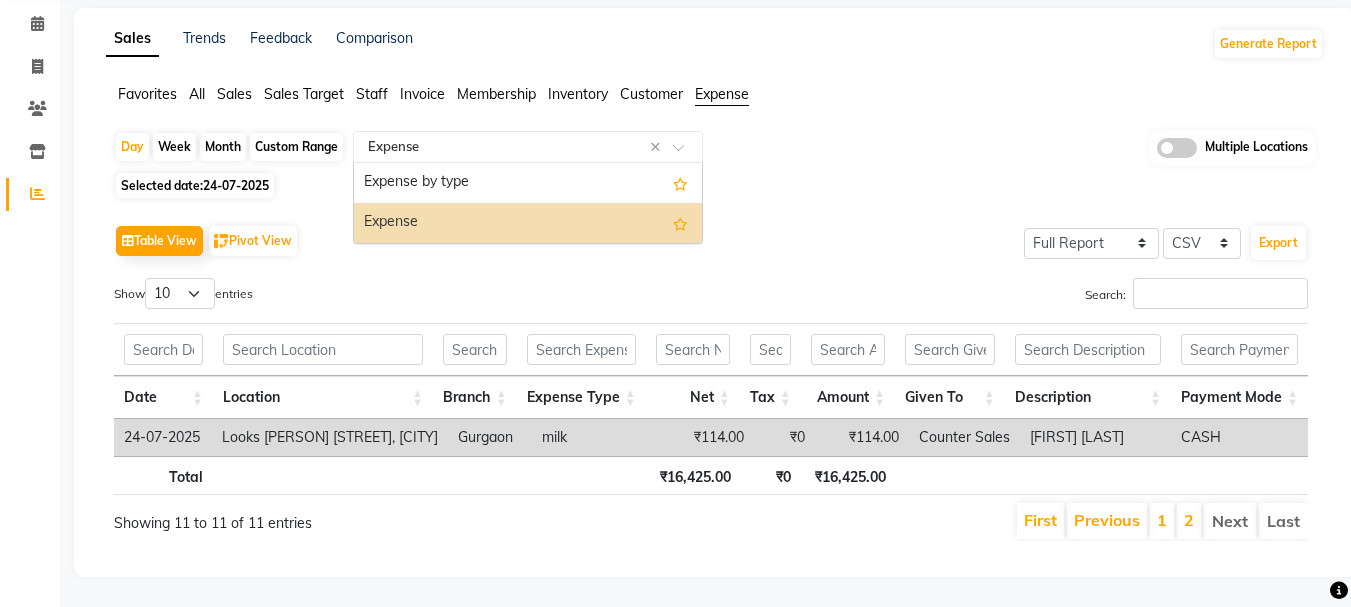 click 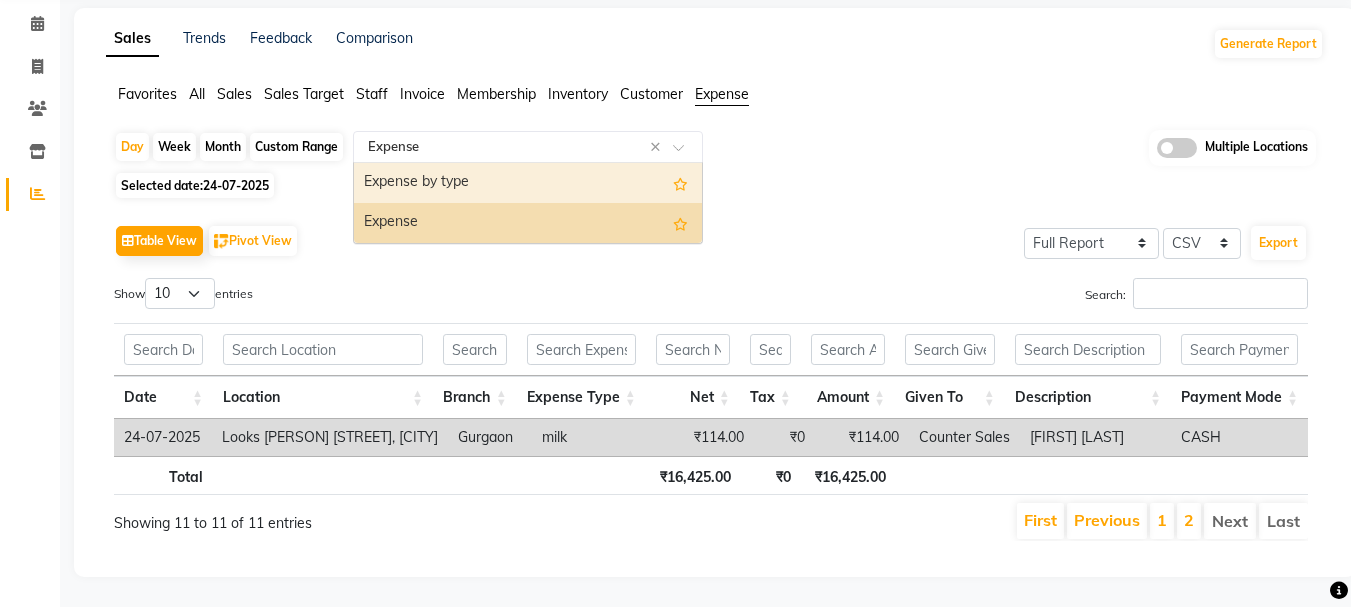 click on "Expense by type" at bounding box center (528, 183) 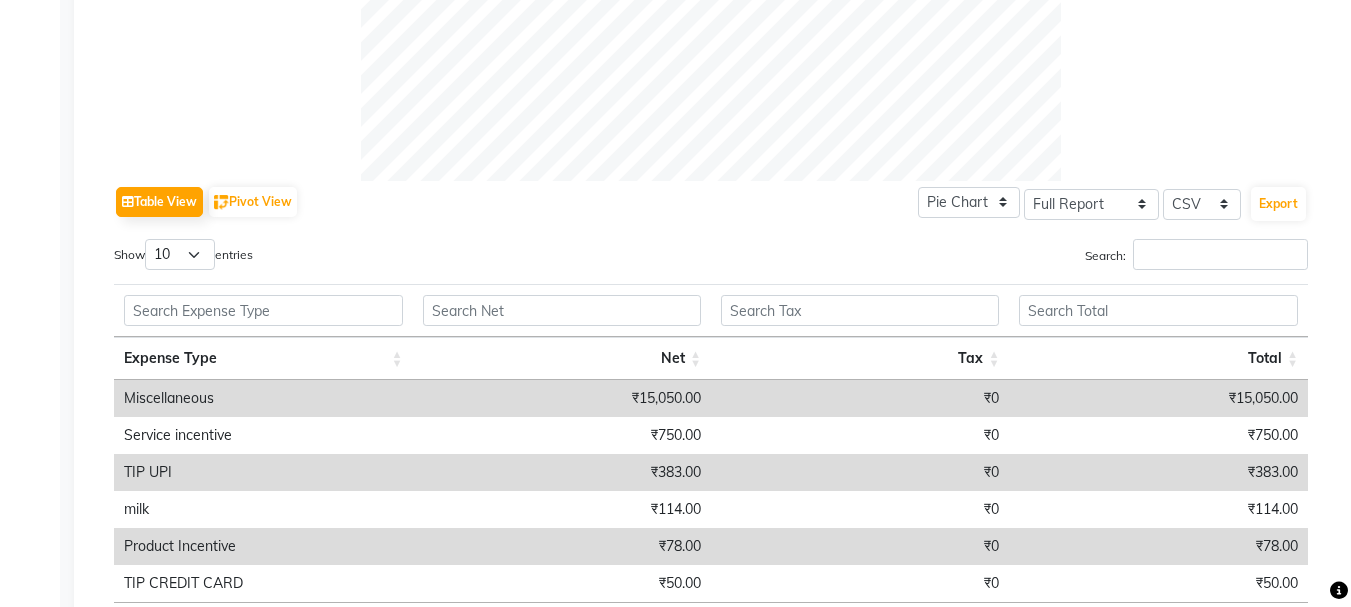 scroll, scrollTop: 1003, scrollLeft: 0, axis: vertical 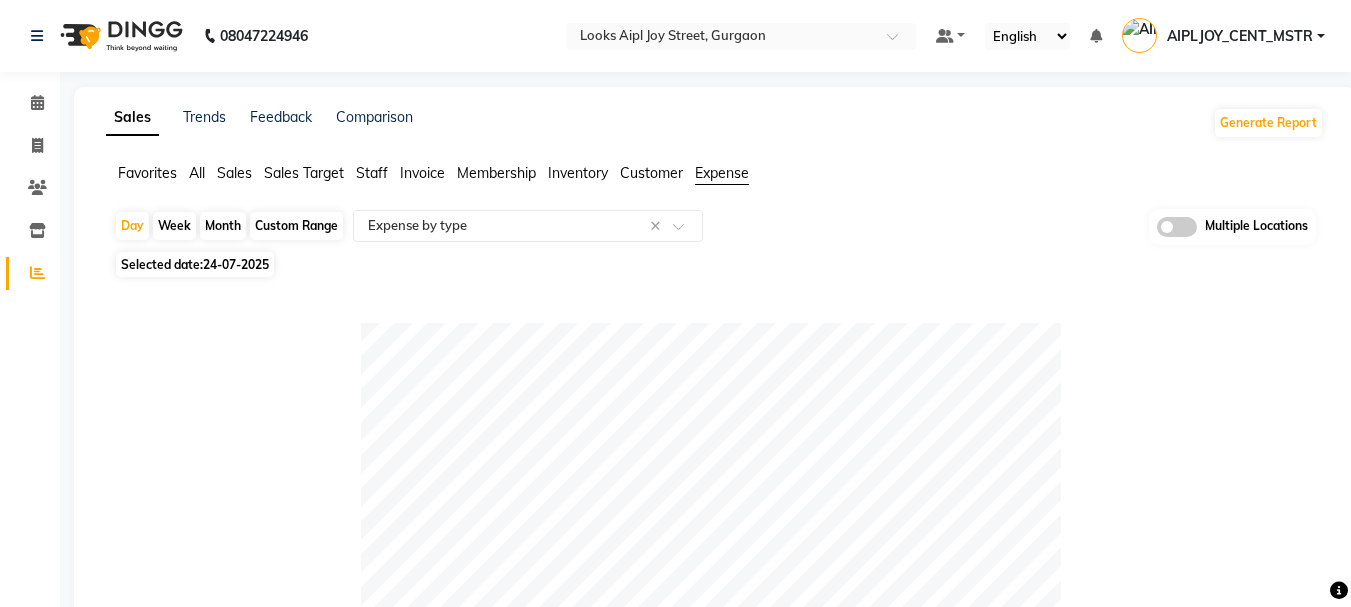 click on "24-07-2025" 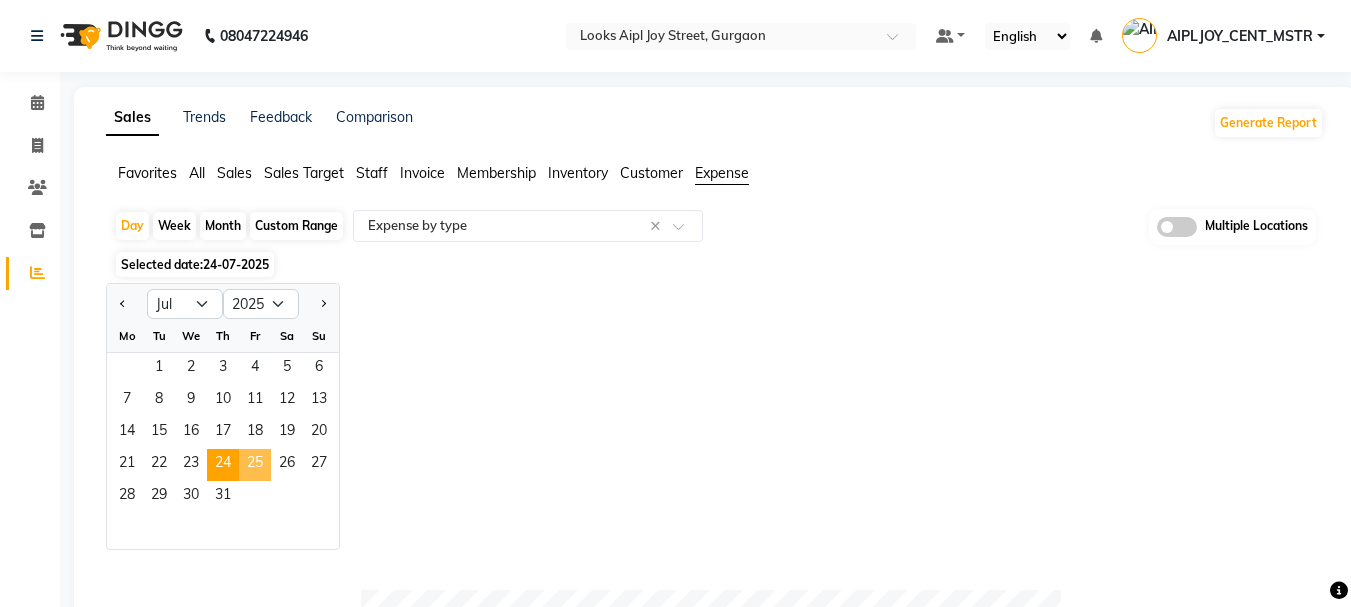 click on "25" 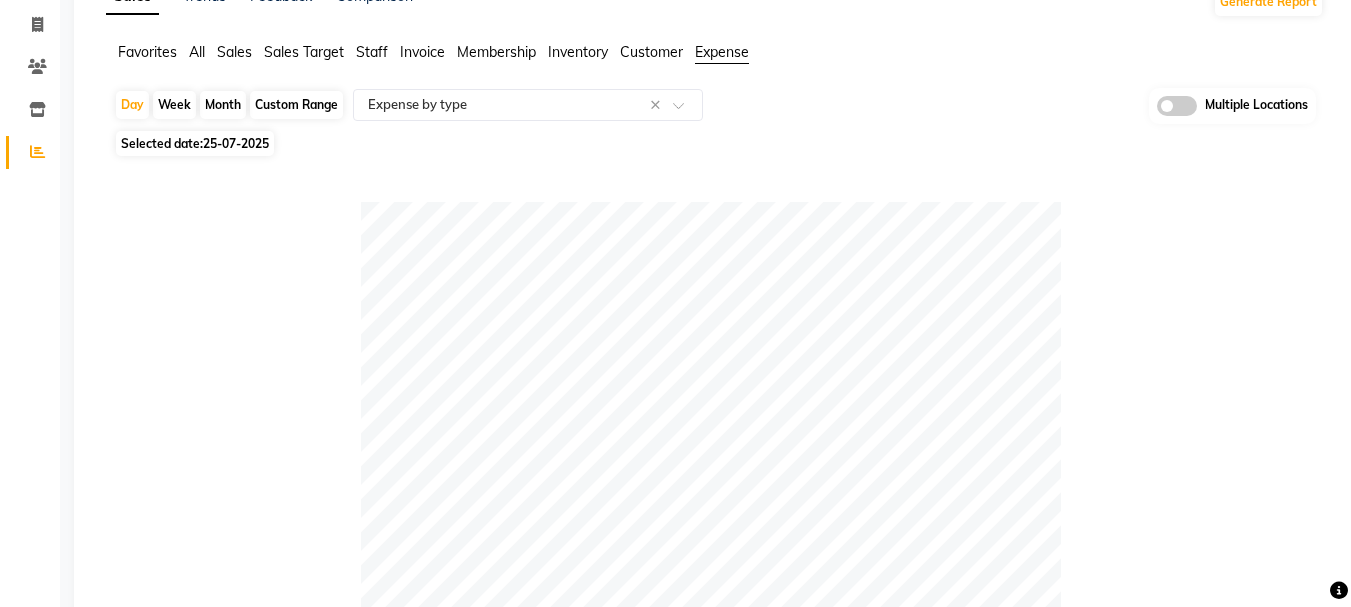 scroll, scrollTop: 0, scrollLeft: 0, axis: both 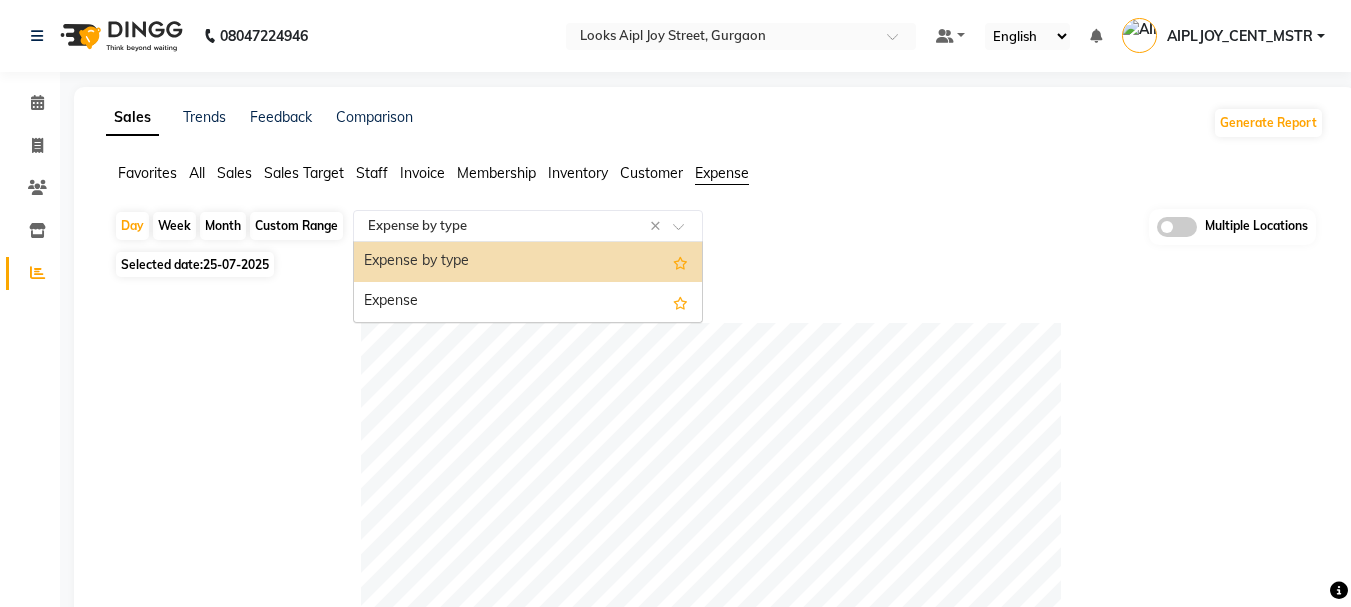 click 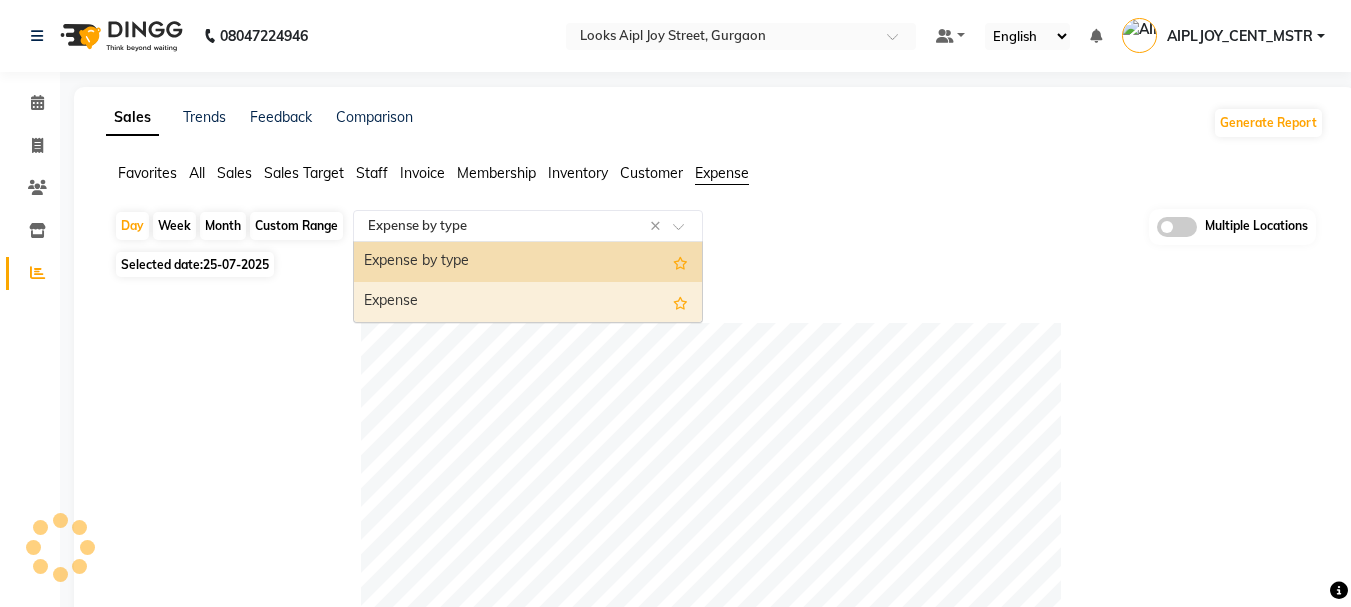 click on "Expense" at bounding box center [528, 302] 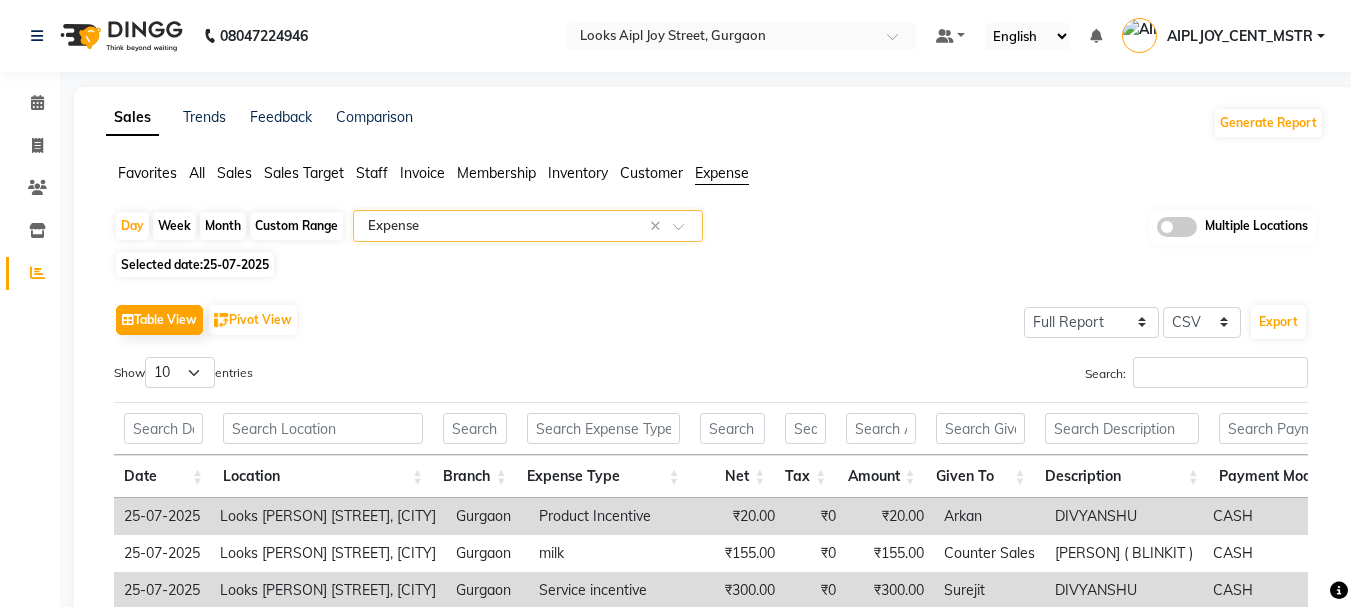 click on "25-07-2025" 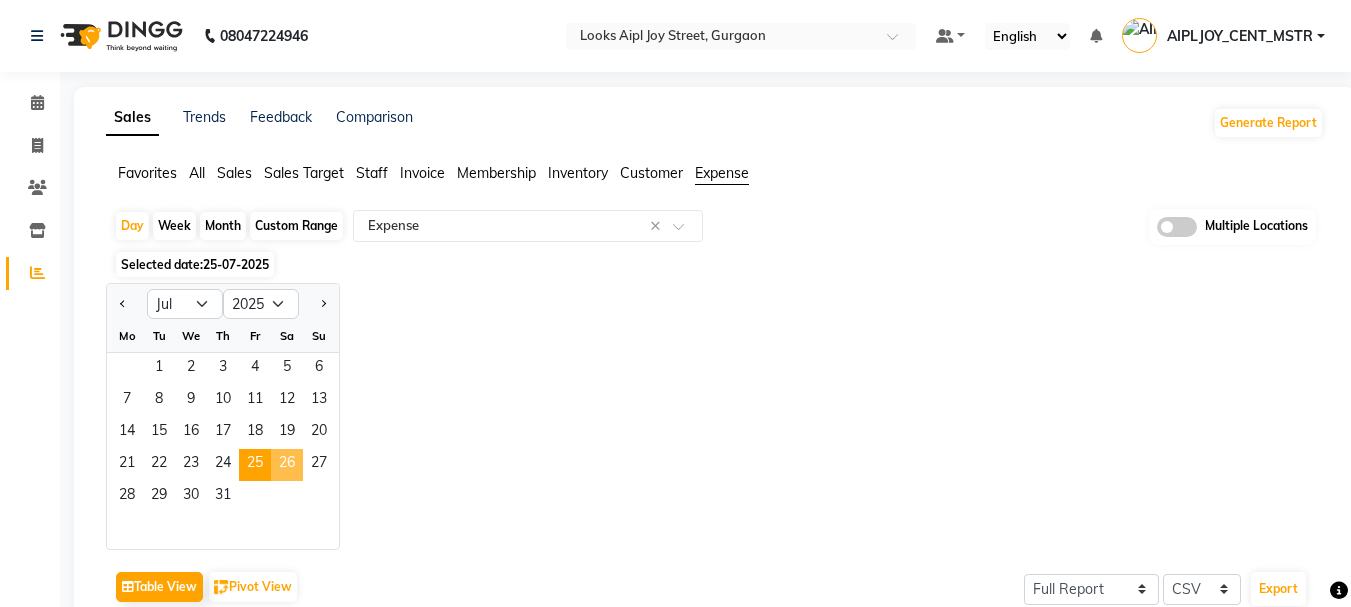 click on "26" 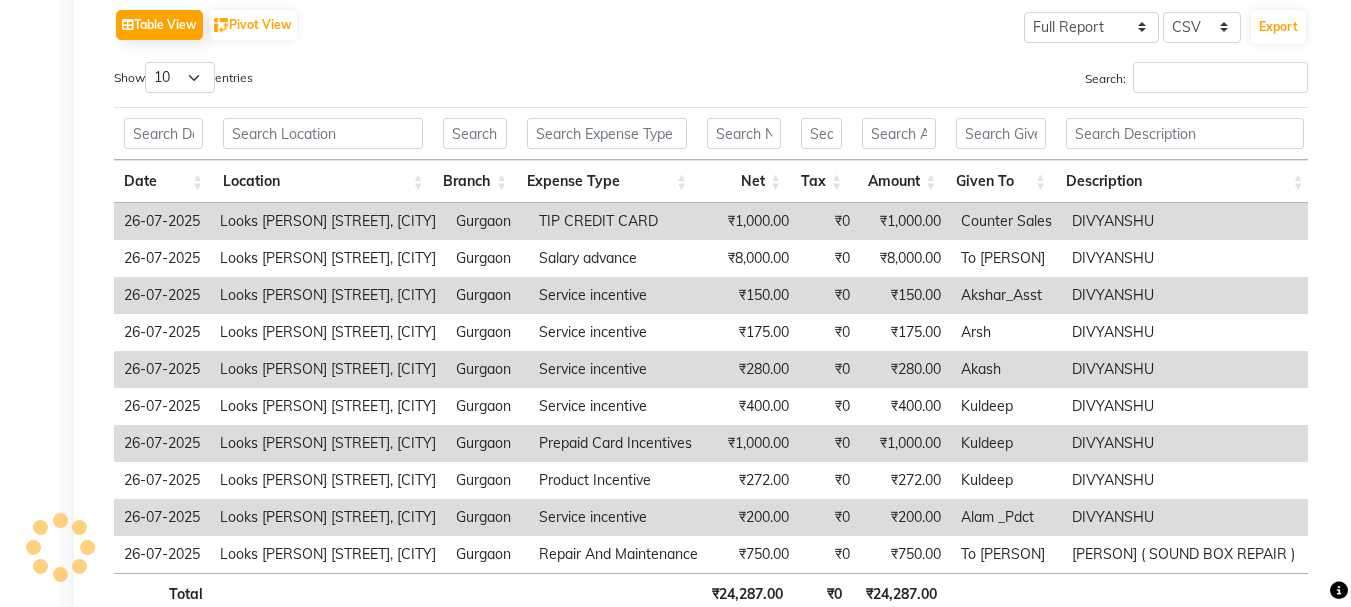 scroll, scrollTop: 400, scrollLeft: 0, axis: vertical 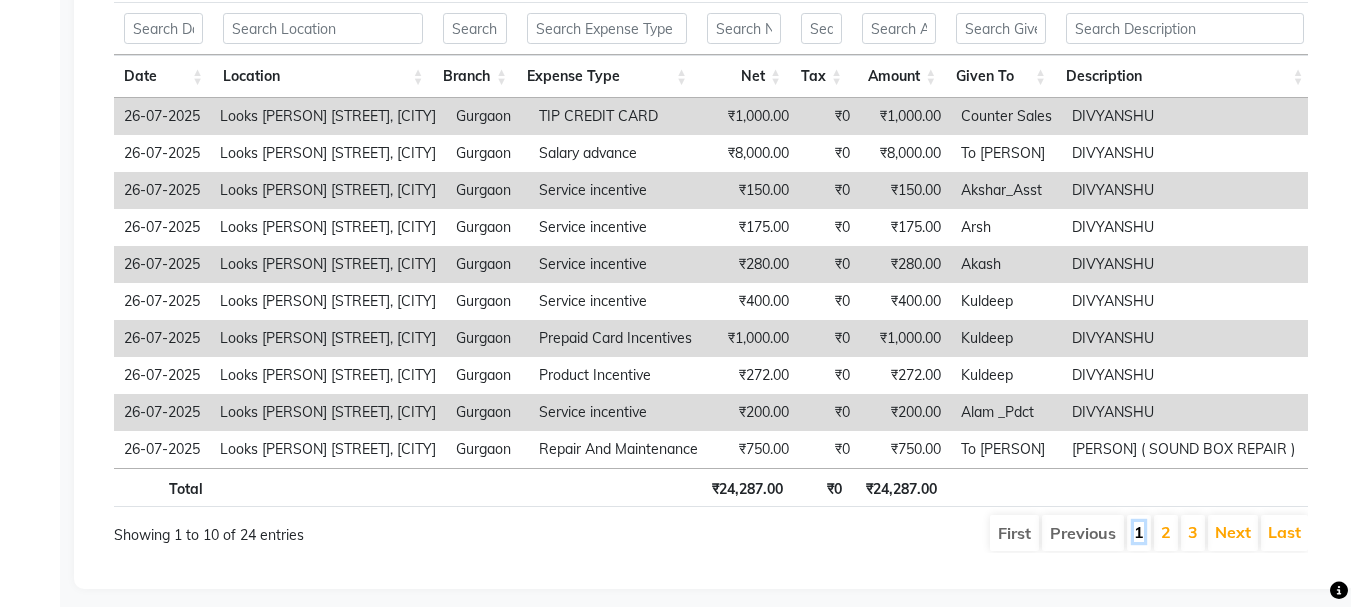 click on "1" at bounding box center [1139, 532] 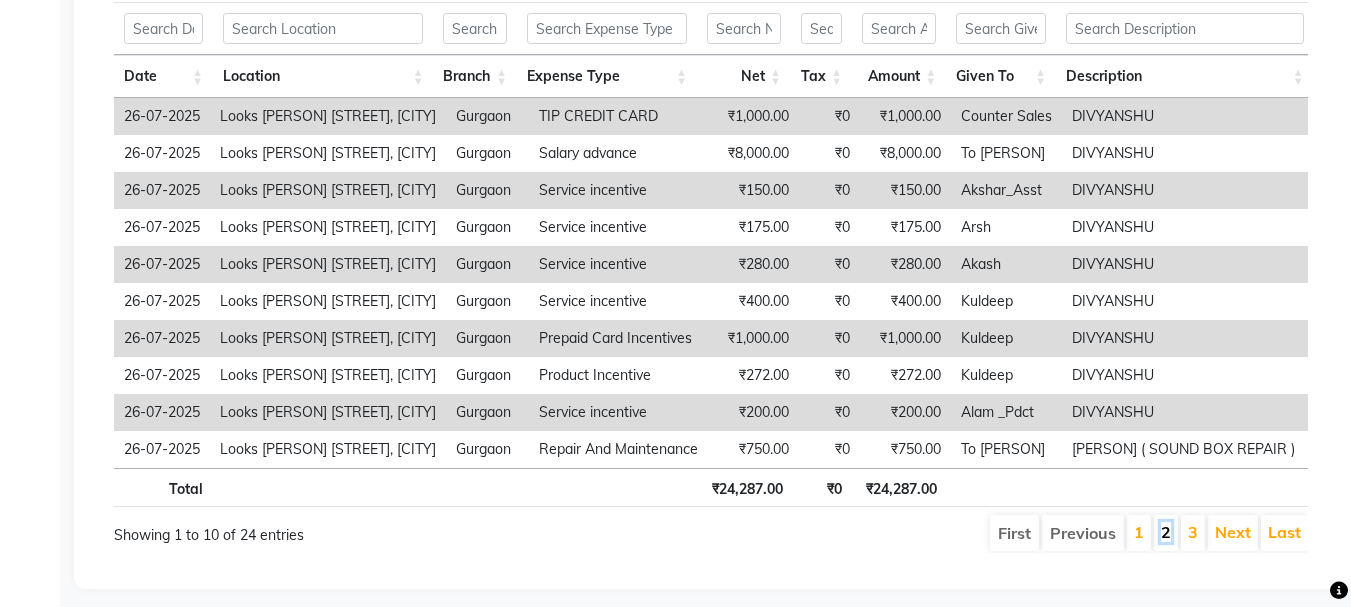 click on "2" at bounding box center (1166, 532) 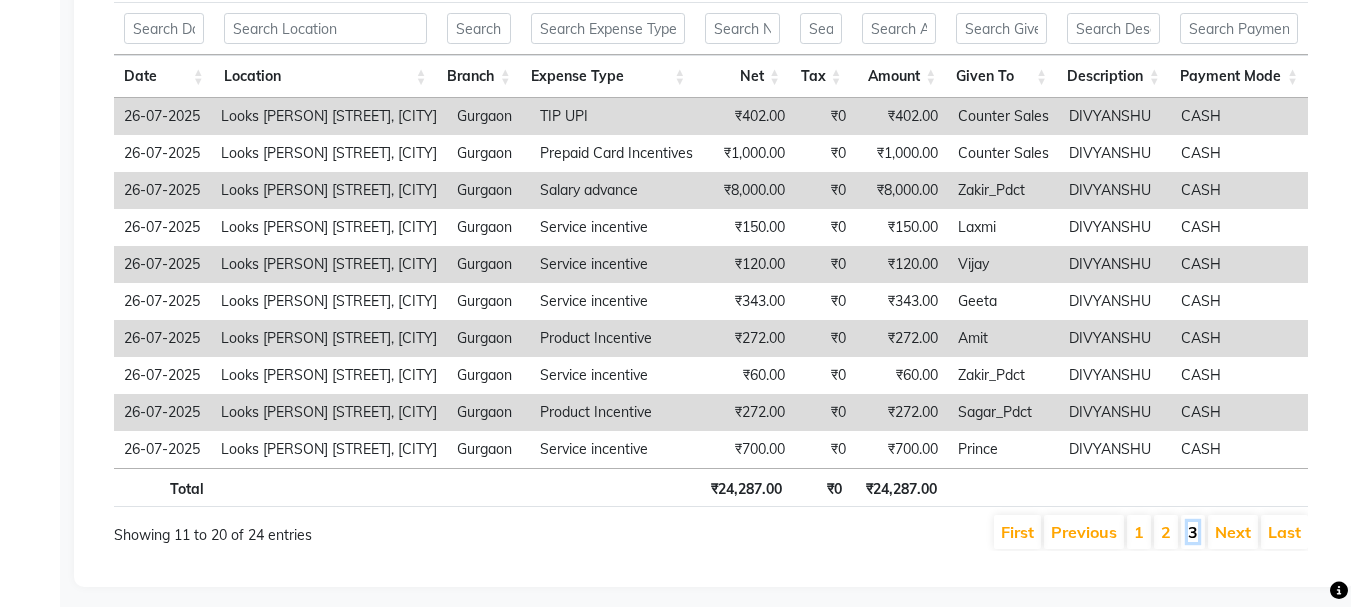 click on "3" at bounding box center [1193, 532] 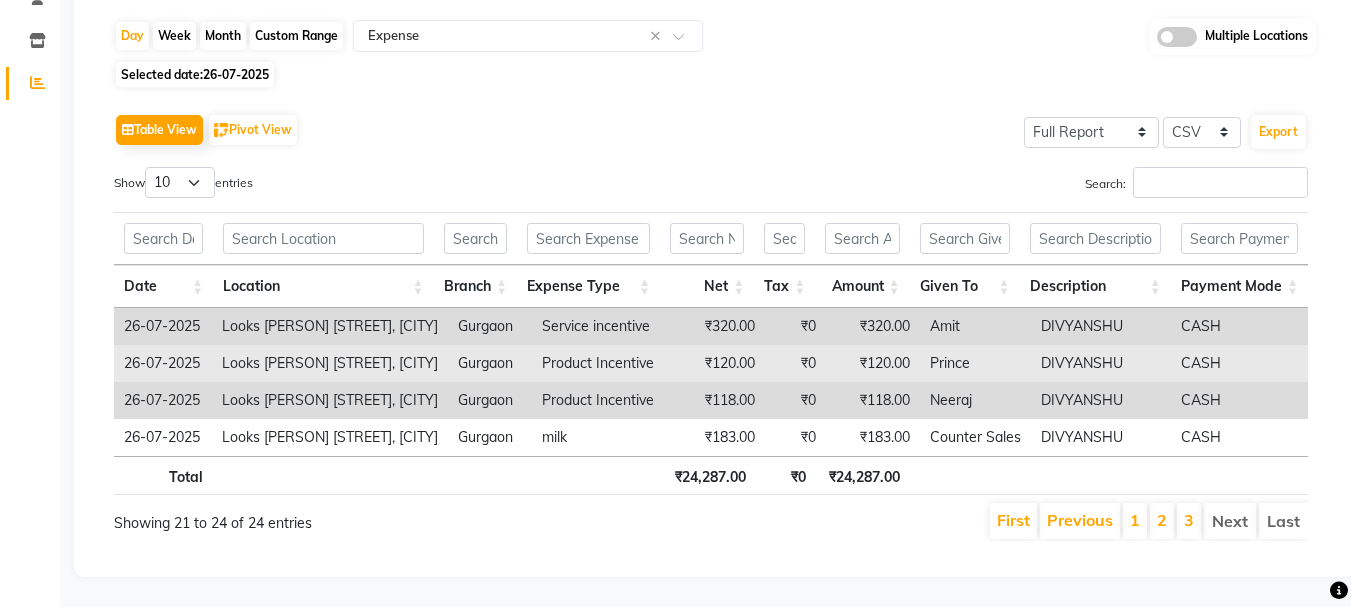 scroll, scrollTop: 205, scrollLeft: 0, axis: vertical 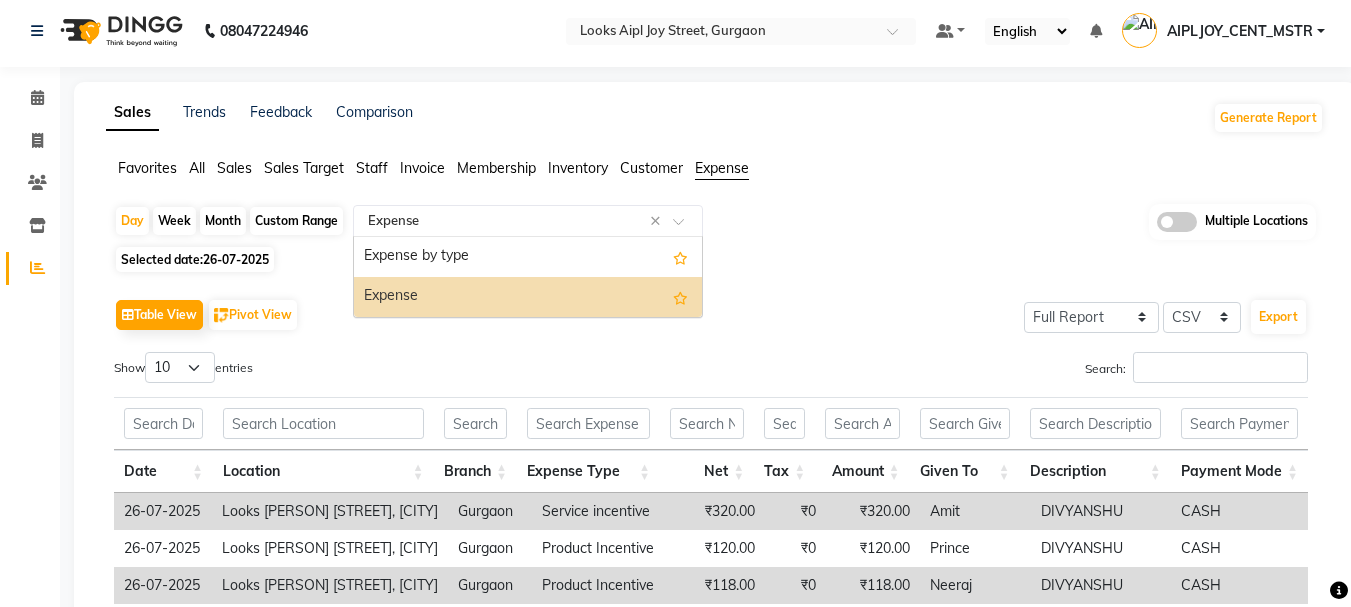 click 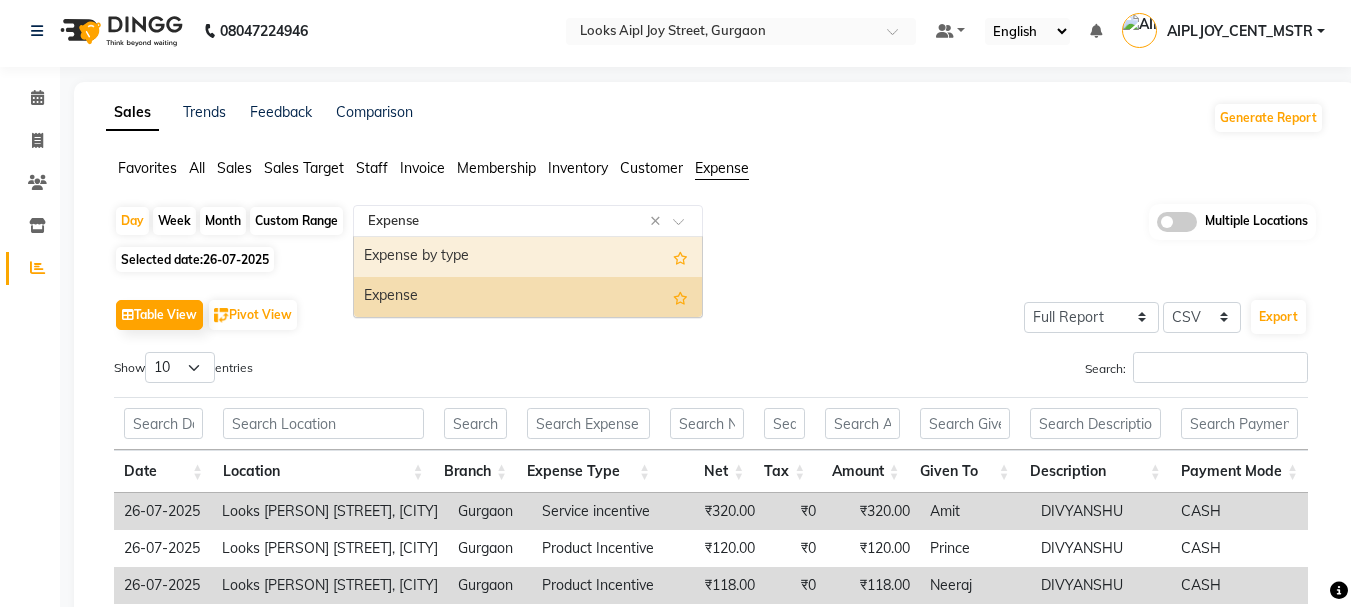 click on "Expense by type" at bounding box center [528, 257] 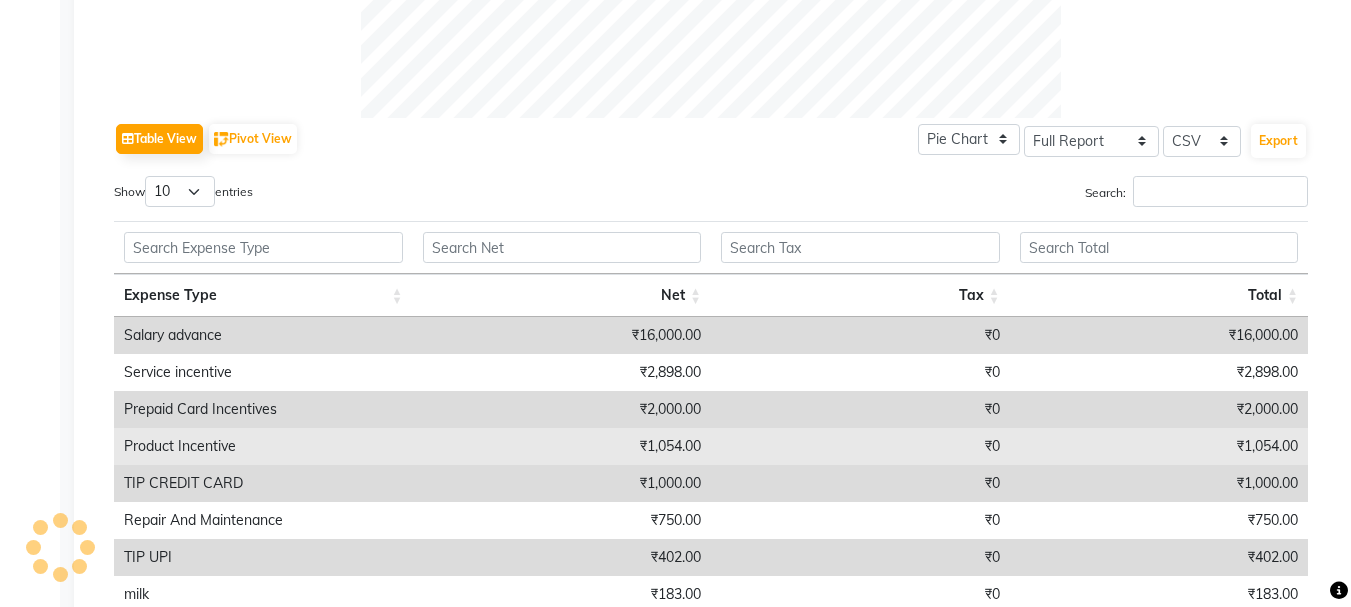 scroll, scrollTop: 1005, scrollLeft: 0, axis: vertical 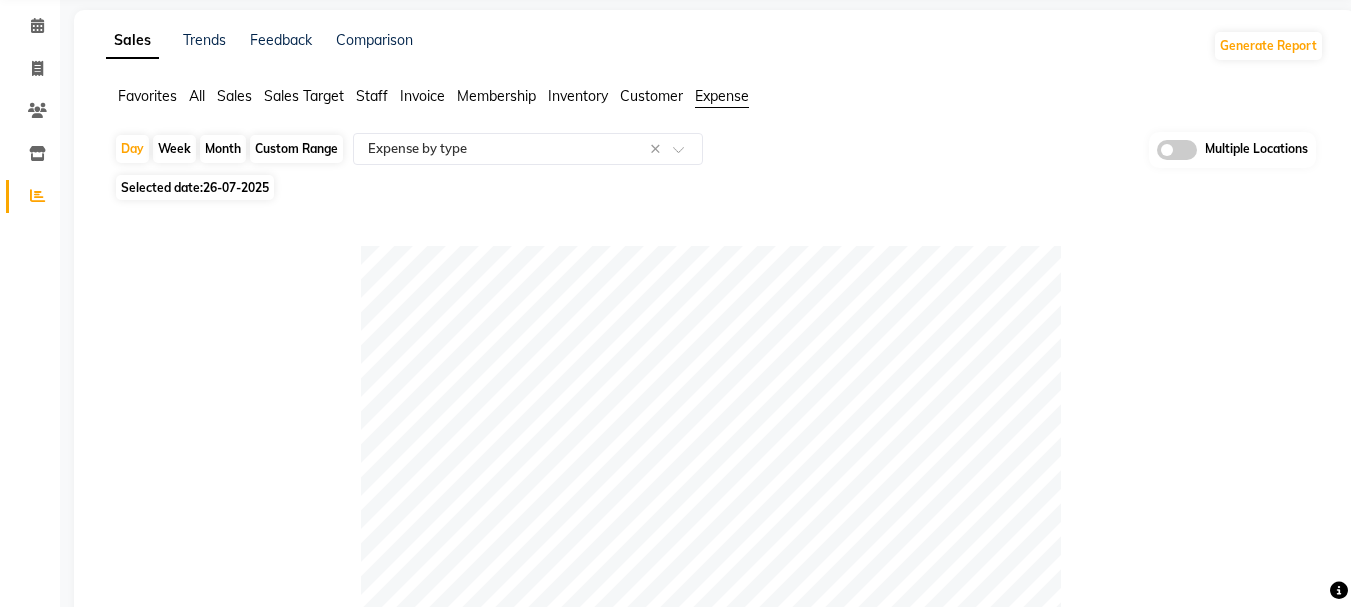 click on "26-07-2025" 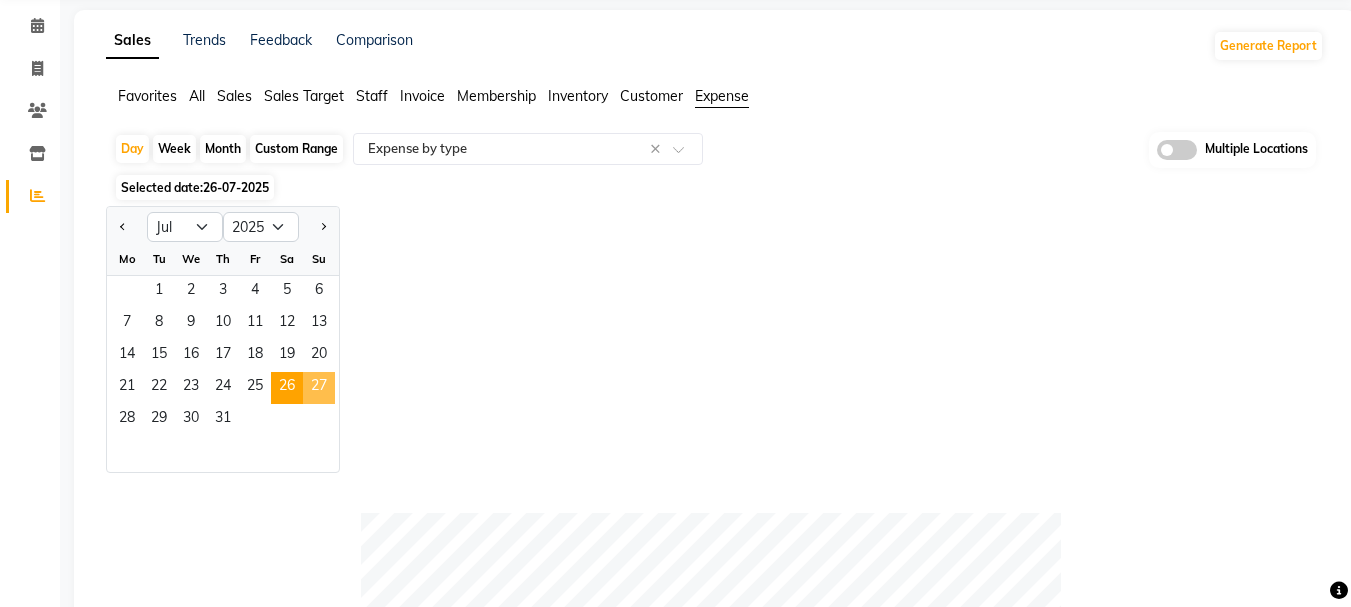click on "27" 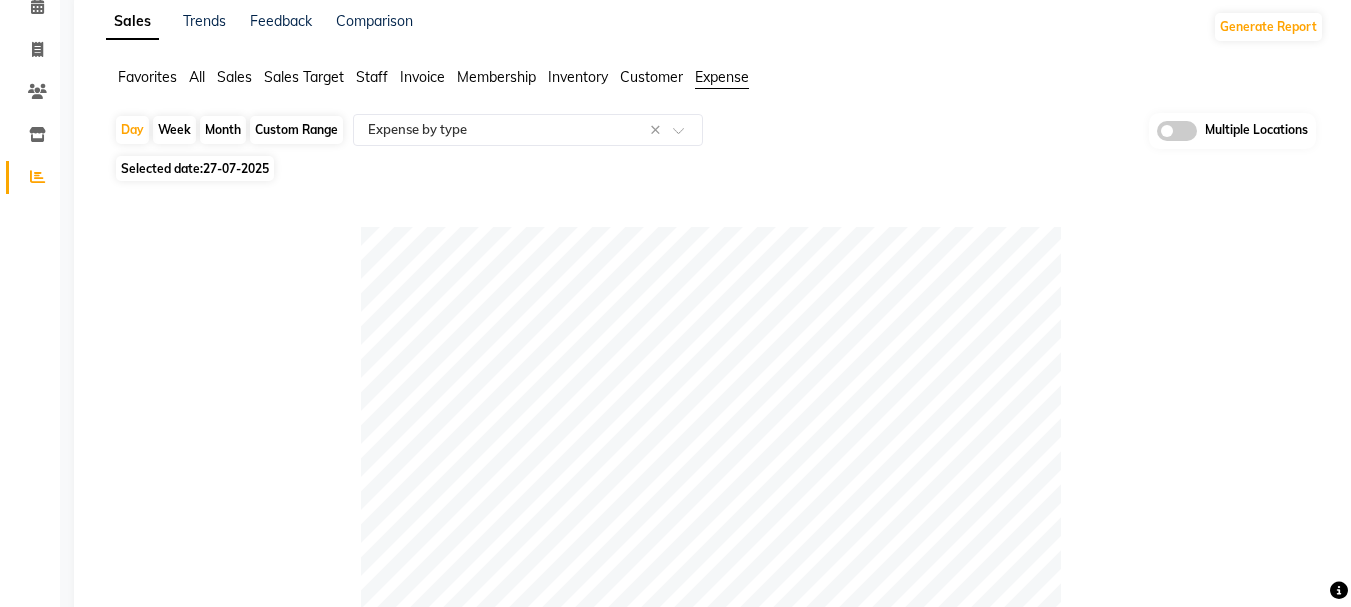 scroll, scrollTop: 0, scrollLeft: 0, axis: both 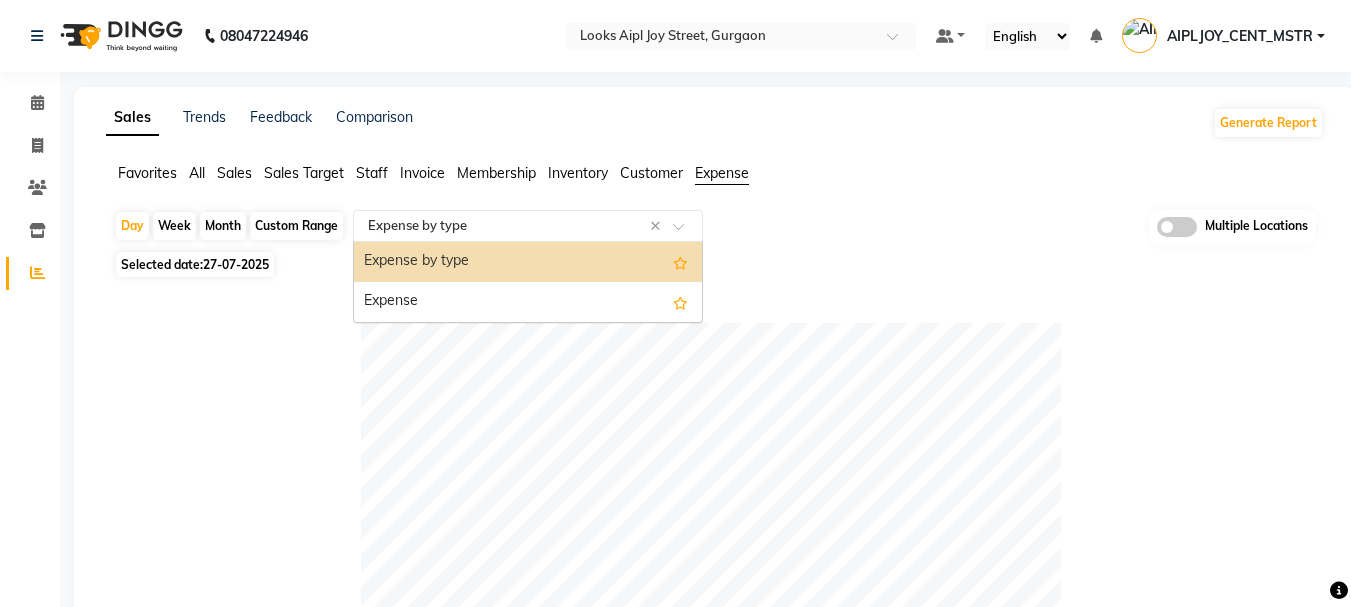 click on "Select Report Type × Expense by type ×  Expense by type   Expense" 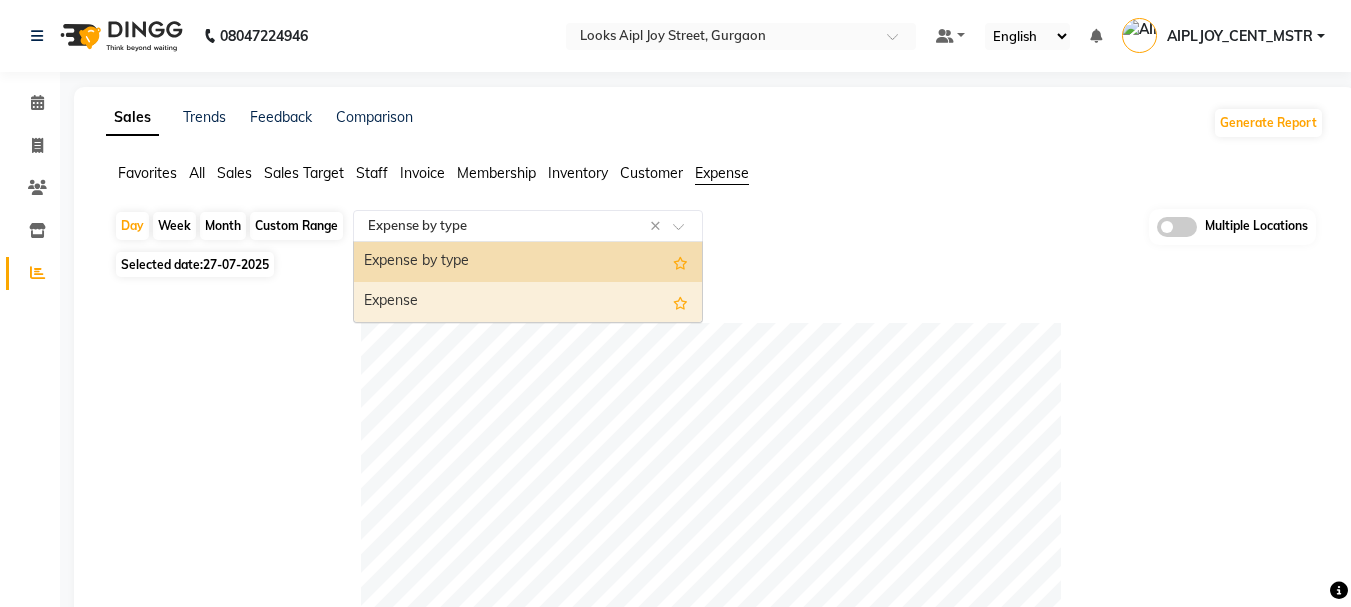 click on "Expense" at bounding box center (528, 302) 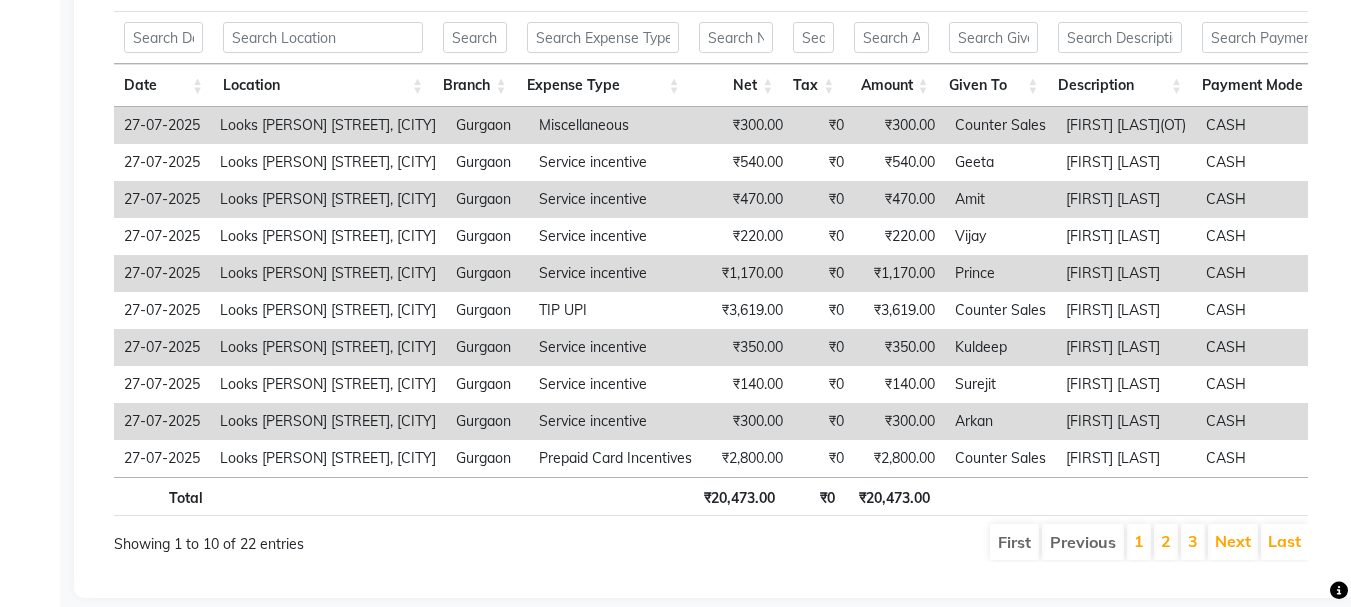 scroll, scrollTop: 400, scrollLeft: 0, axis: vertical 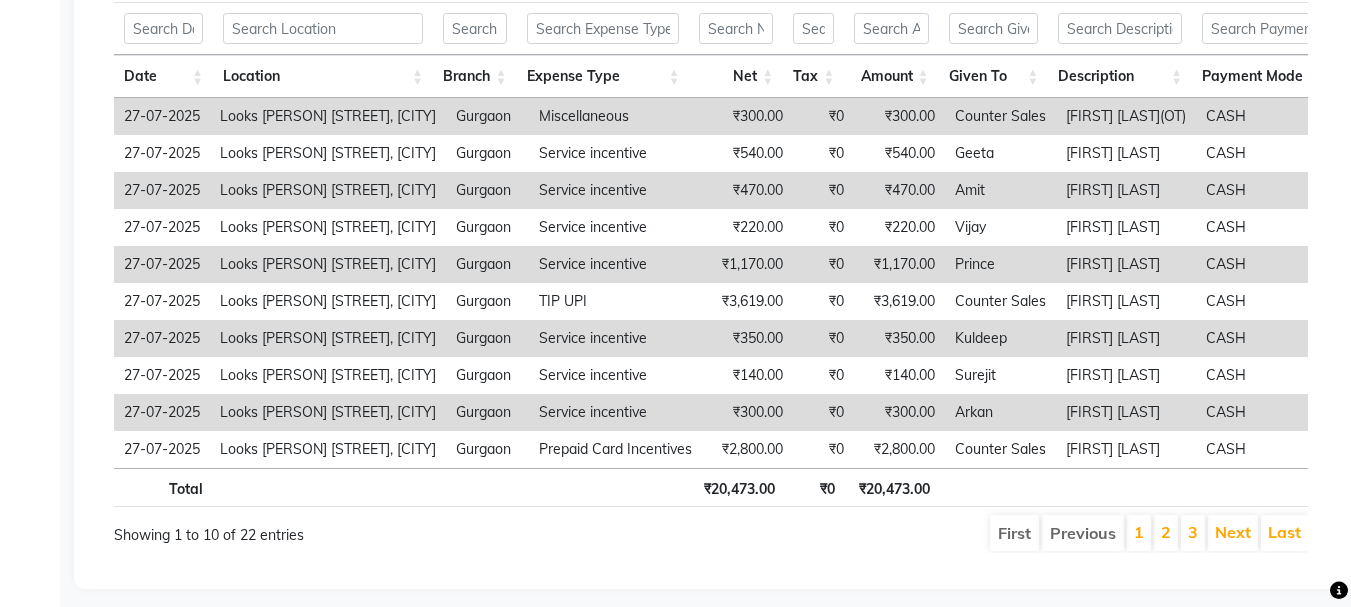 click on "2" at bounding box center [1166, 533] 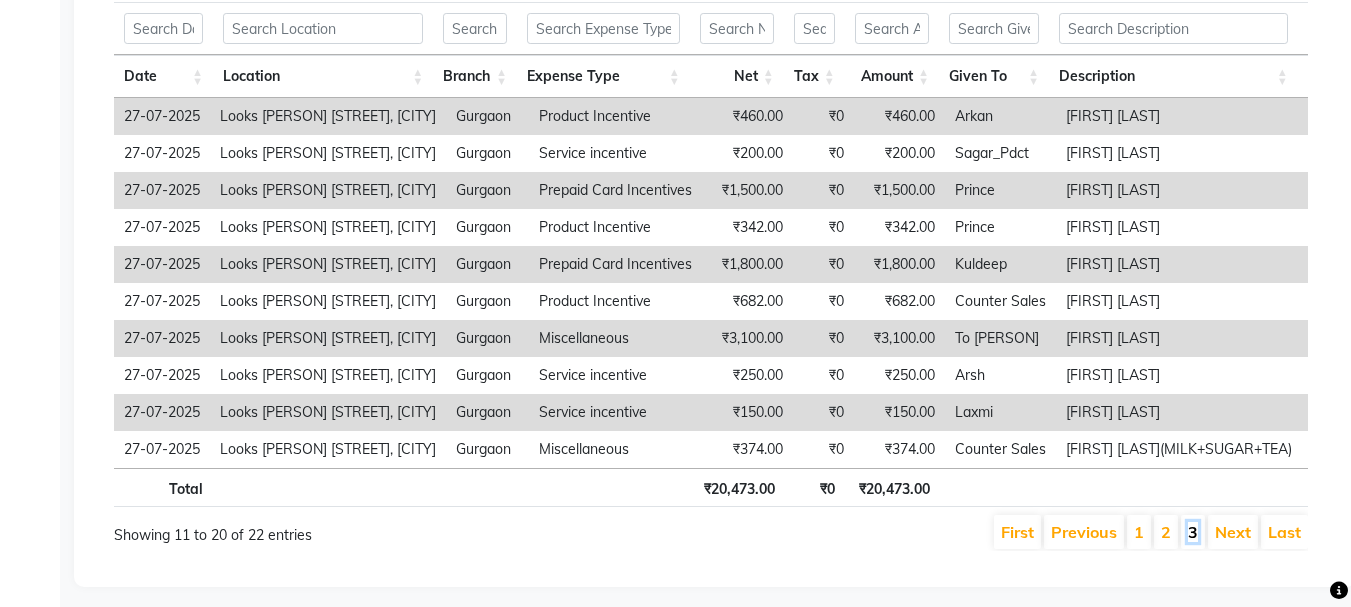 click on "3" at bounding box center [1193, 532] 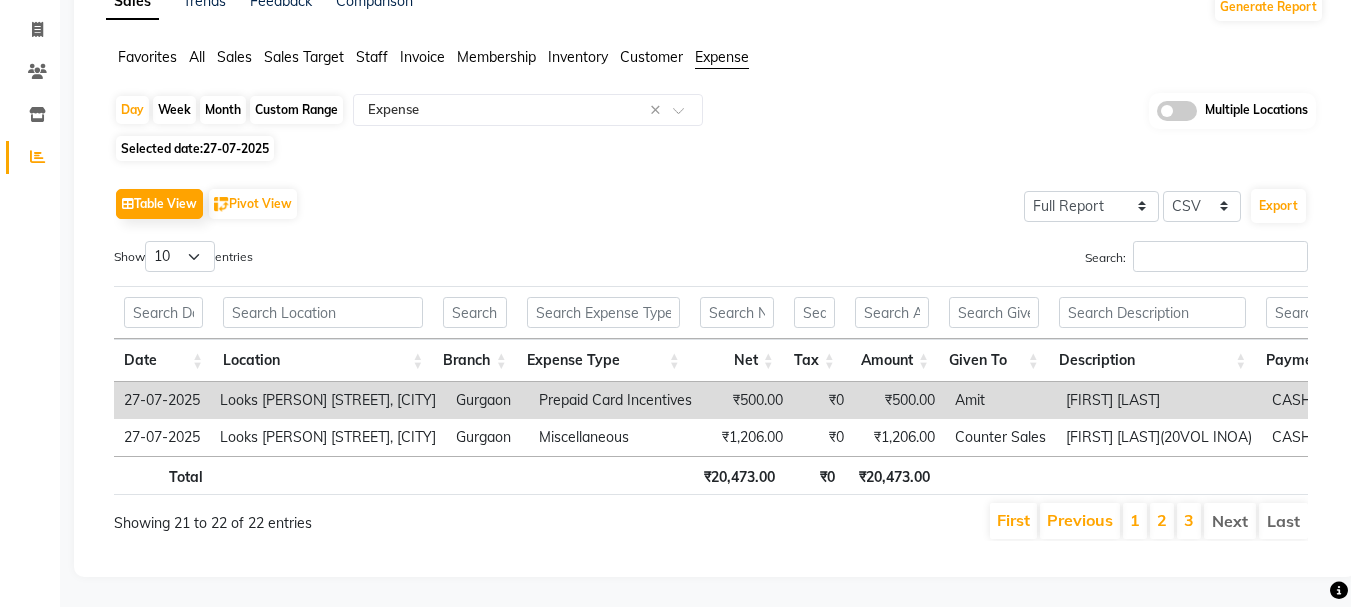 scroll, scrollTop: 146, scrollLeft: 0, axis: vertical 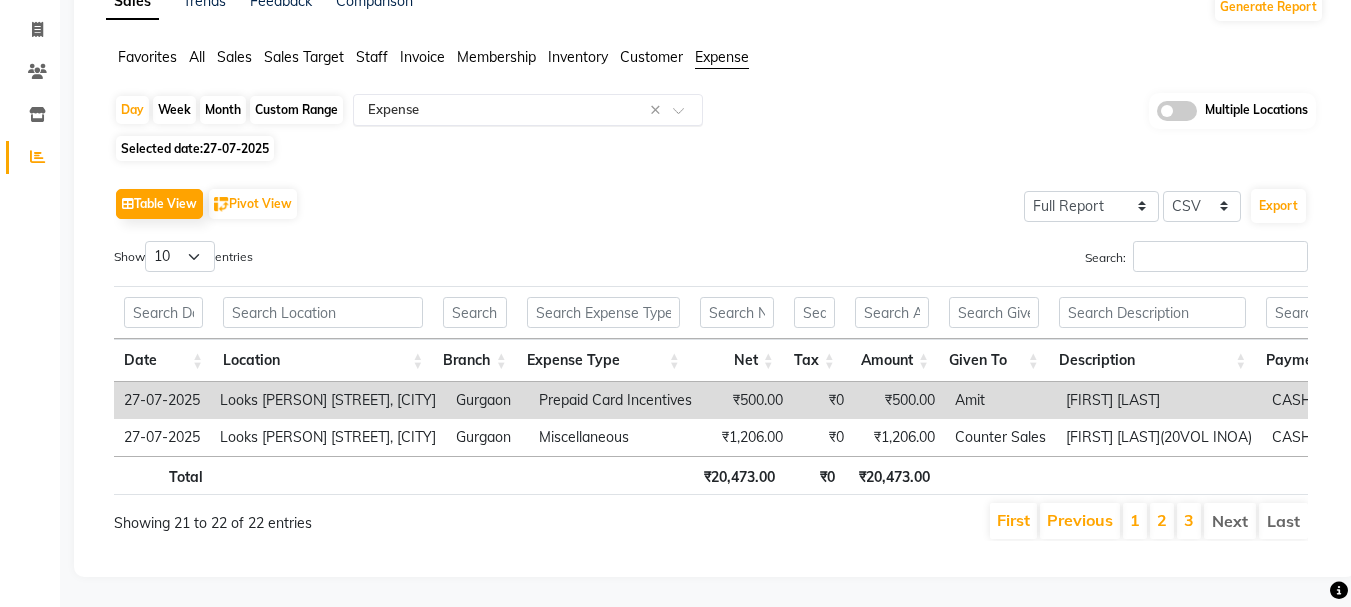 click on "Select Report Type × Expense ×" 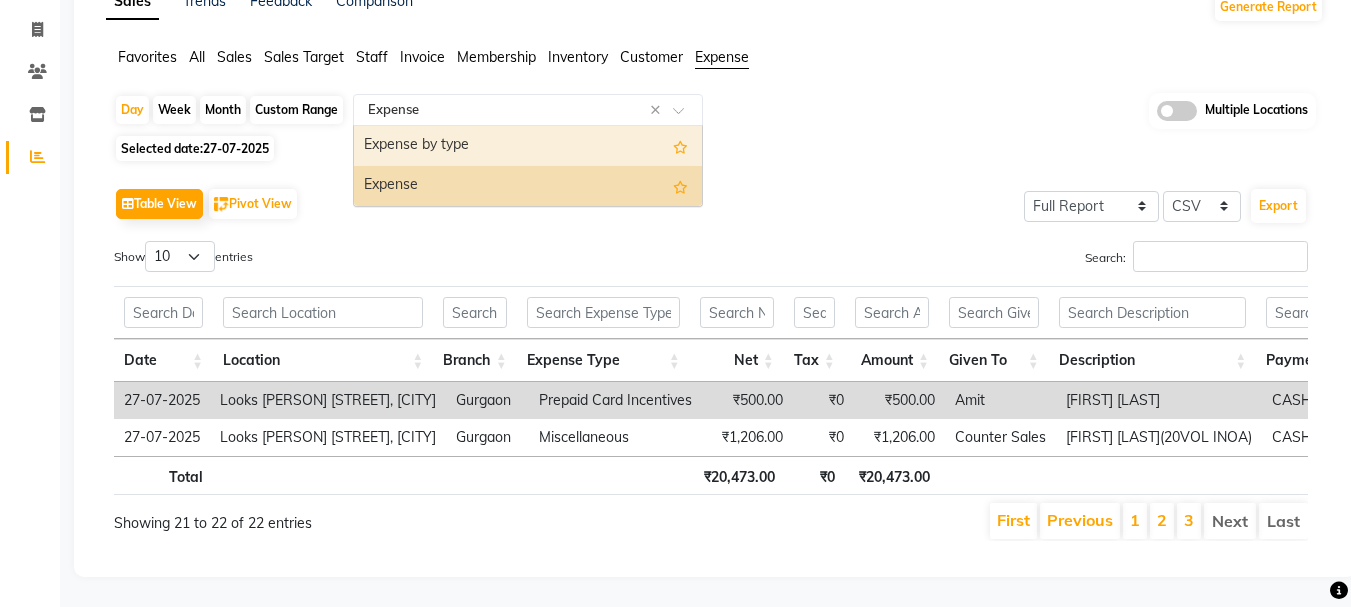click on "Expense by type" at bounding box center [528, 146] 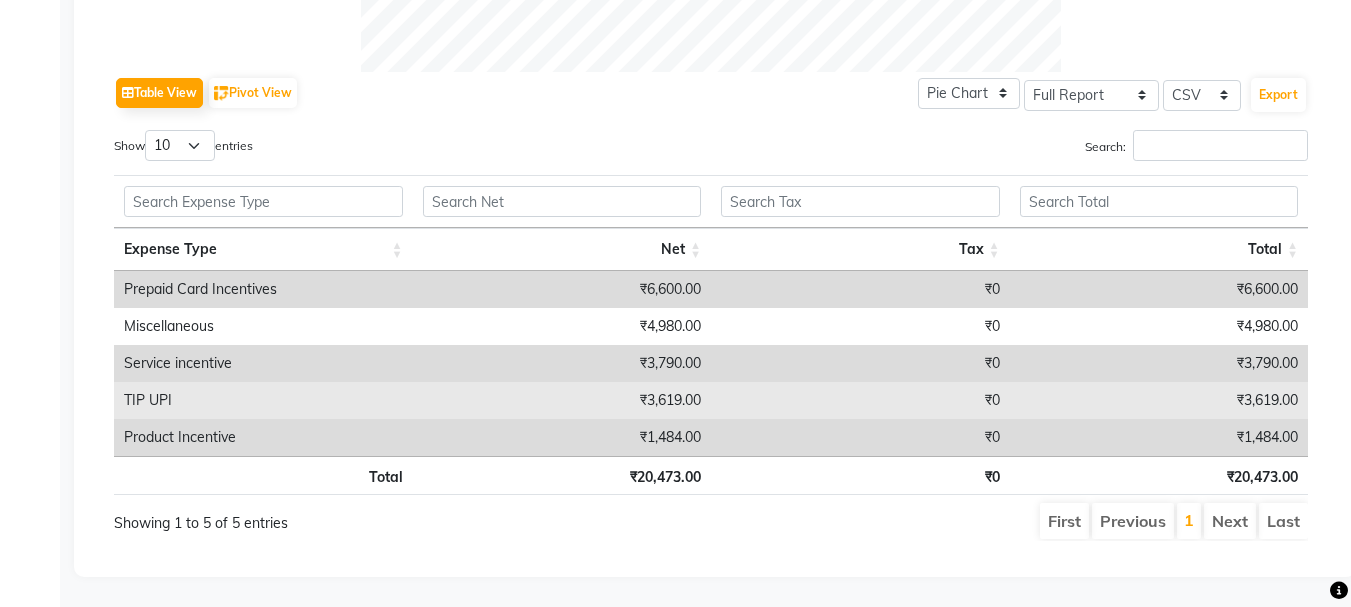 scroll, scrollTop: 966, scrollLeft: 0, axis: vertical 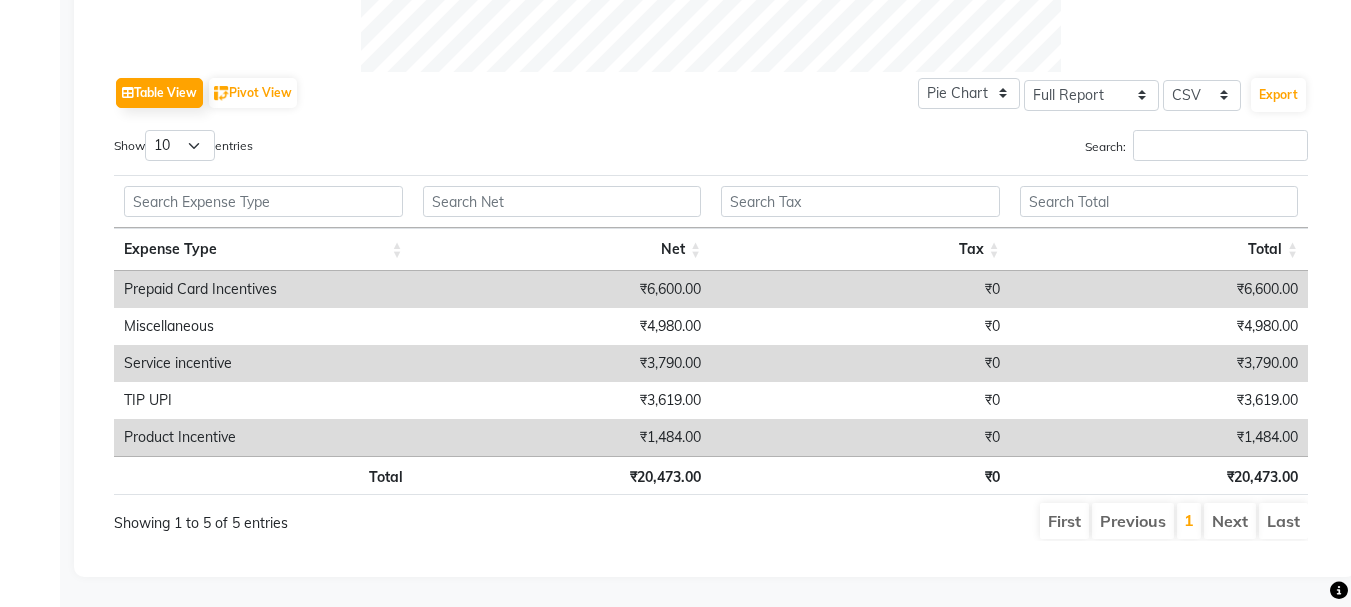 click on "₹0" at bounding box center [860, 475] 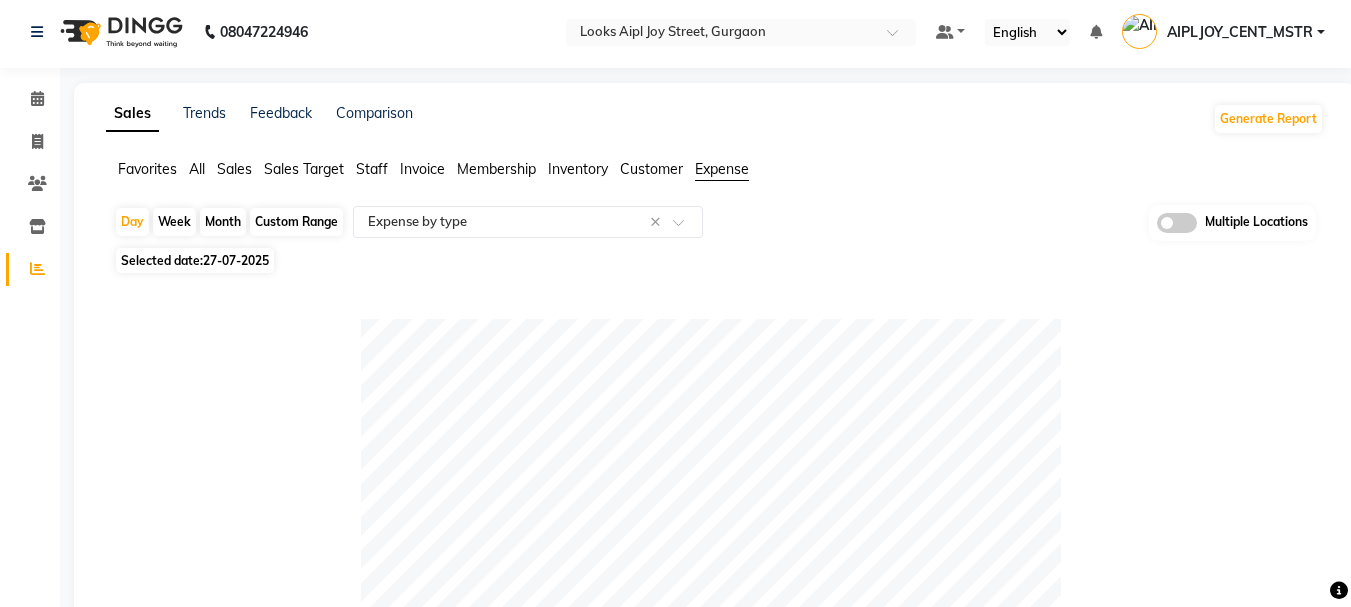 scroll, scrollTop: 0, scrollLeft: 0, axis: both 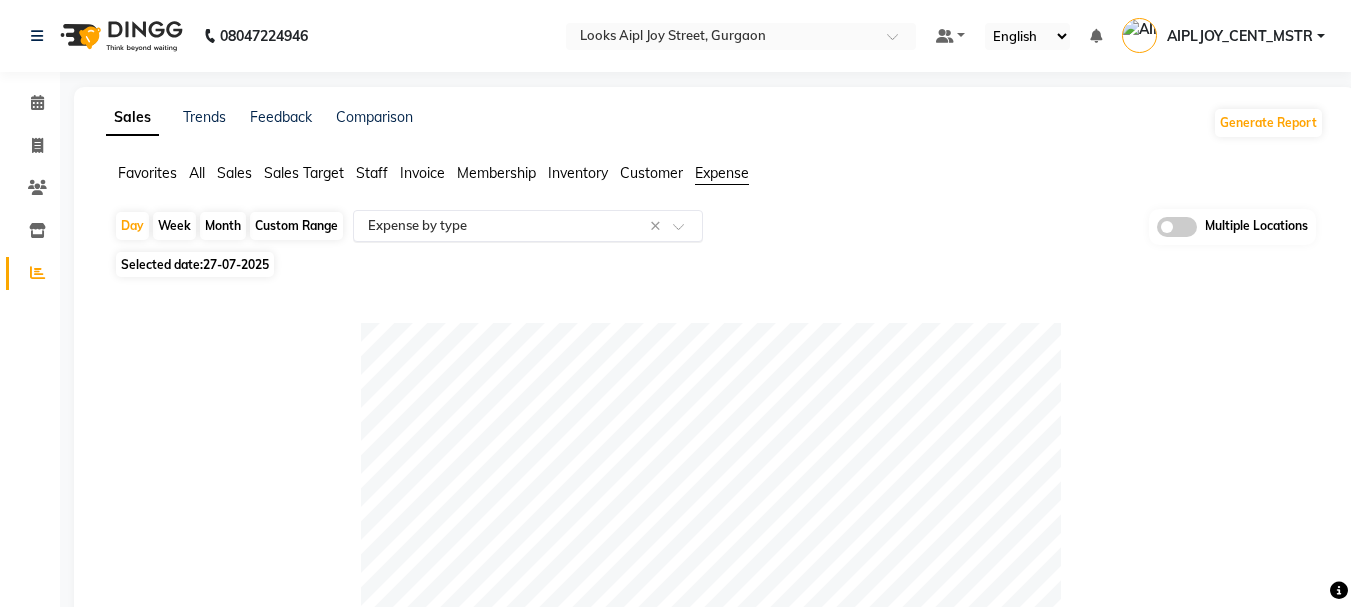 click 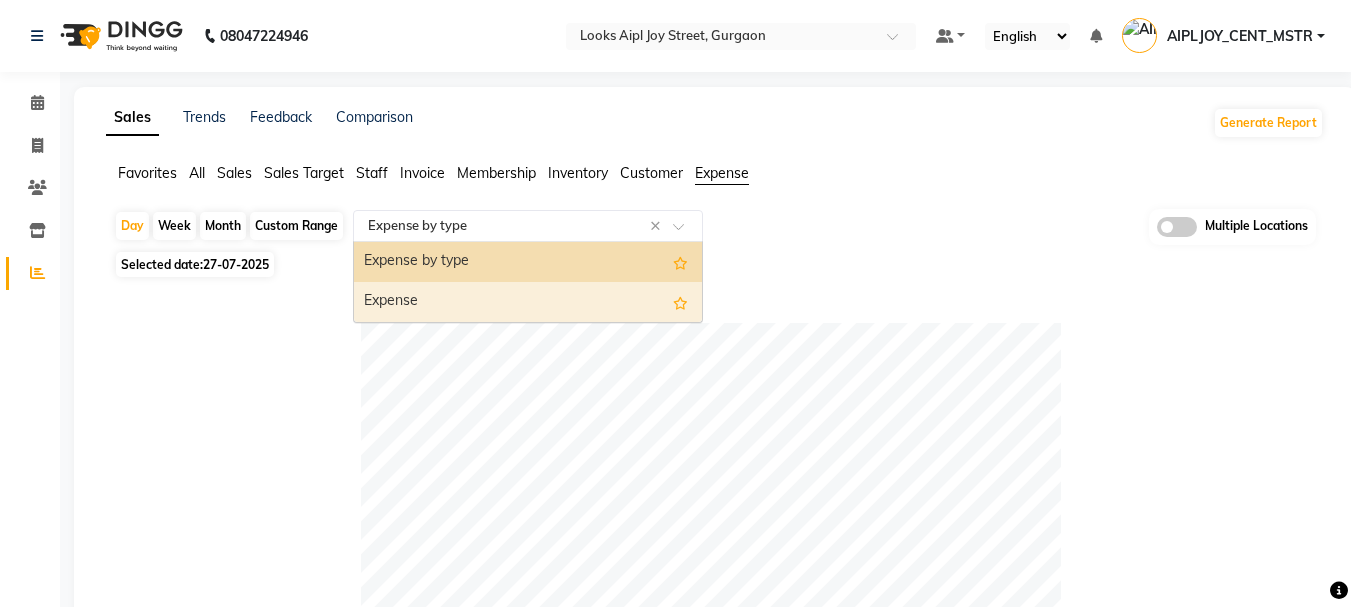 click on "Expense" at bounding box center (528, 302) 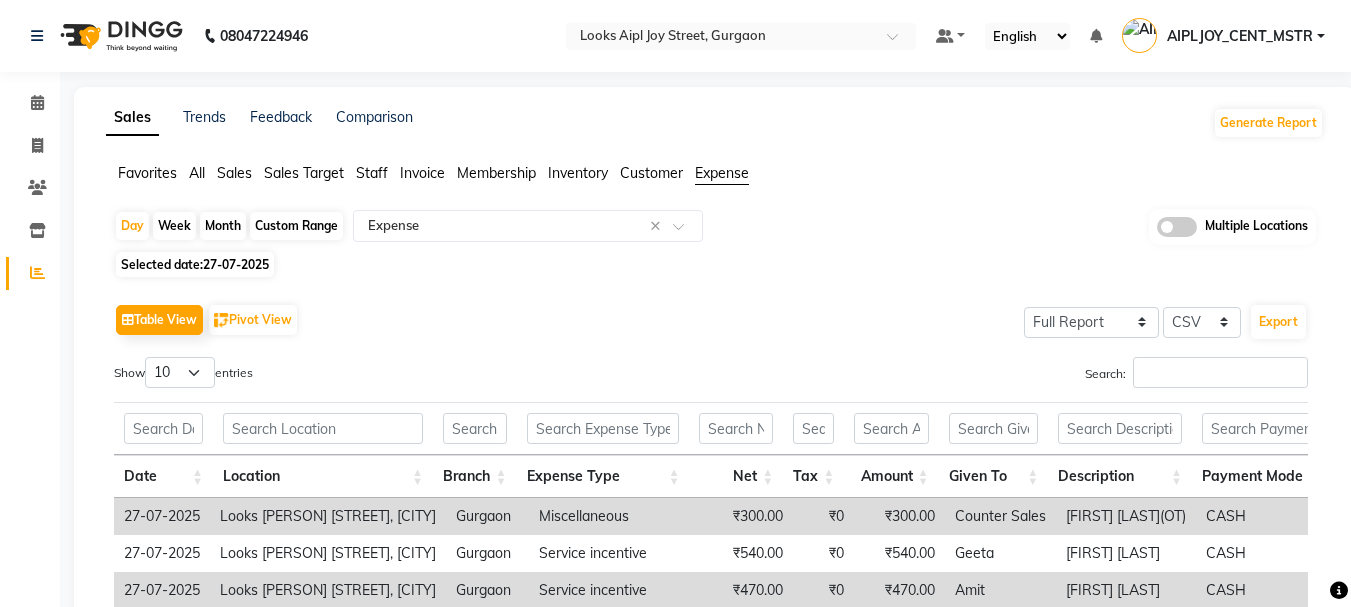 click on "27-07-2025" 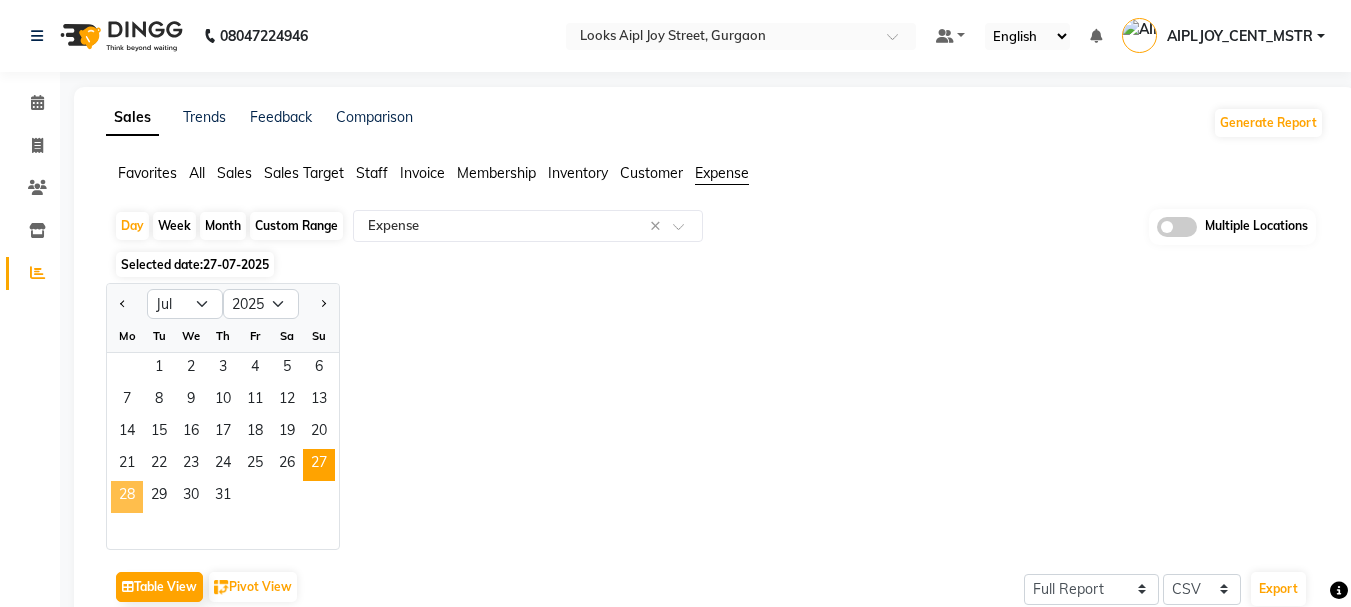 click on "28" 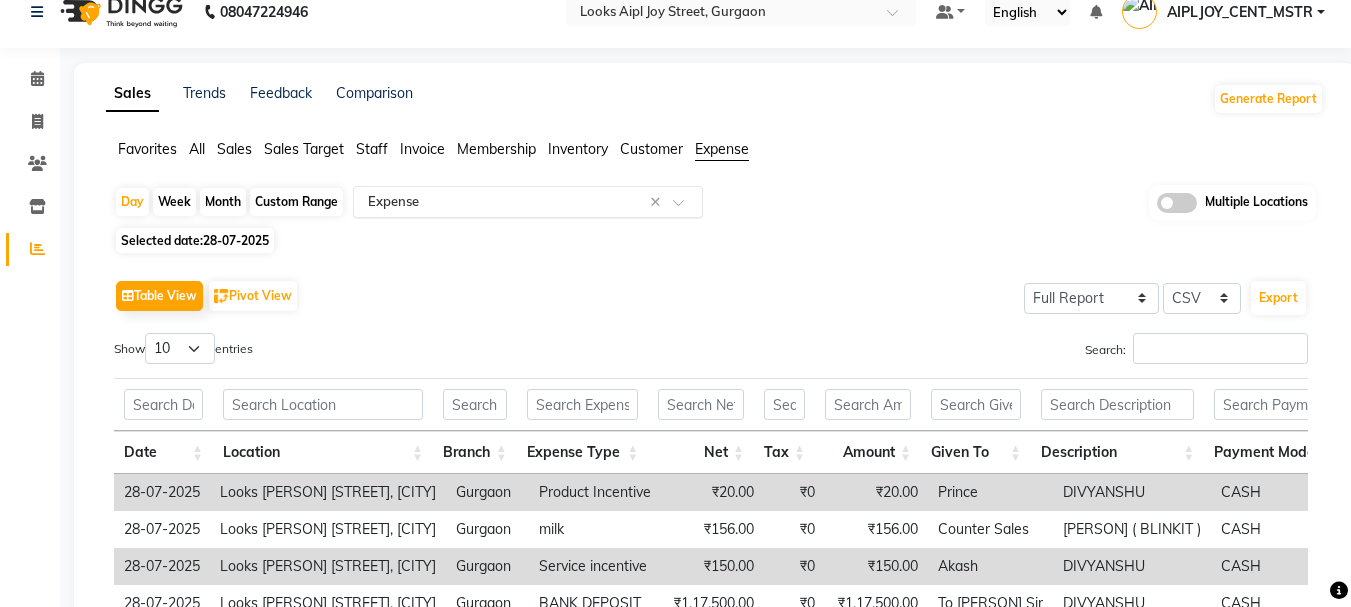scroll, scrollTop: 0, scrollLeft: 0, axis: both 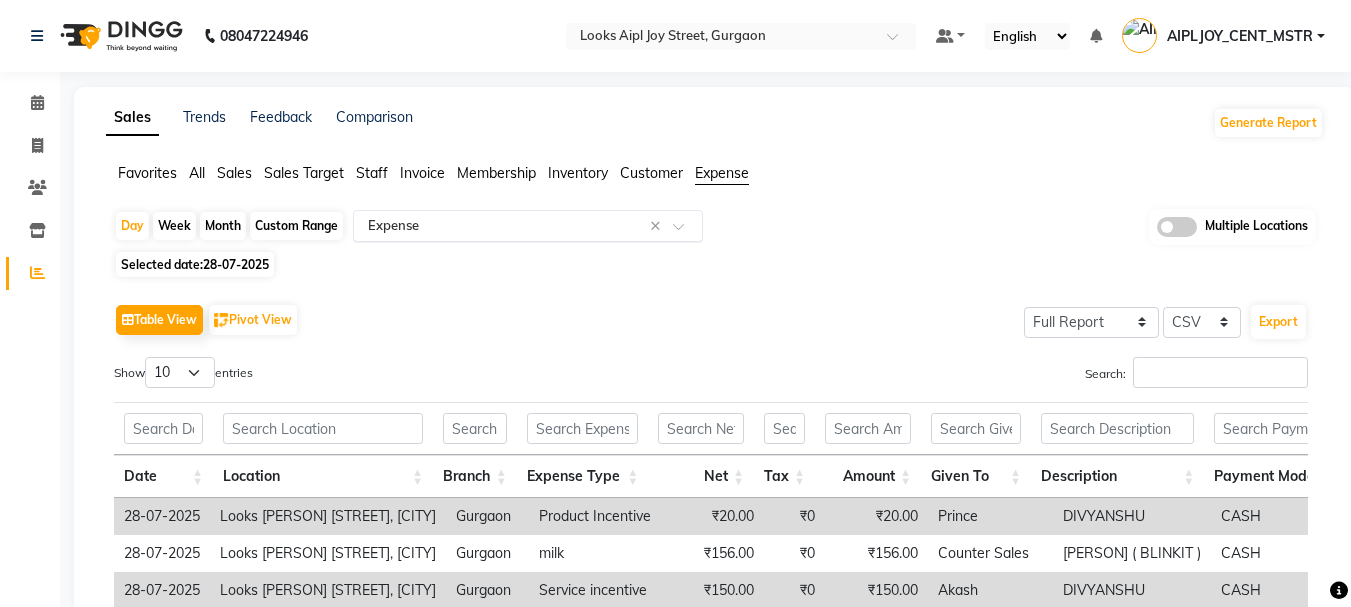 click on "Select Report Type × Expense ×" 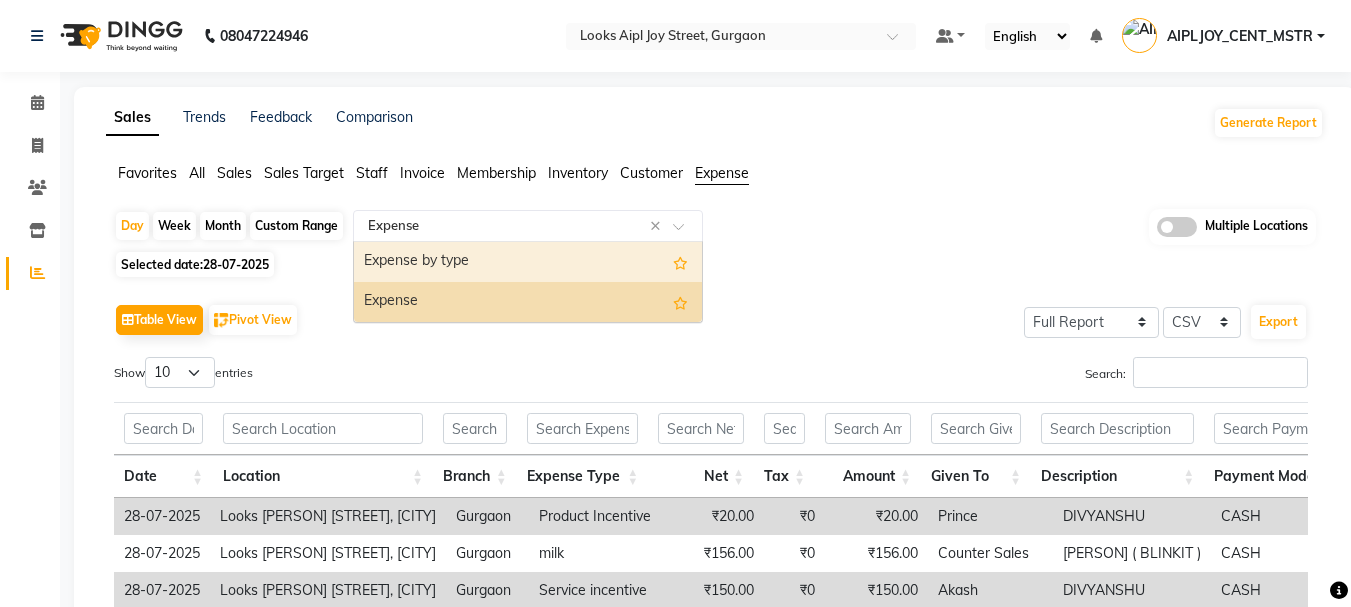 click on "Expense by type" at bounding box center (528, 262) 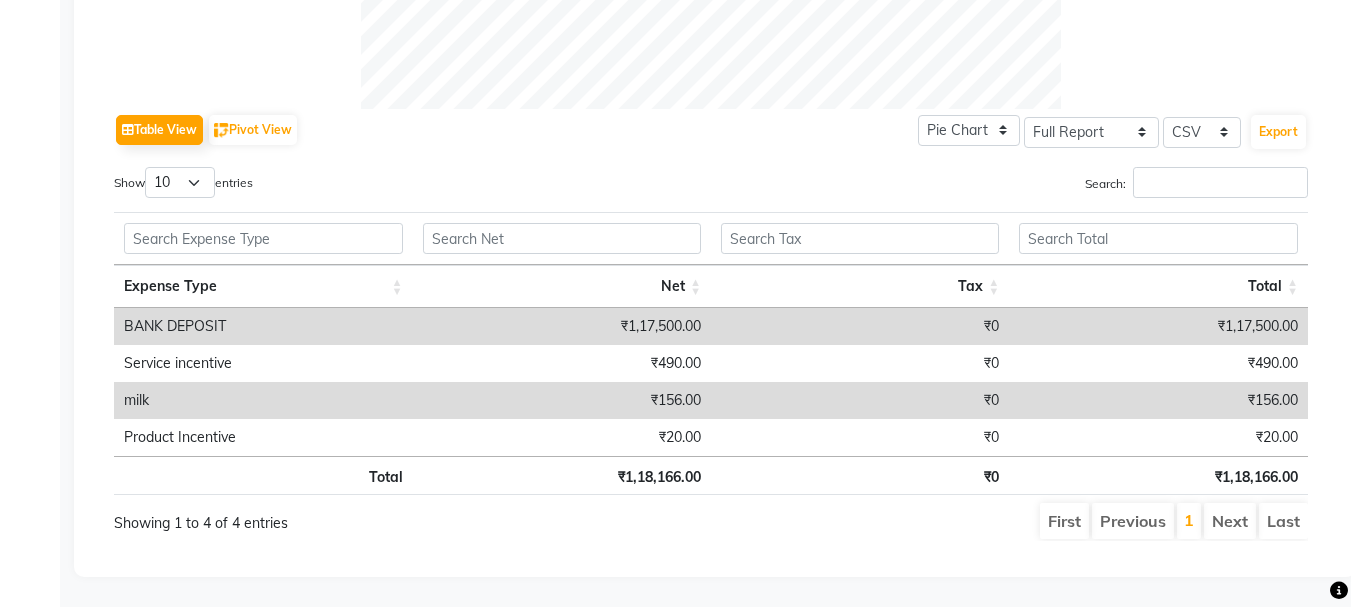 scroll, scrollTop: 929, scrollLeft: 0, axis: vertical 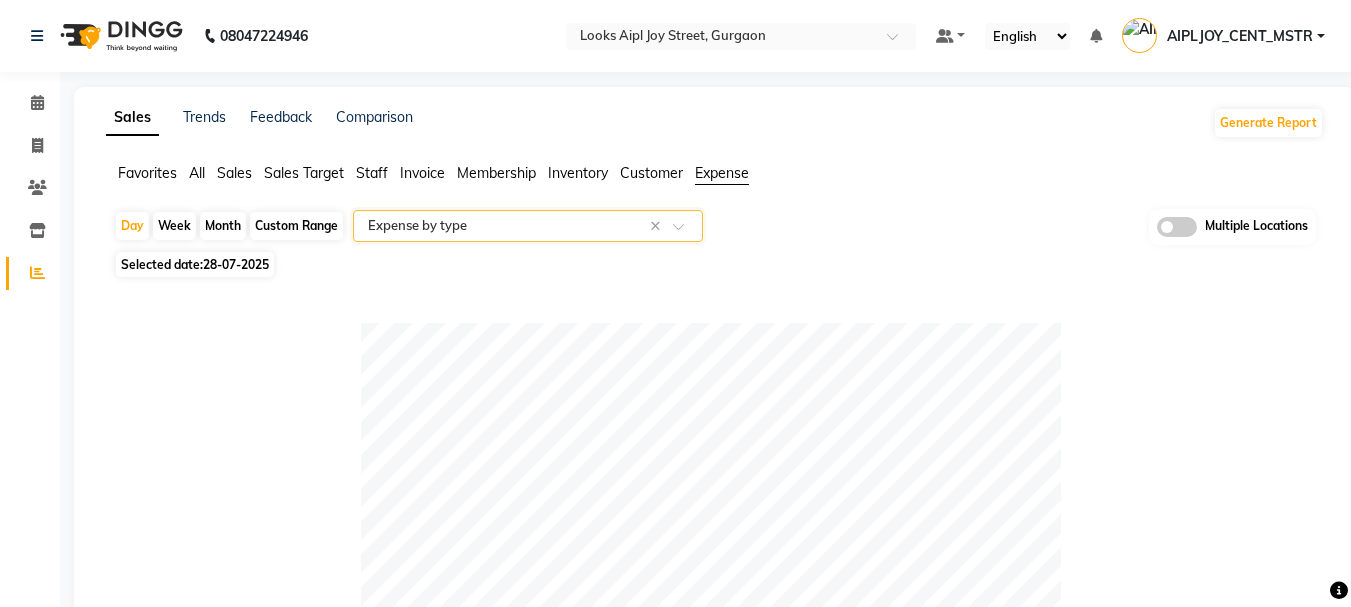click on "28-07-2025" 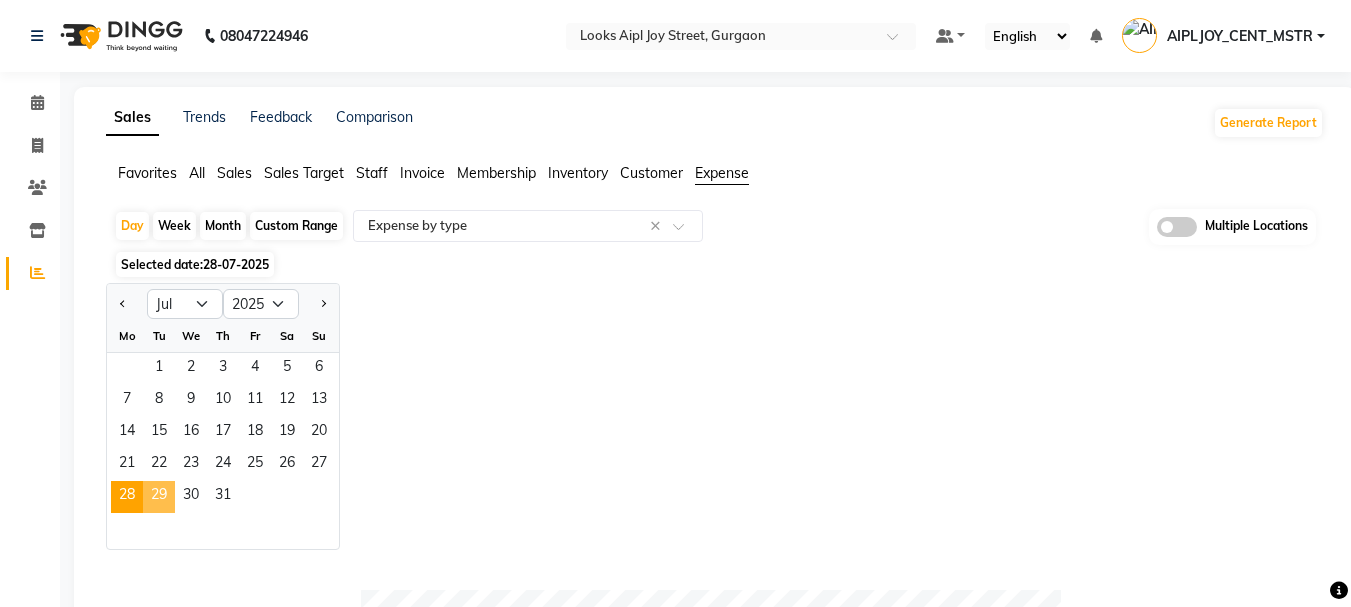 click on "29" 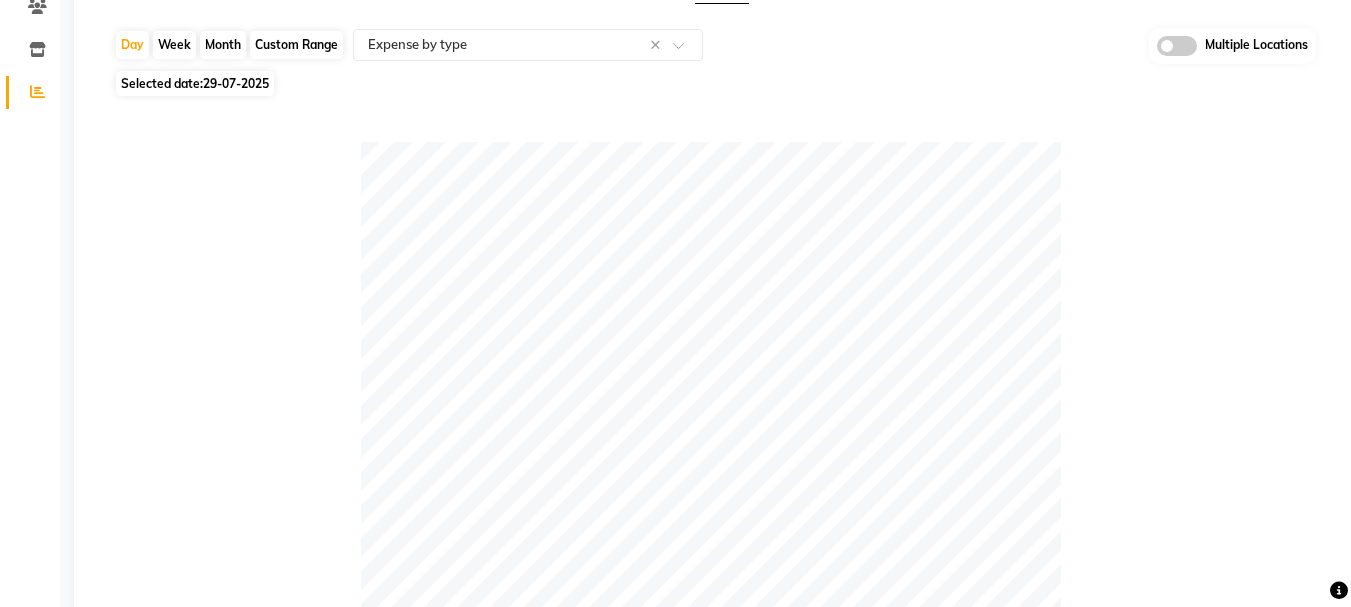 scroll, scrollTop: 0, scrollLeft: 0, axis: both 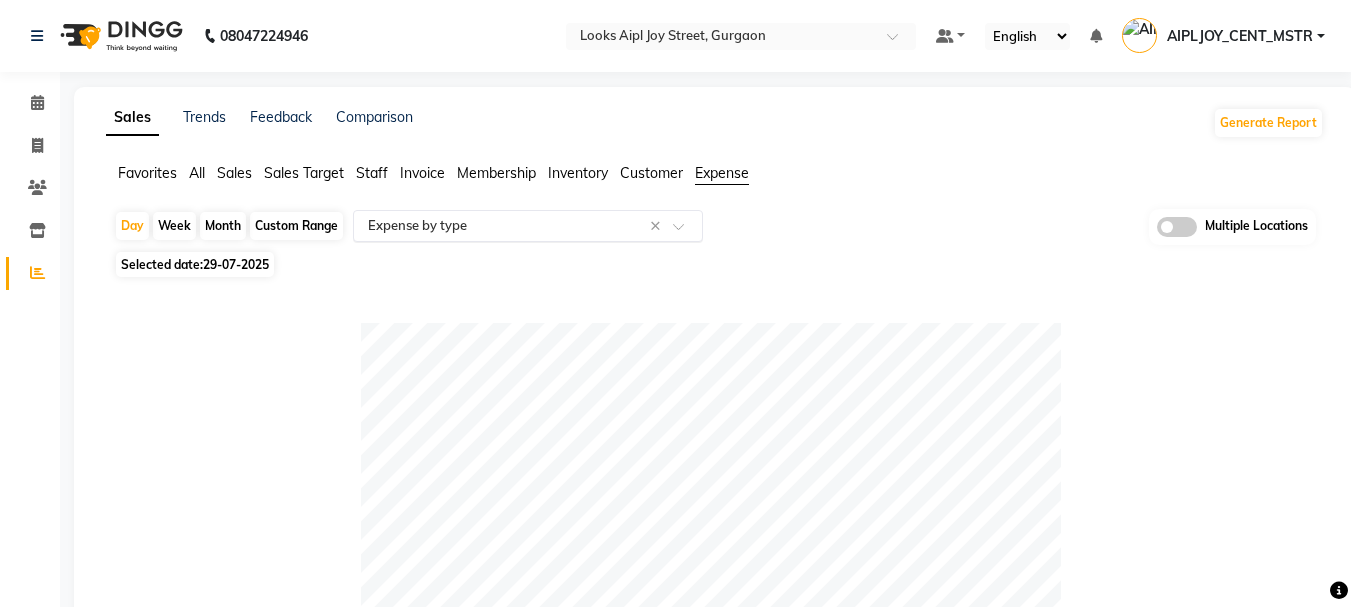click 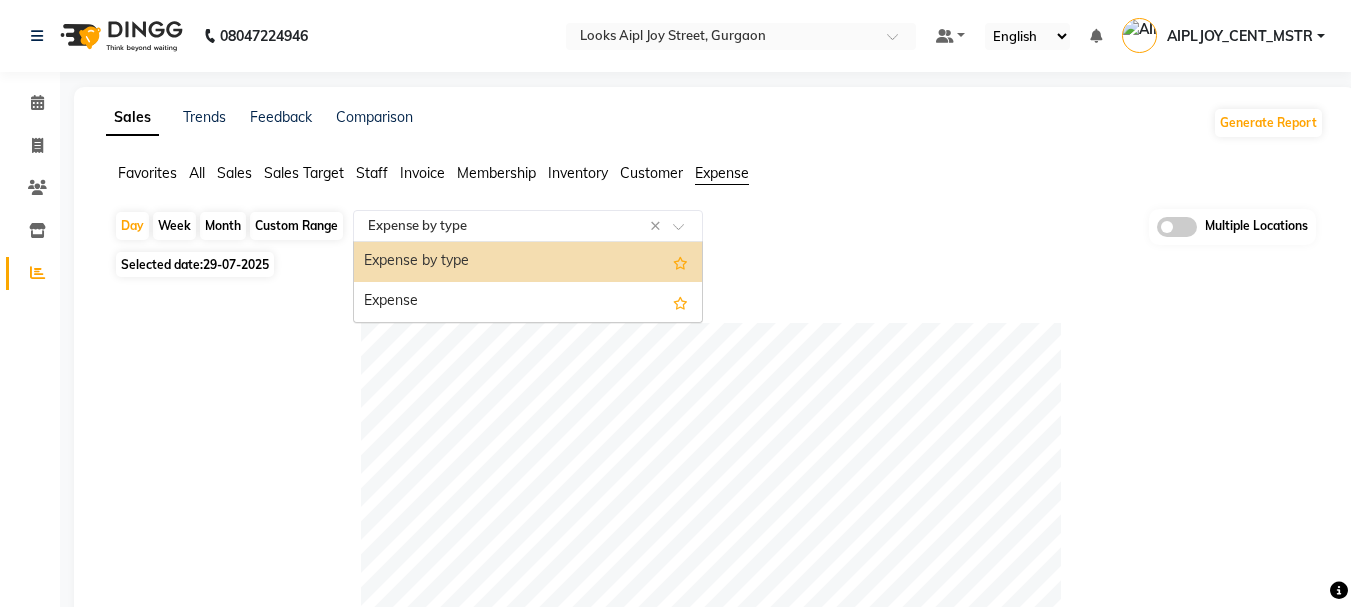 click 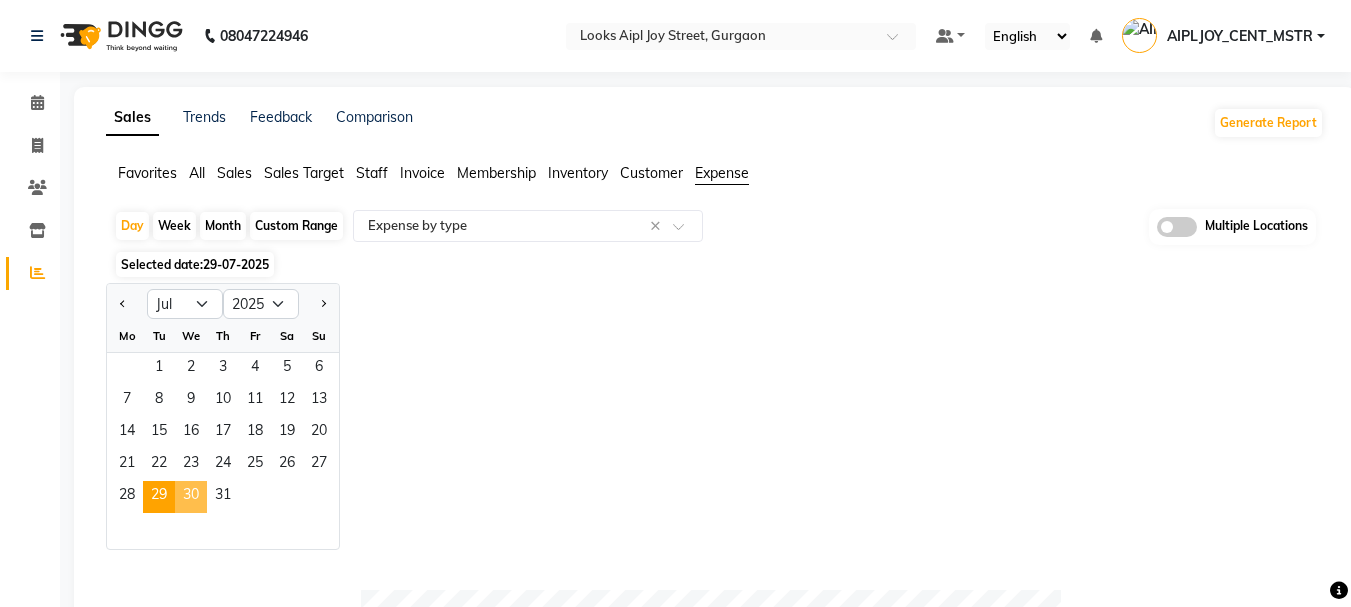 click on "30" 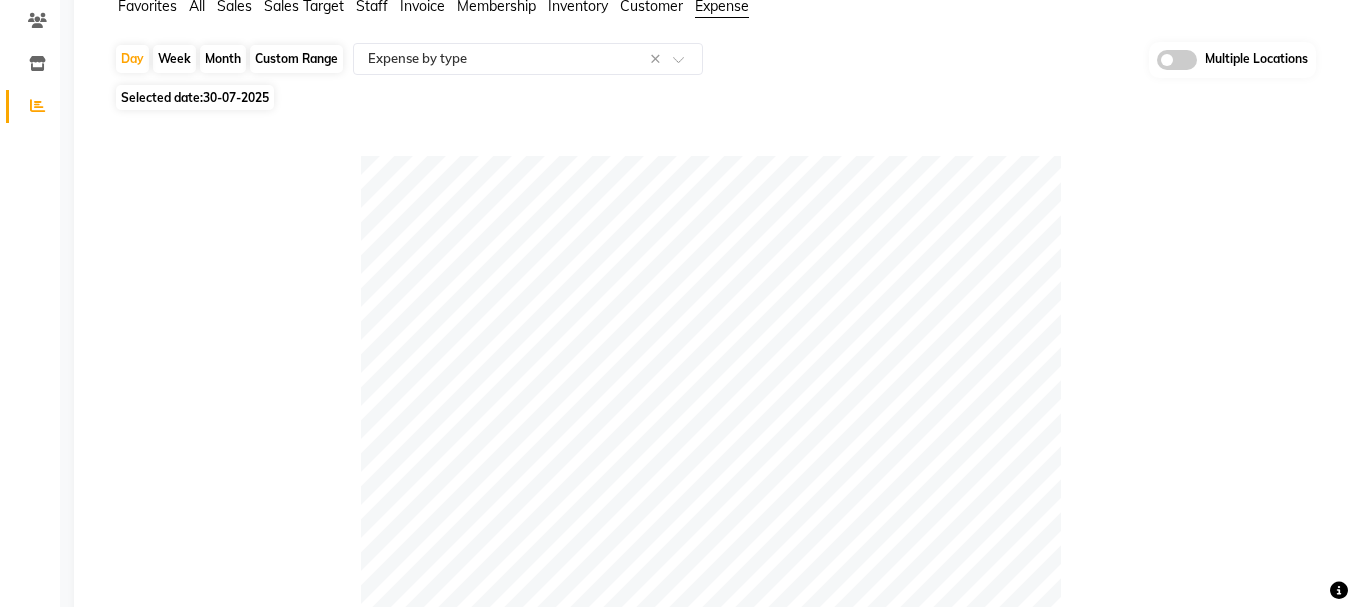 scroll, scrollTop: 0, scrollLeft: 0, axis: both 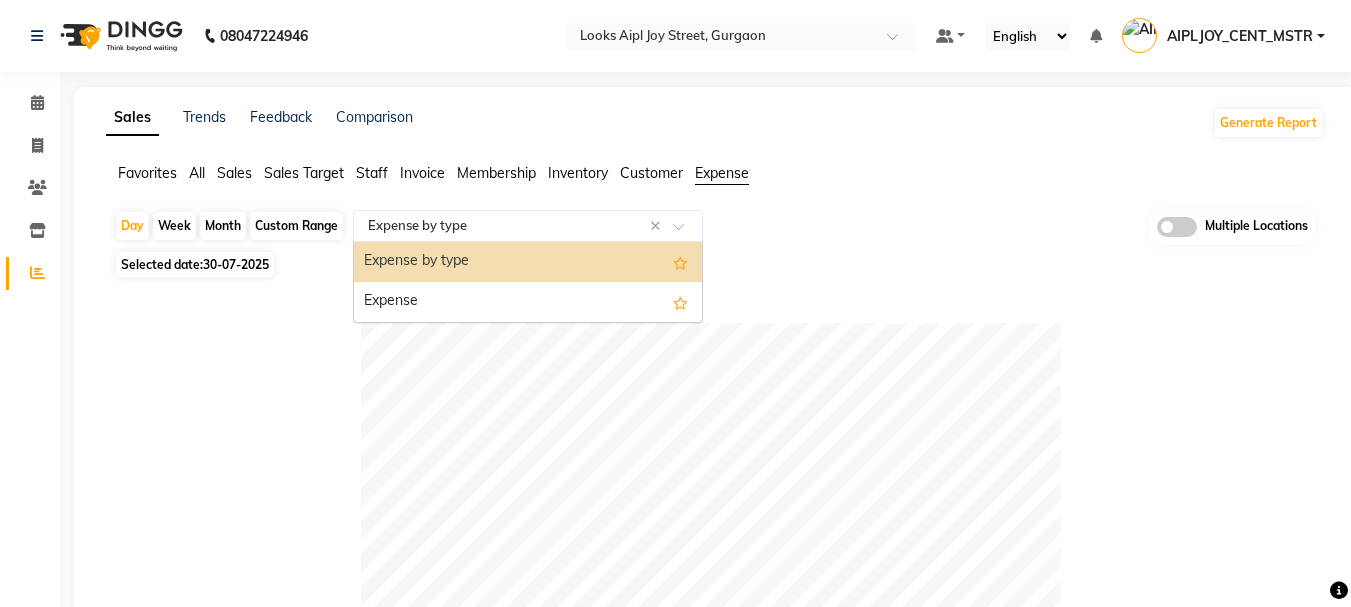 click 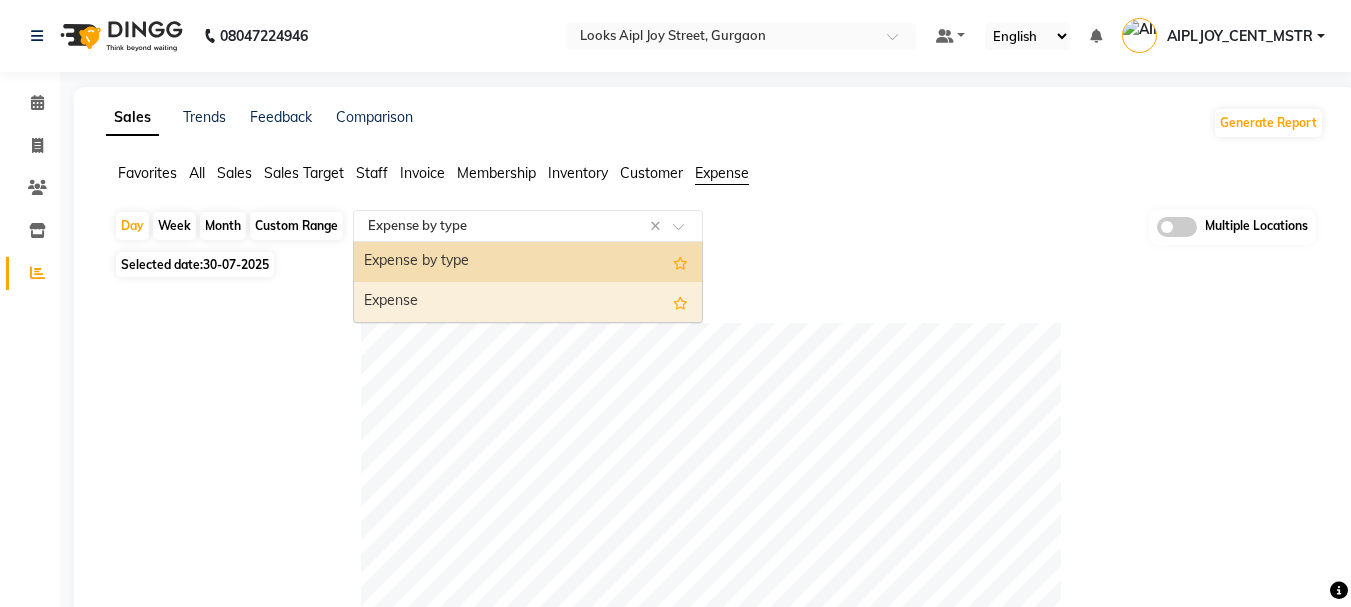 click on "Expense" at bounding box center (528, 302) 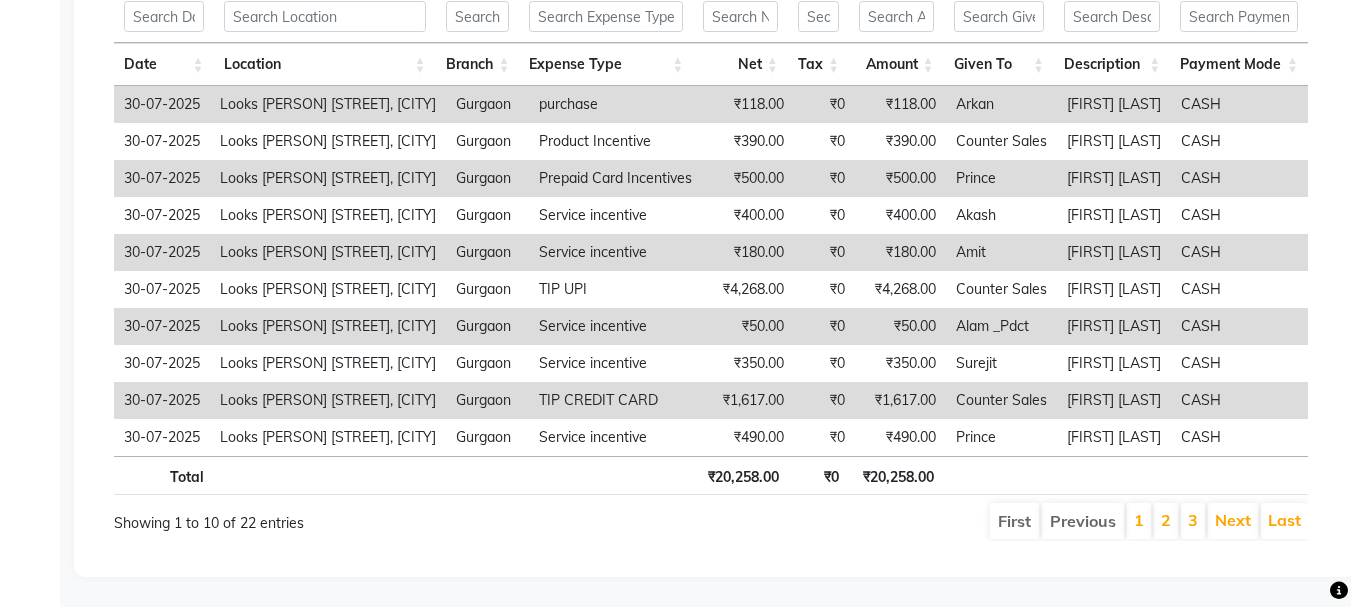scroll, scrollTop: 427, scrollLeft: 0, axis: vertical 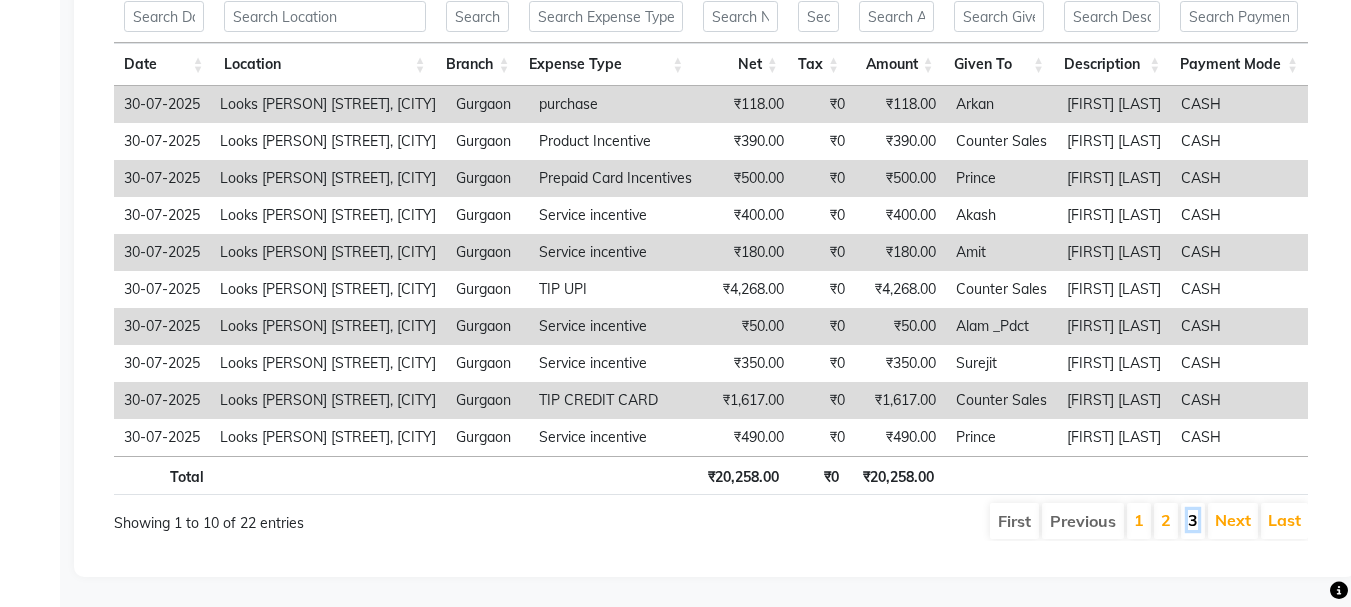 click on "3" at bounding box center [1193, 520] 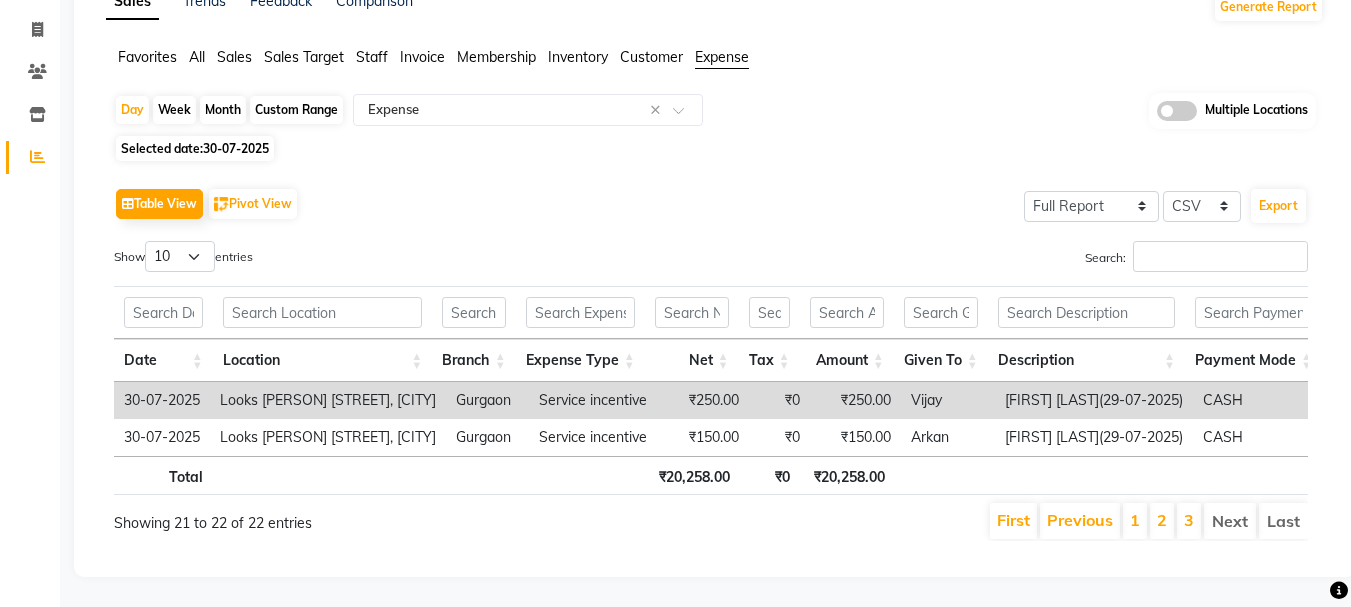scroll, scrollTop: 146, scrollLeft: 0, axis: vertical 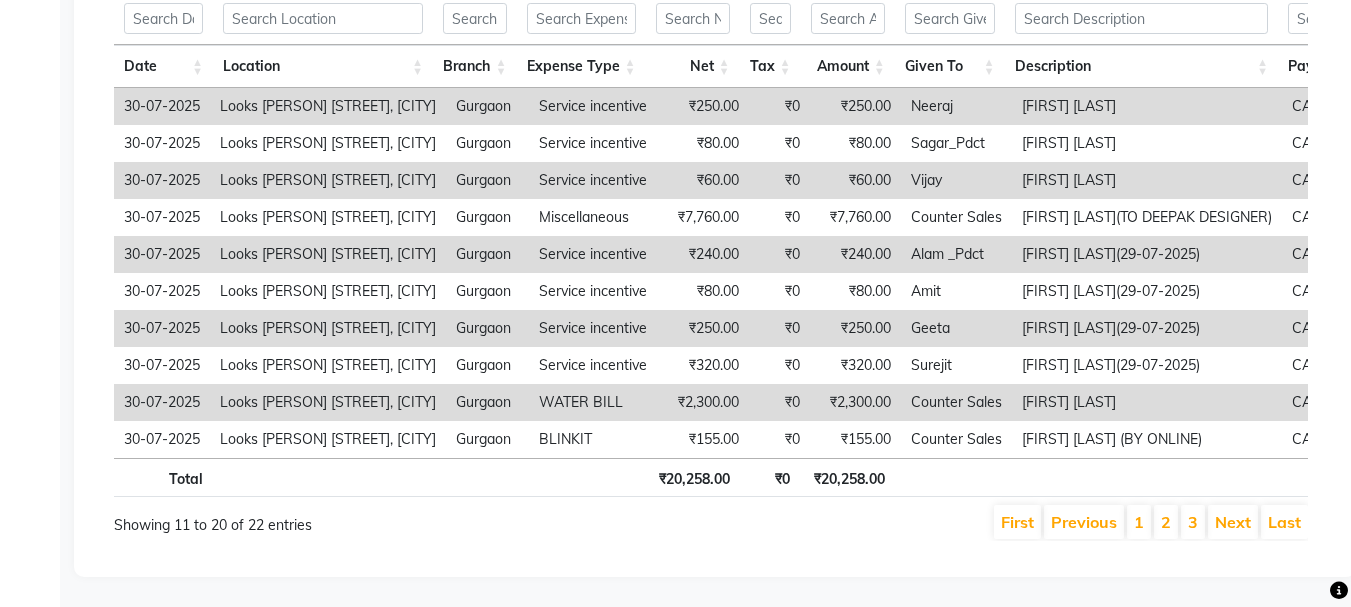 click on "1" at bounding box center (1139, 522) 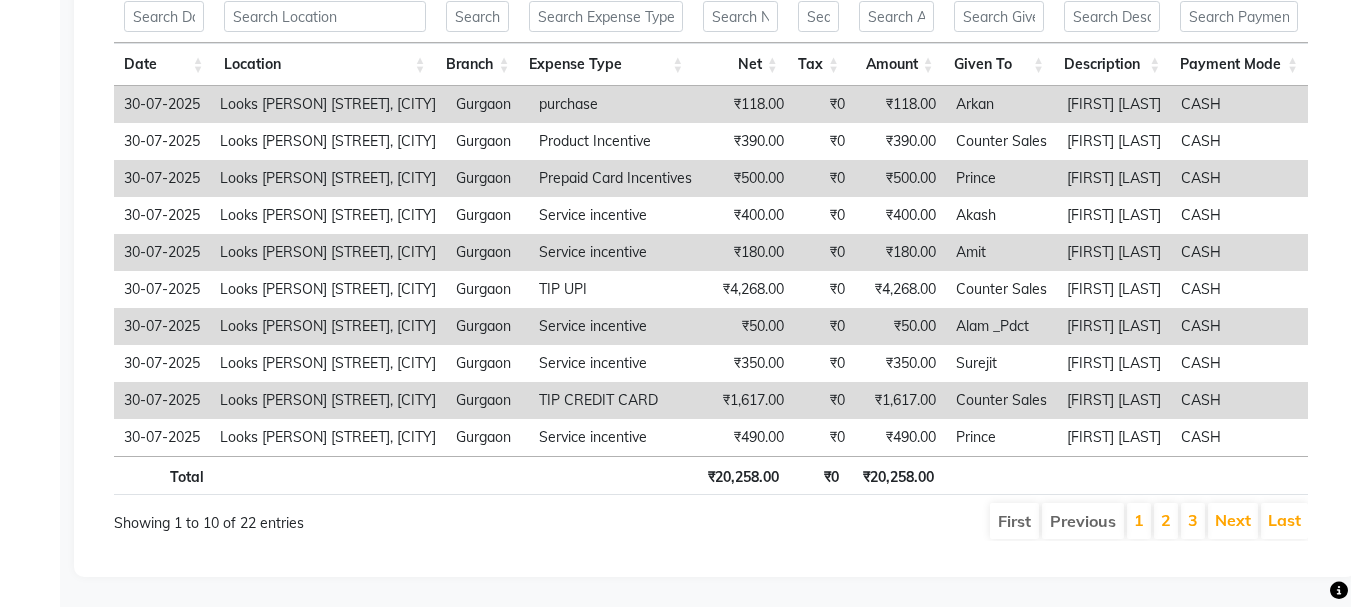 scroll, scrollTop: 427, scrollLeft: 0, axis: vertical 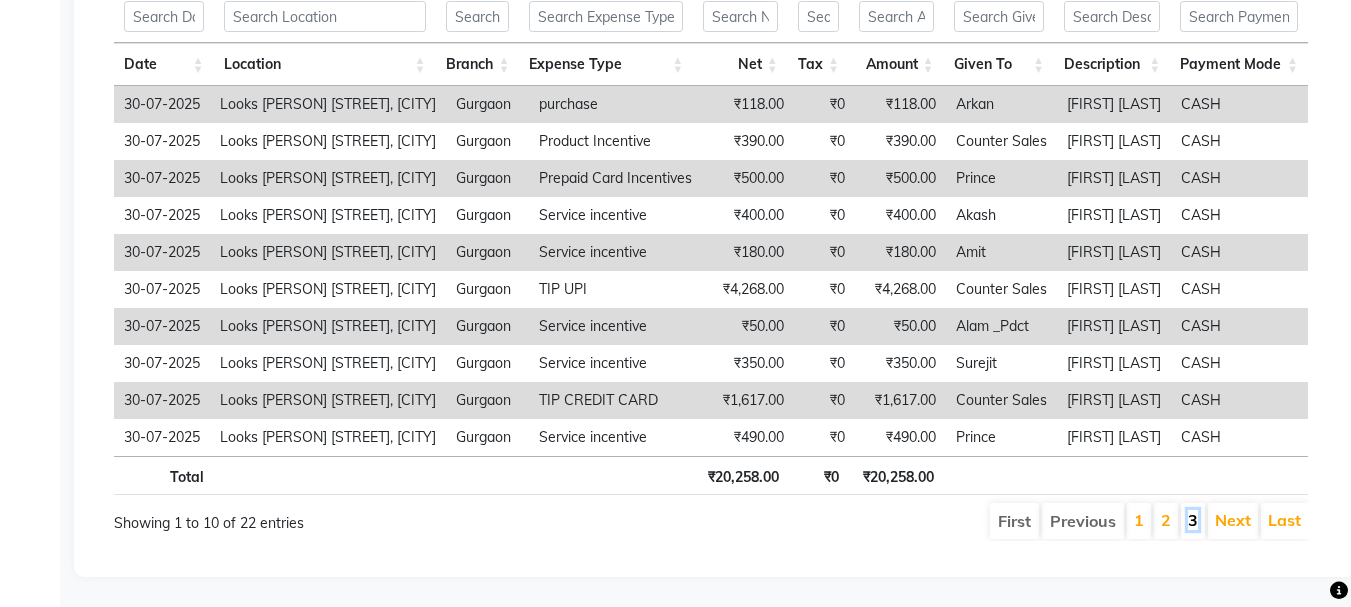 click on "3" at bounding box center [1193, 520] 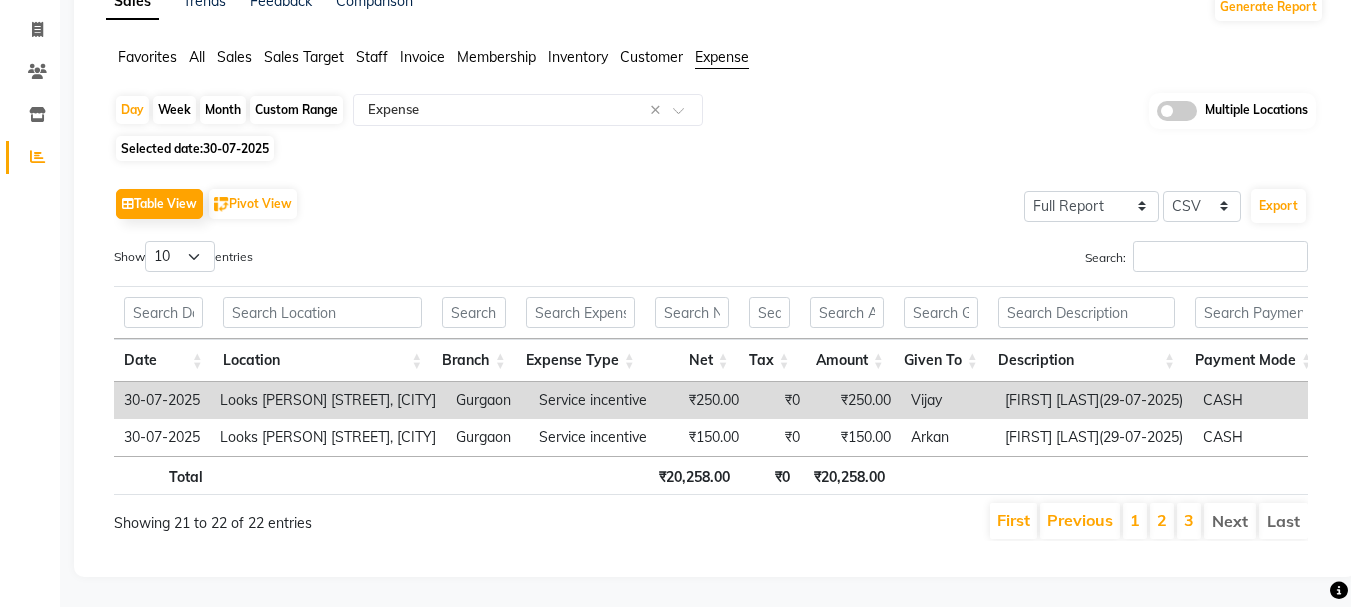scroll, scrollTop: 146, scrollLeft: 0, axis: vertical 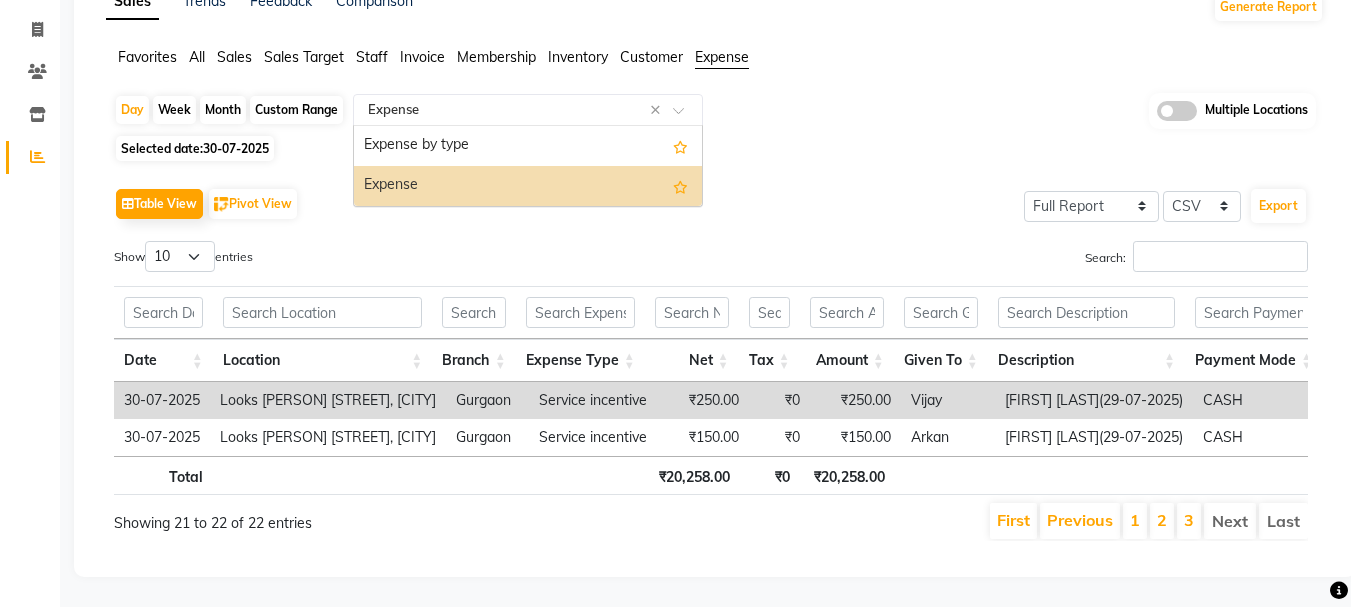 click on "Select Report Type × Expense ×" 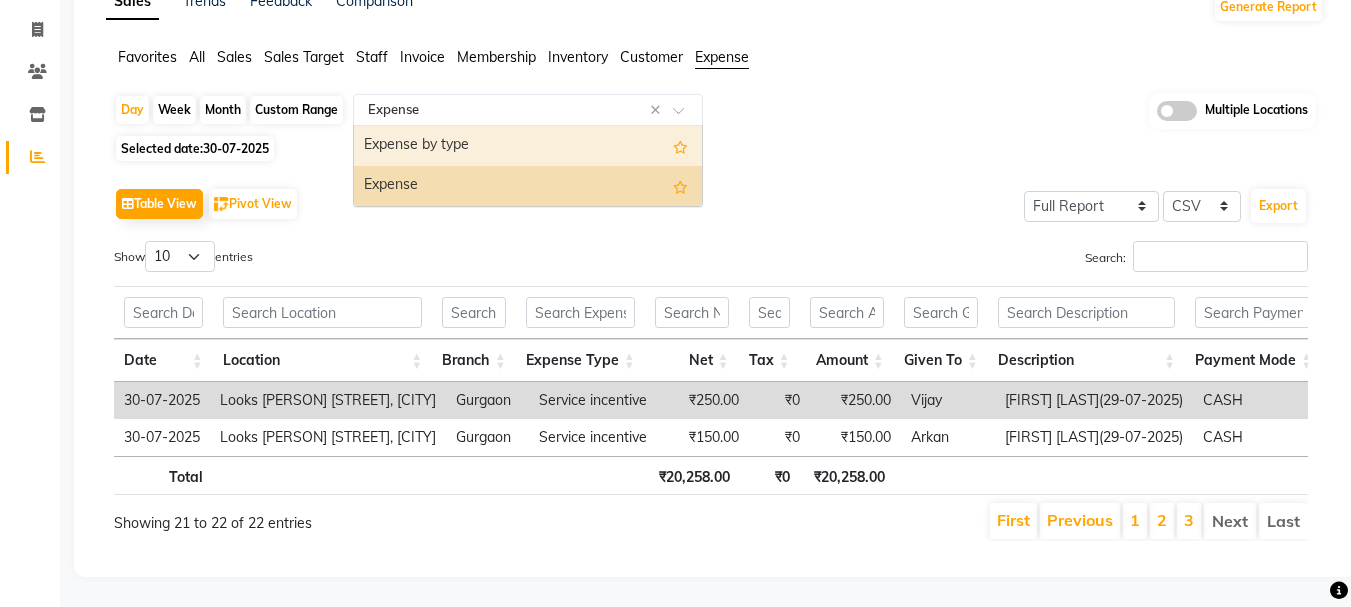 click on "Expense by type" at bounding box center [528, 146] 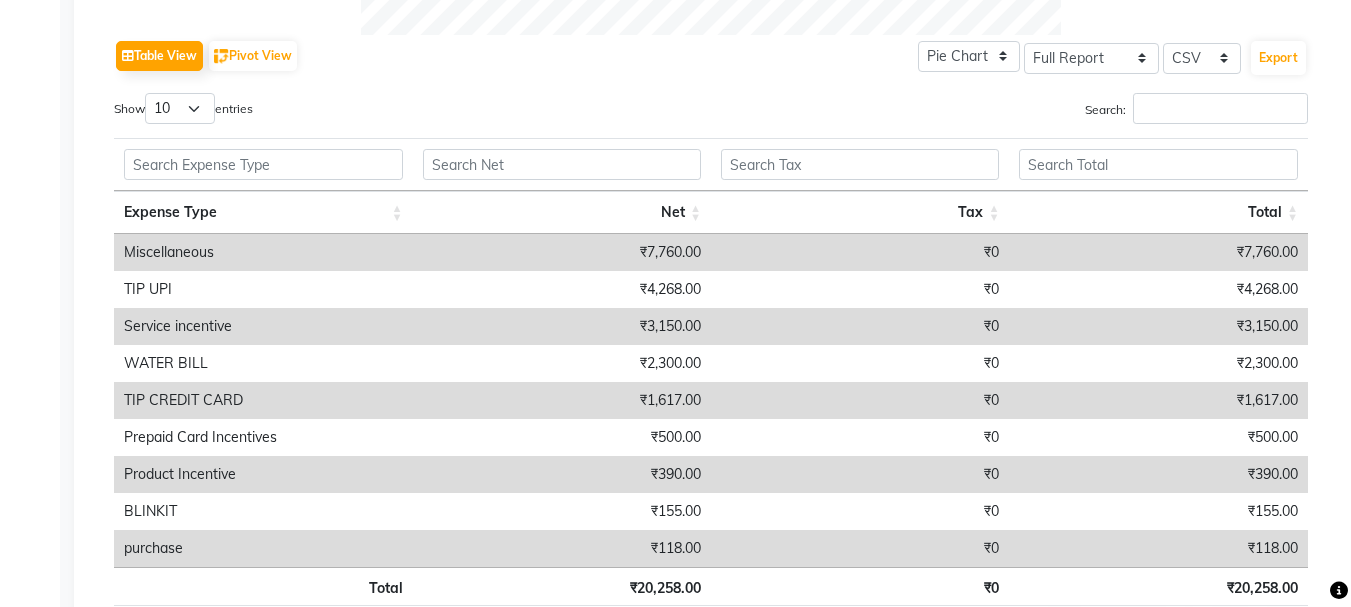 scroll, scrollTop: 1114, scrollLeft: 0, axis: vertical 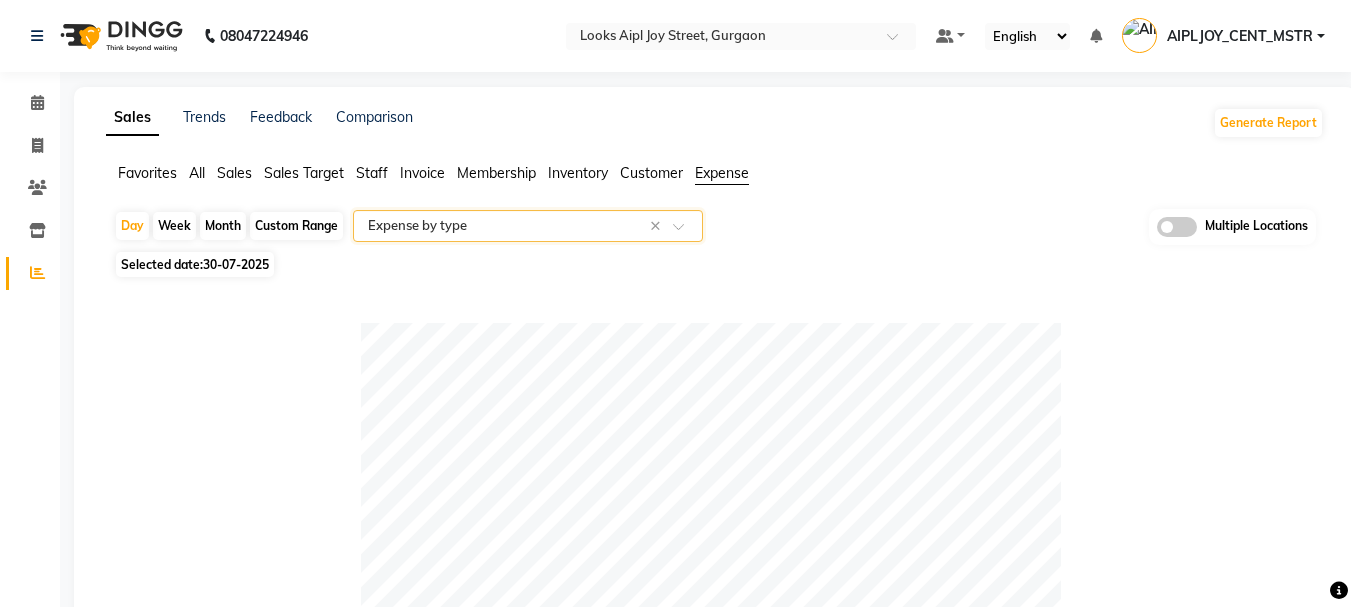 click on "30-07-2025" 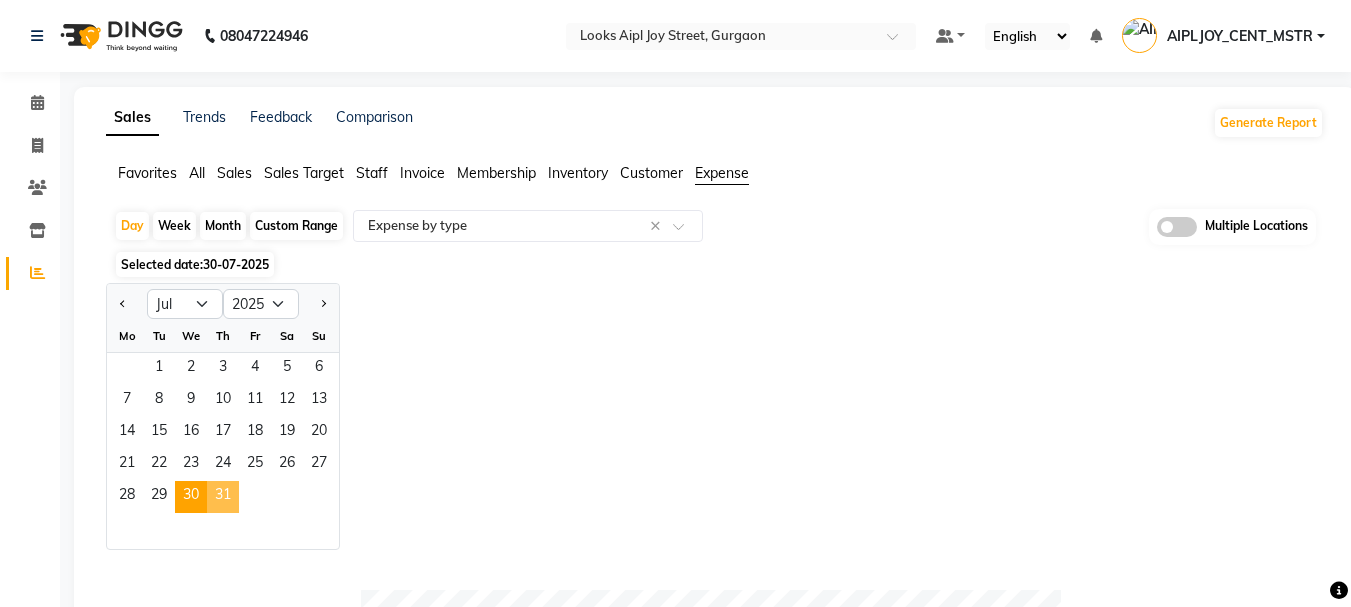 click on "31" 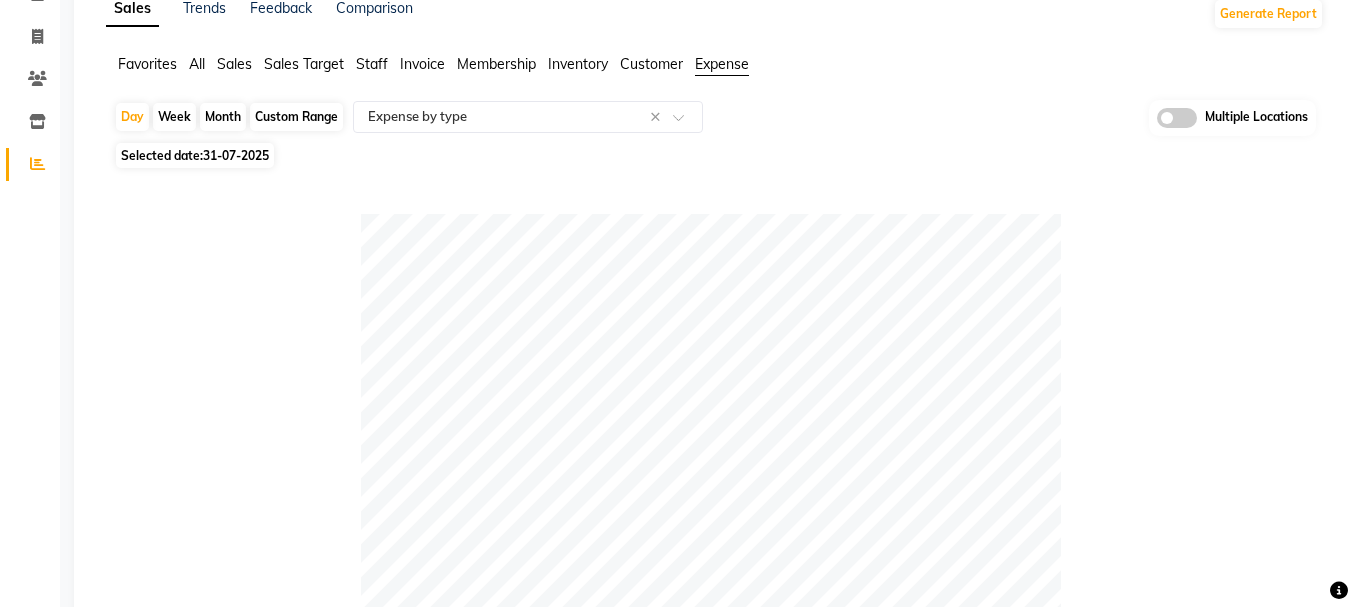 scroll, scrollTop: 100, scrollLeft: 0, axis: vertical 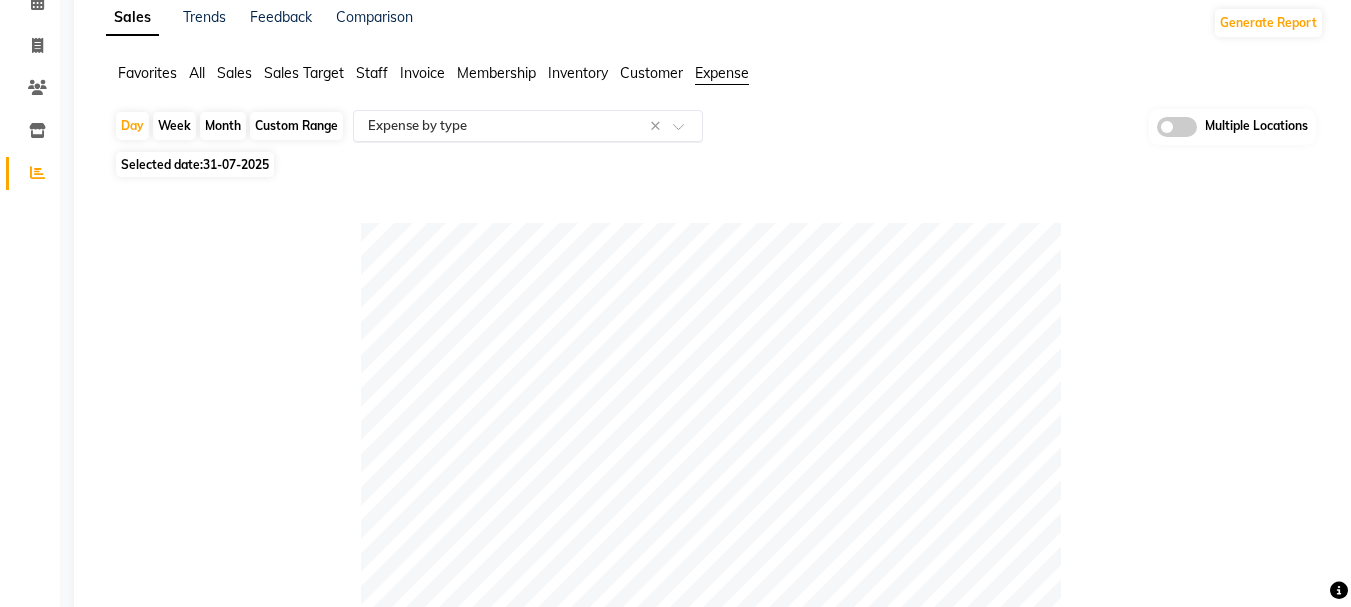 click 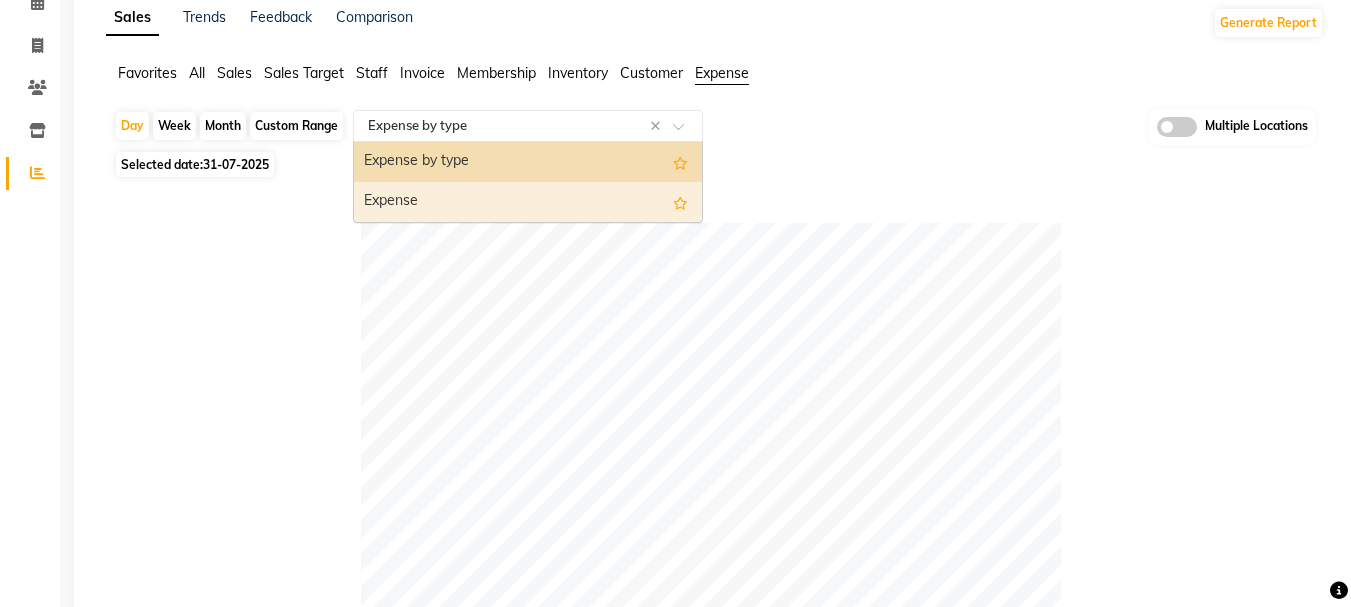 click on "Expense" at bounding box center [528, 202] 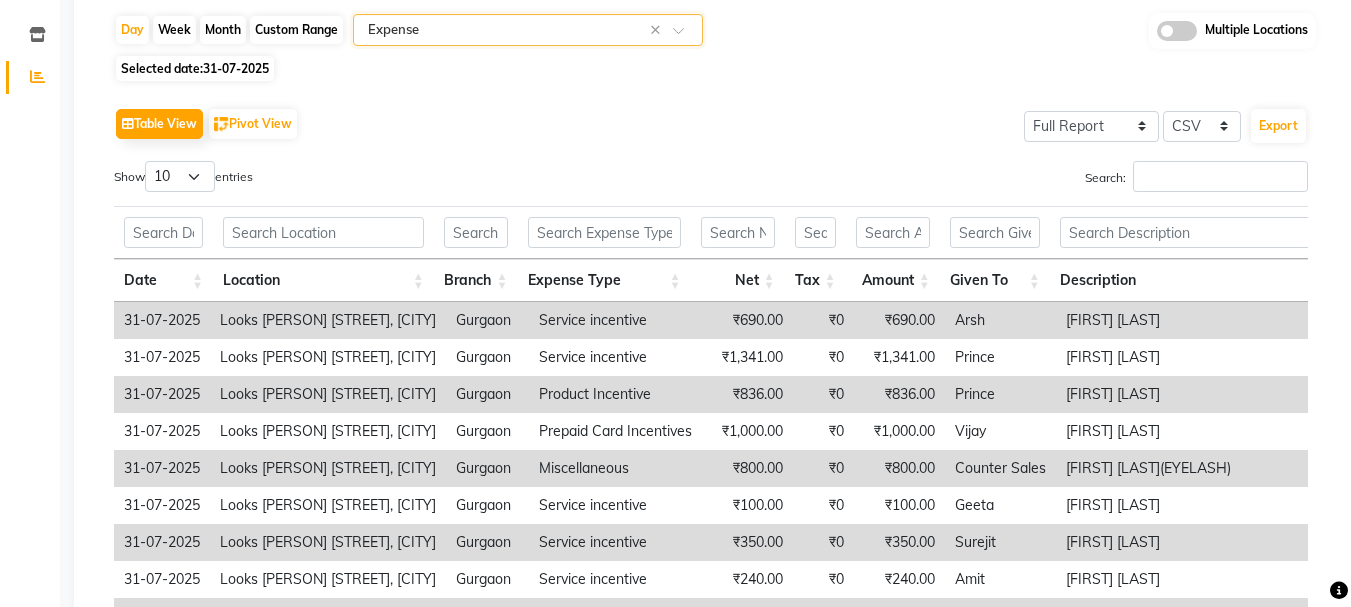 scroll, scrollTop: 442, scrollLeft: 0, axis: vertical 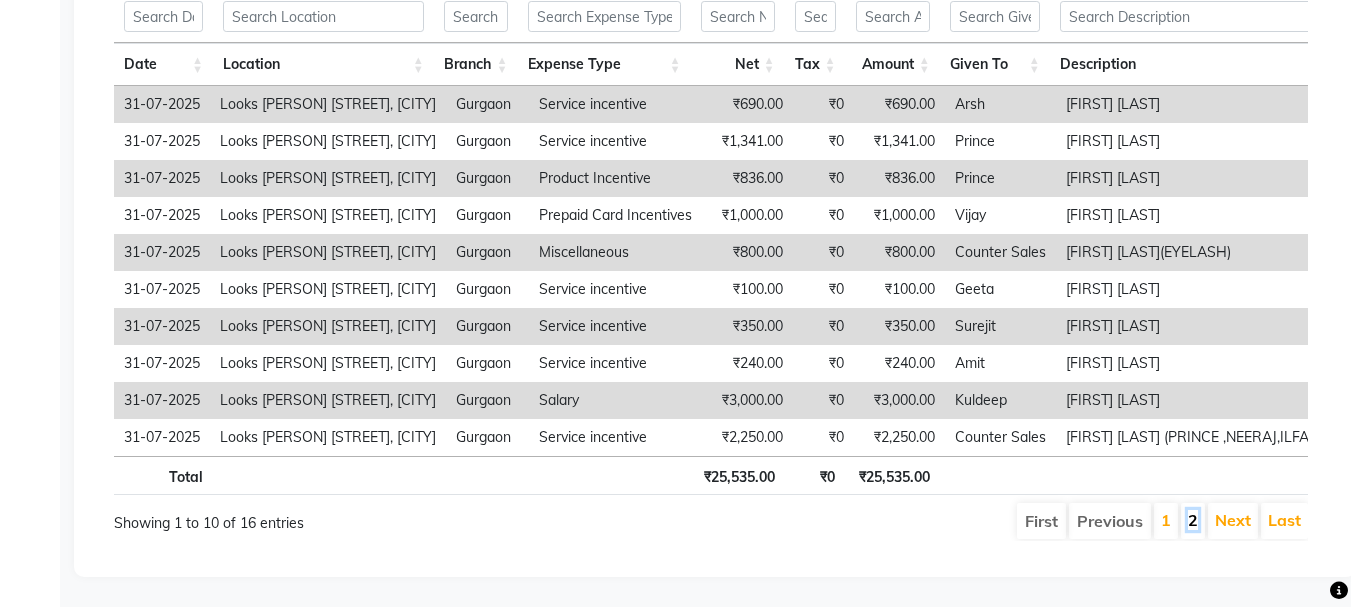 click on "2" at bounding box center [1193, 520] 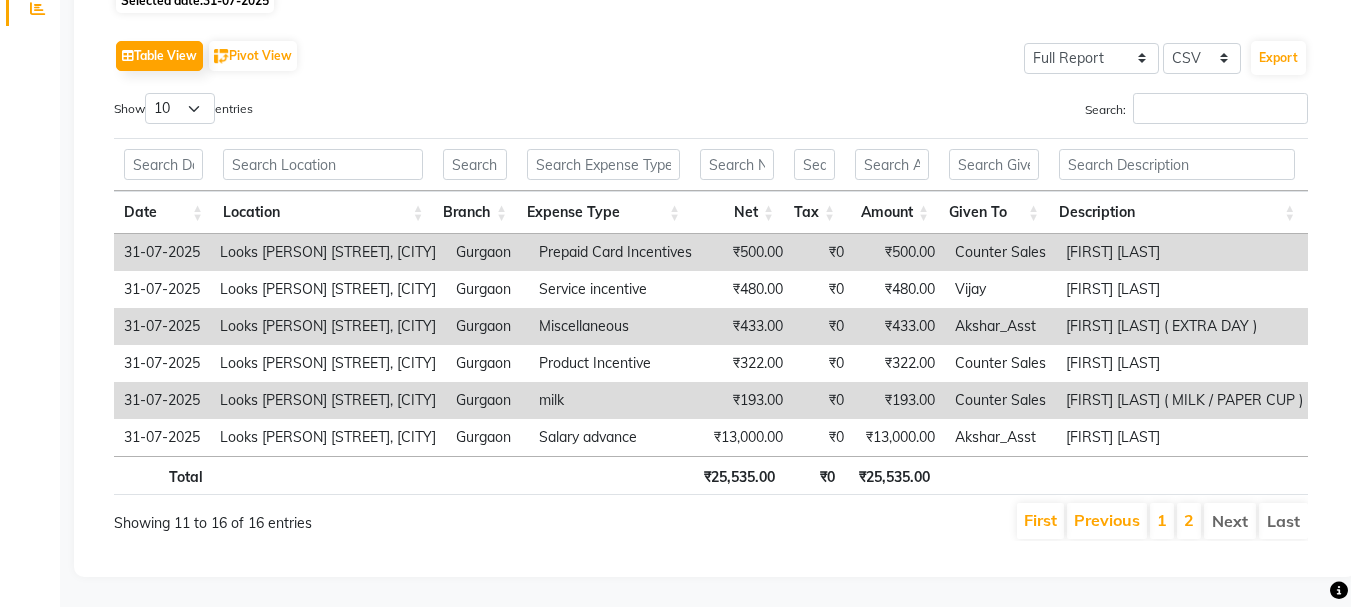 scroll, scrollTop: 294, scrollLeft: 0, axis: vertical 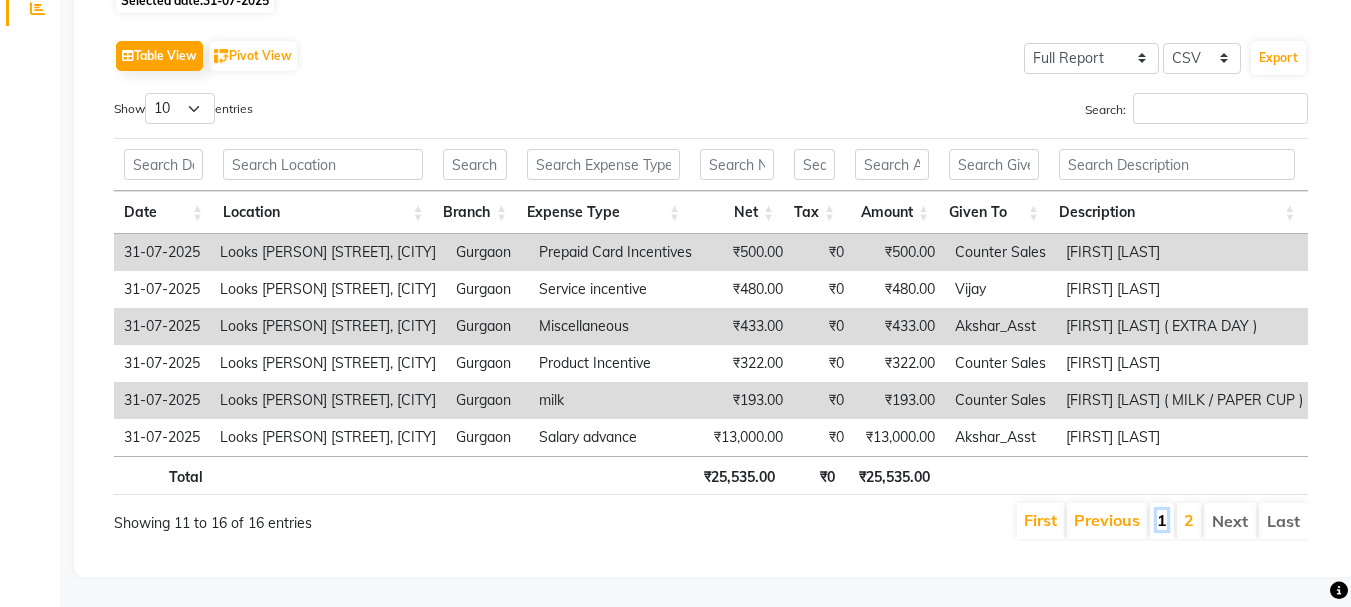 click on "1" at bounding box center [1162, 520] 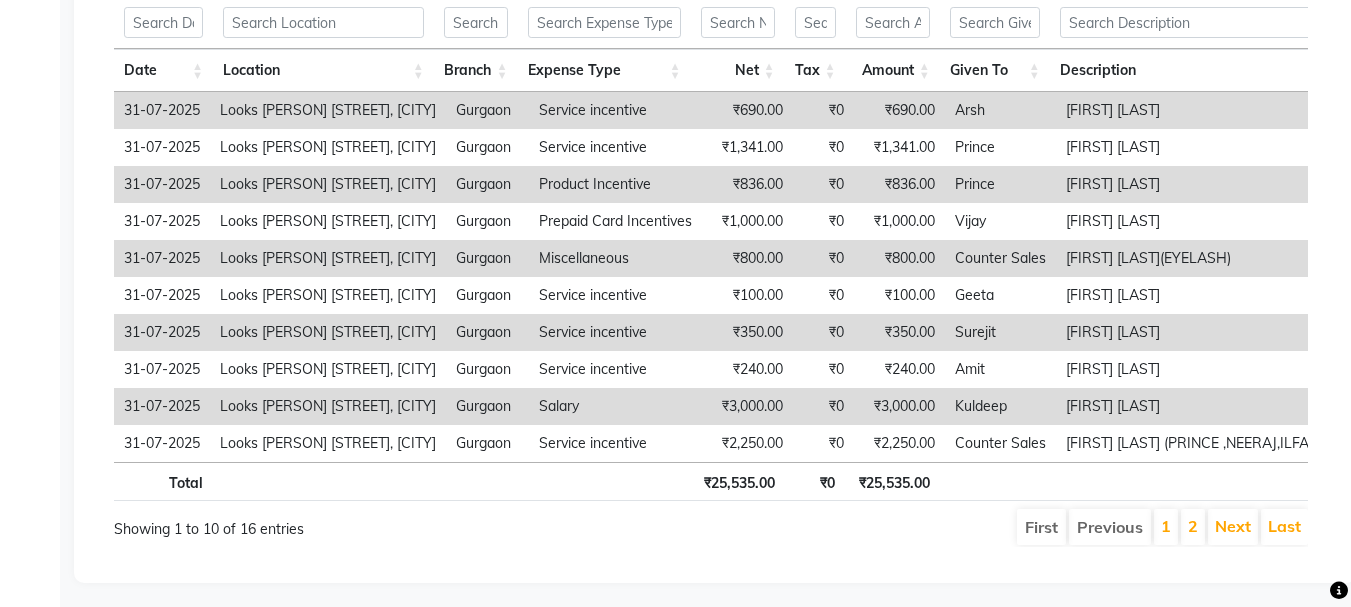 scroll, scrollTop: 442, scrollLeft: 0, axis: vertical 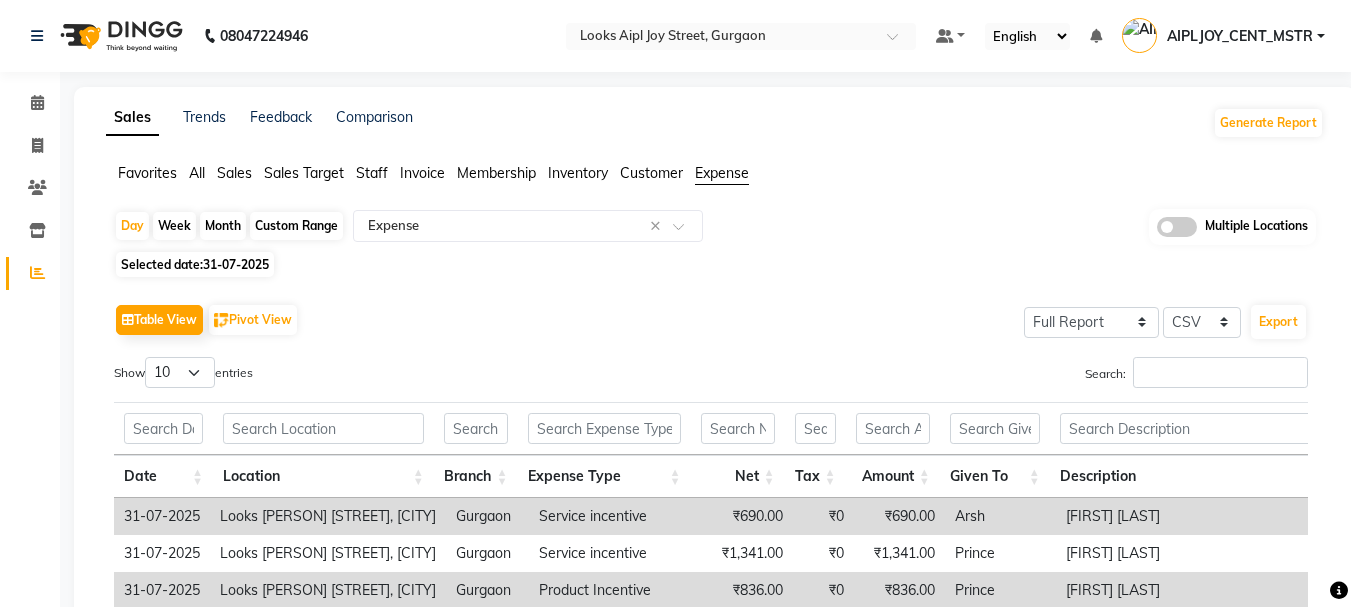 click on "31-07-2025" 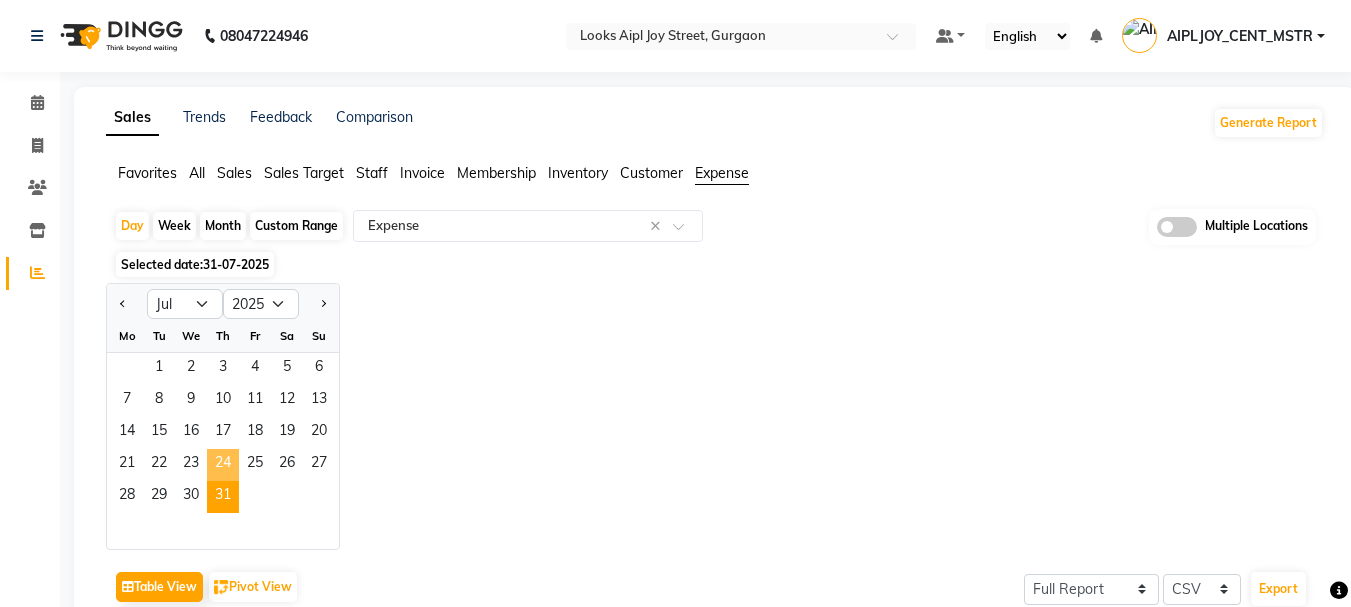 click on "24" 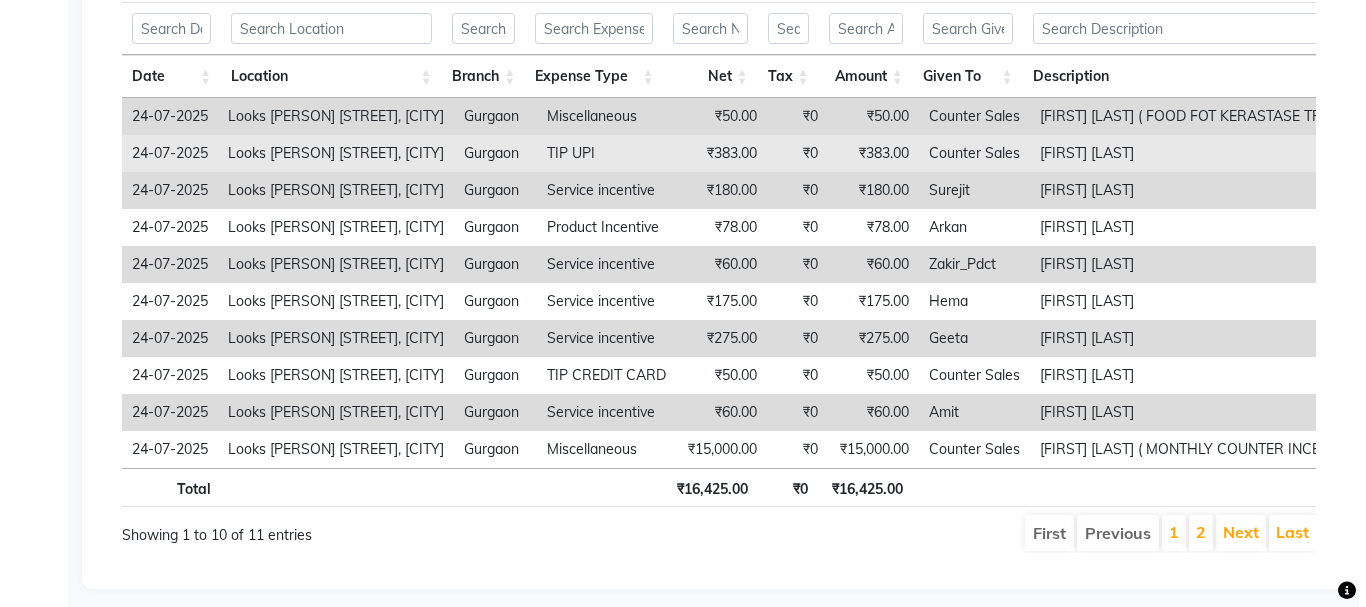 scroll, scrollTop: 0, scrollLeft: 0, axis: both 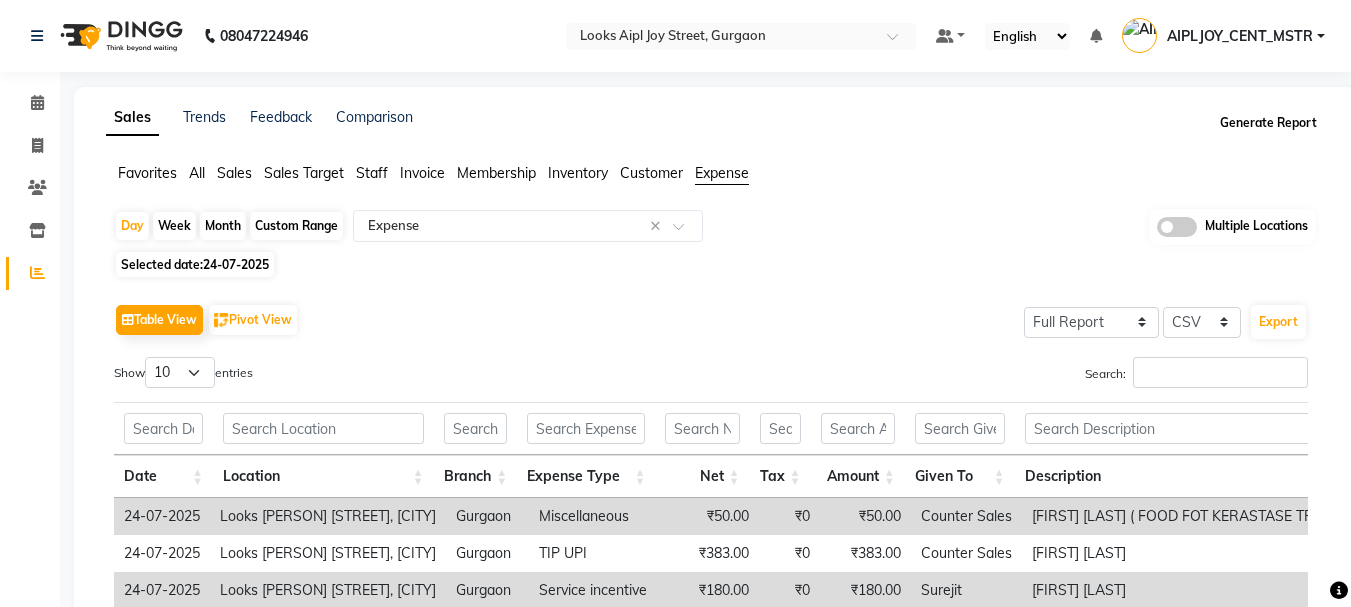 click on "Generate Report" 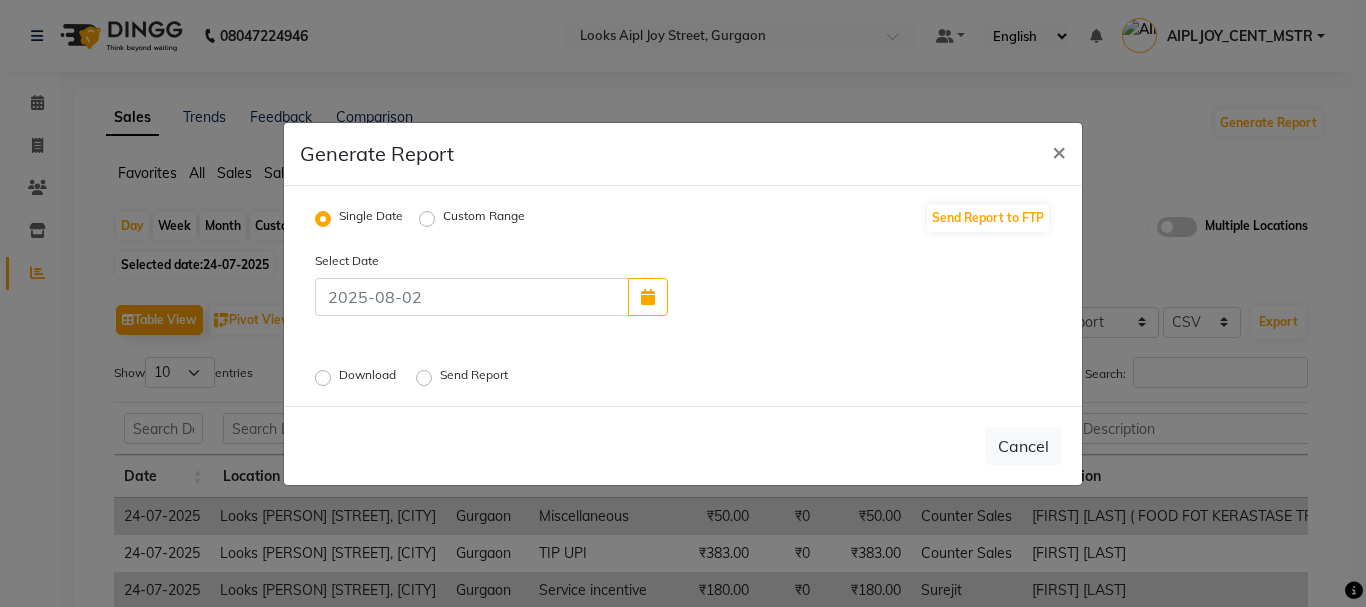 click on "Custom Range" 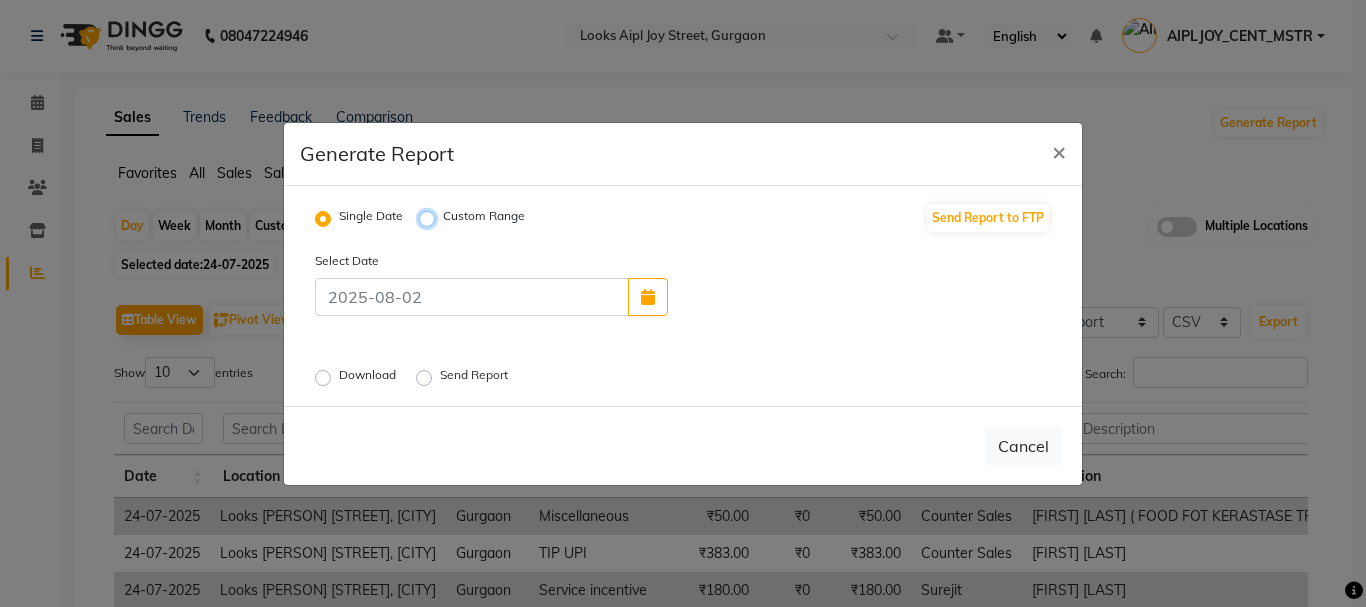 click on "Custom Range" at bounding box center [430, 218] 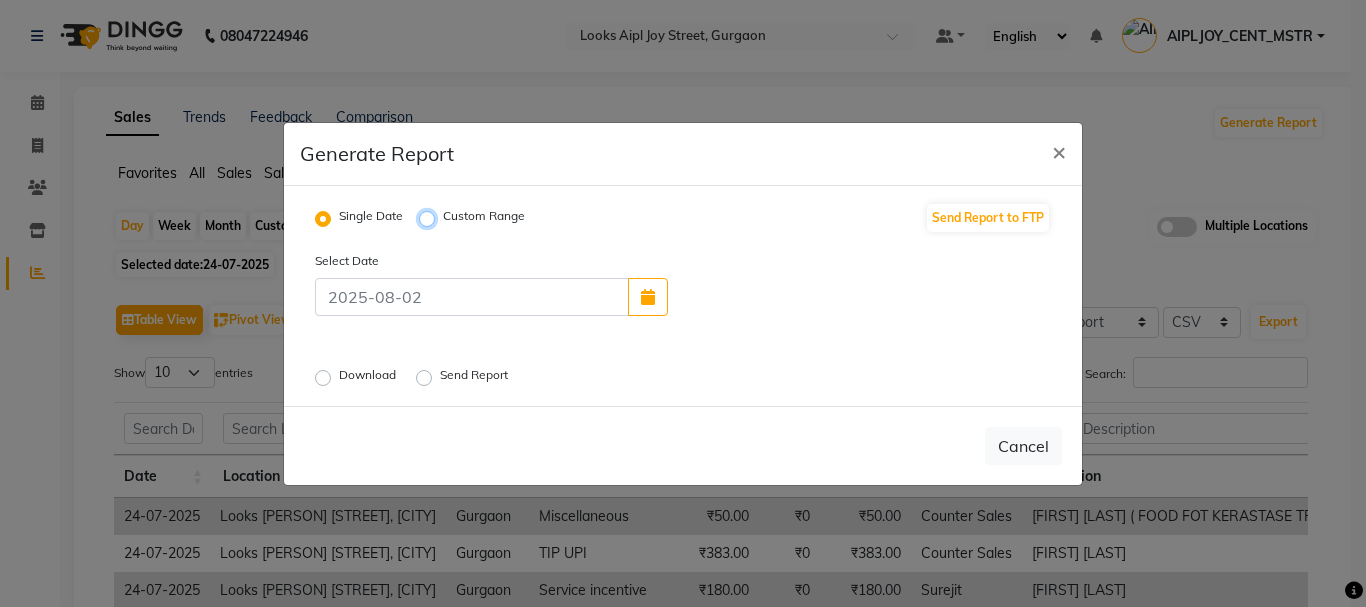 radio on "true" 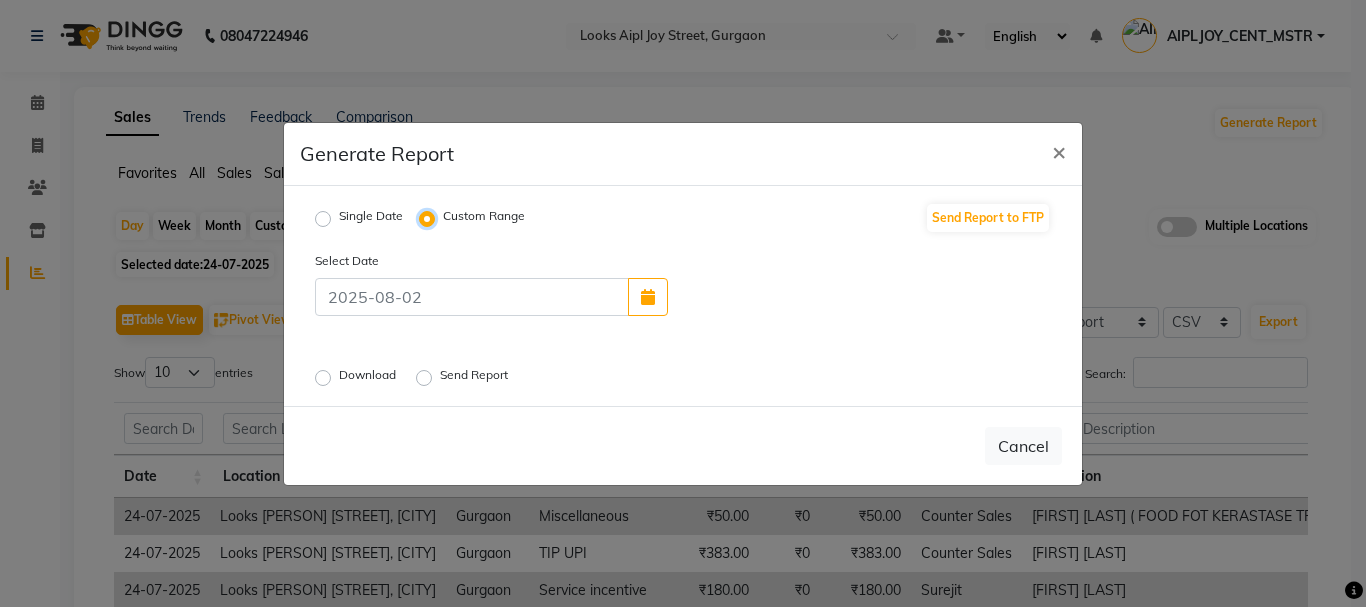 select on "8" 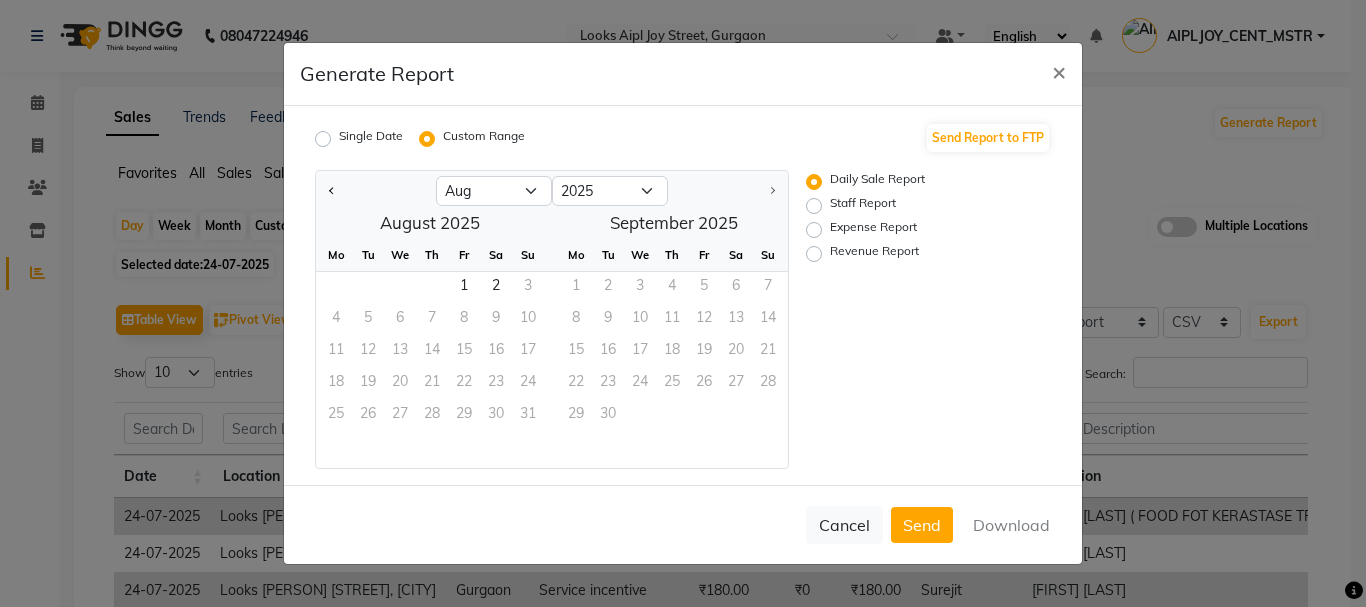 click on "Single Date" 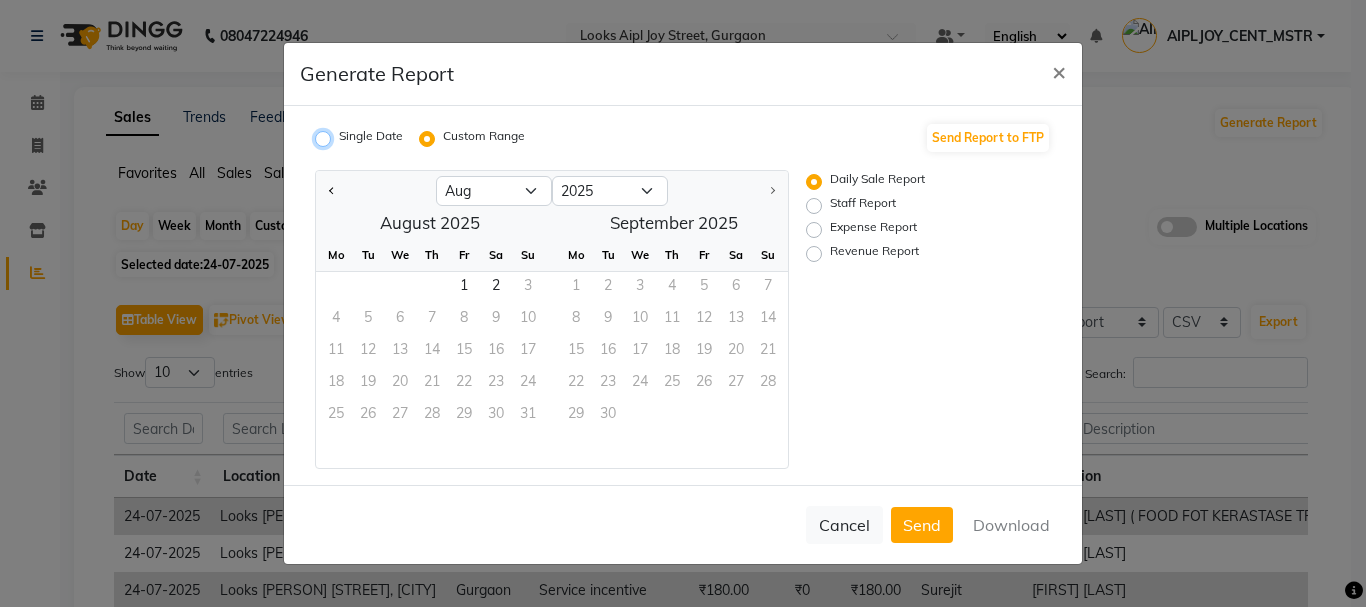 click on "Single Date" at bounding box center [326, 139] 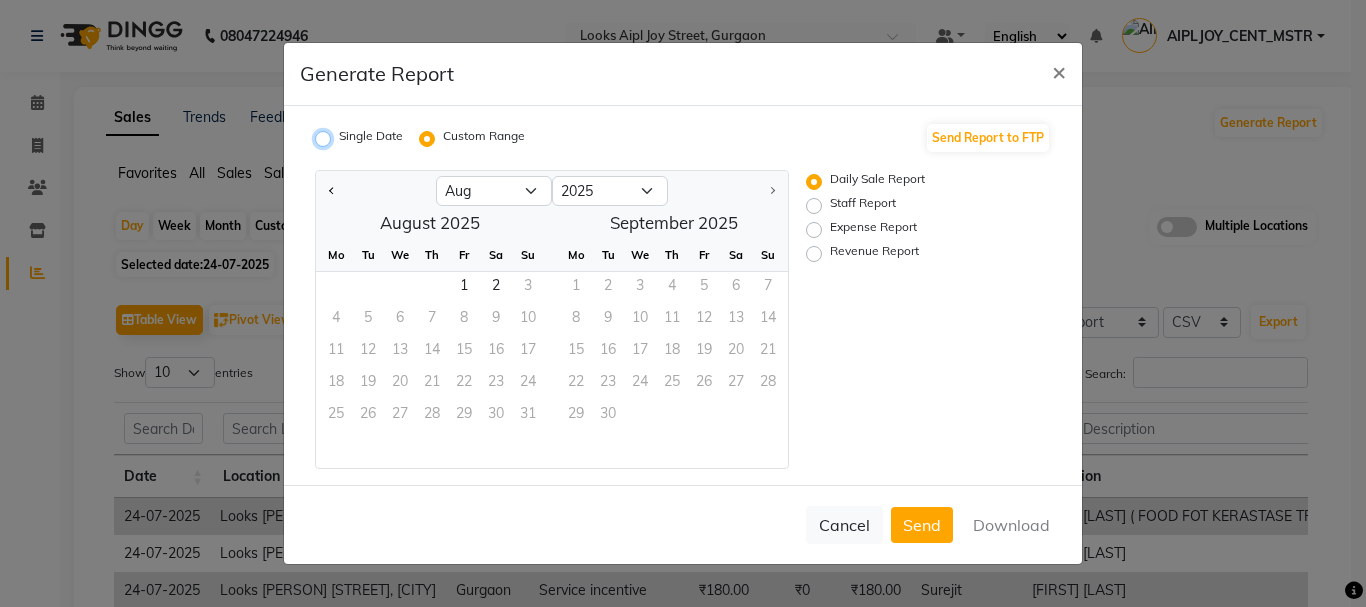 radio on "true" 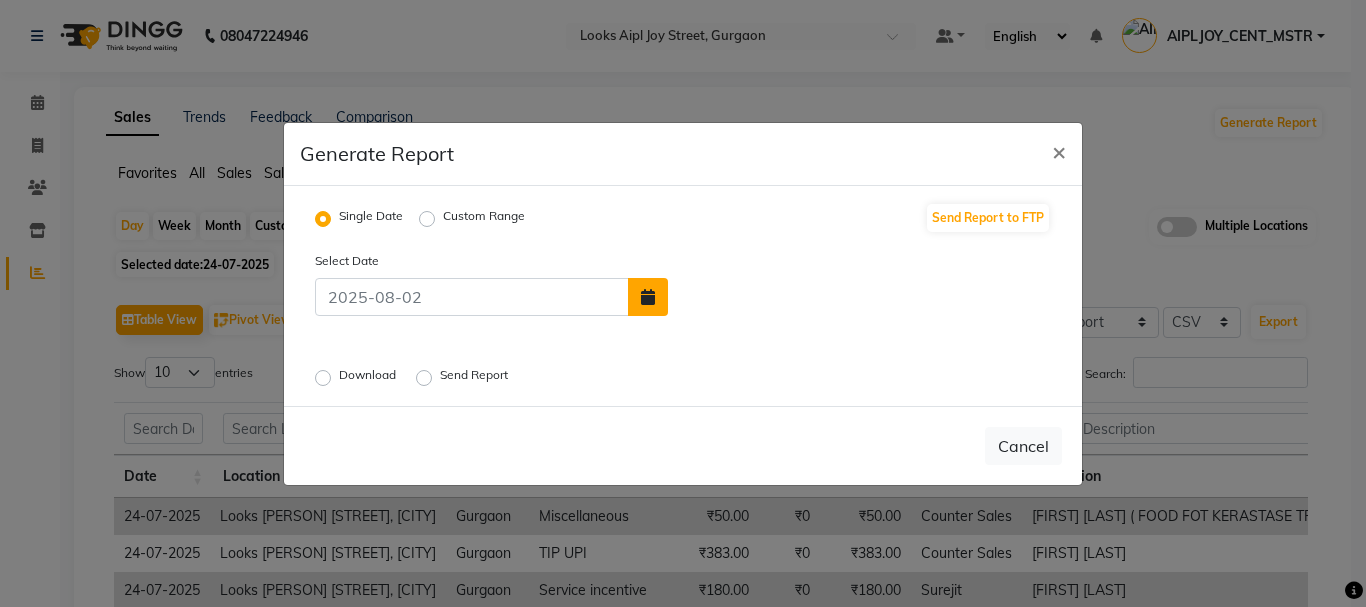 click 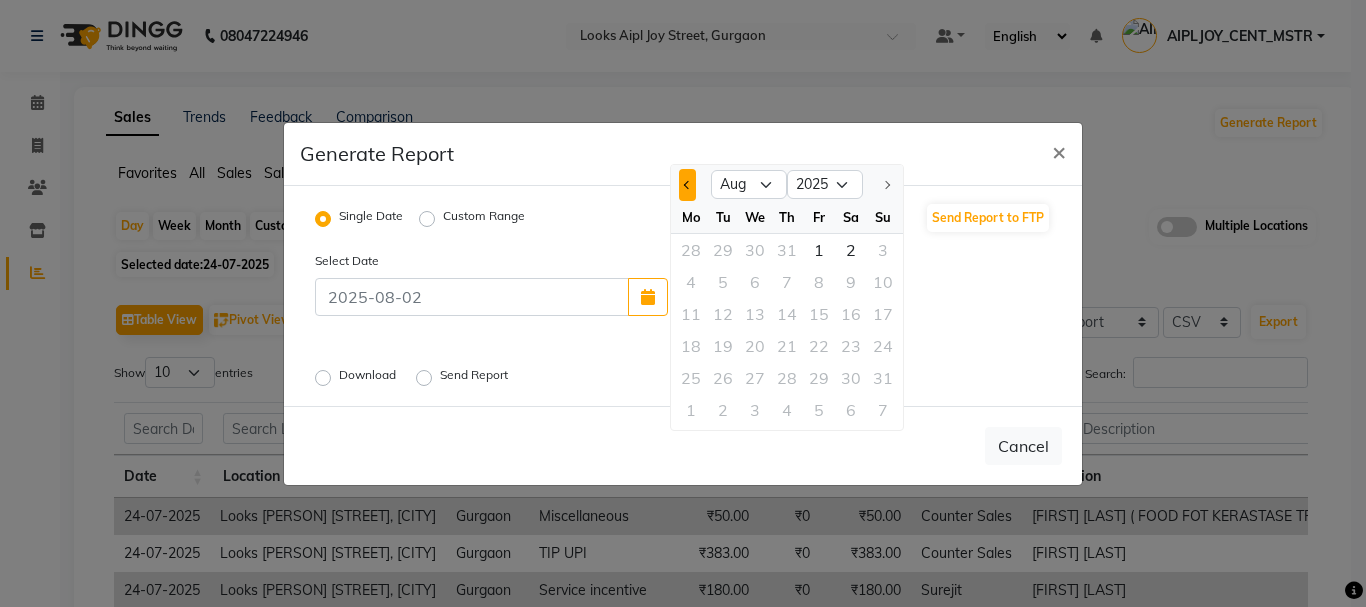 click 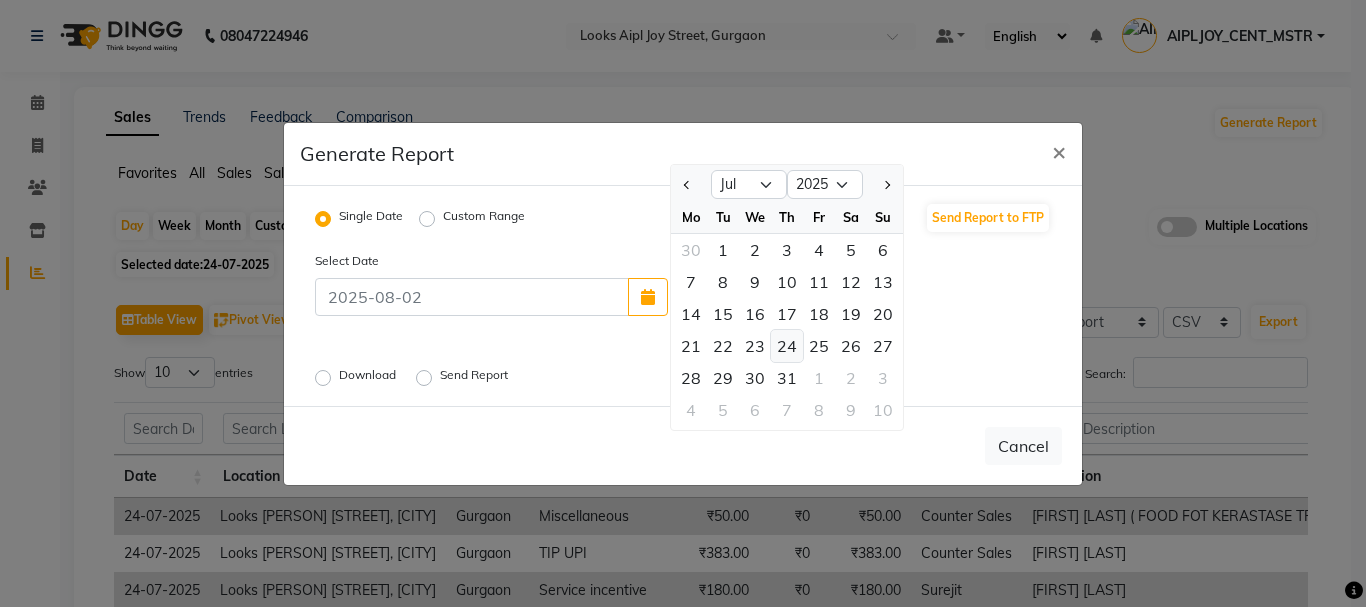 click on "24" 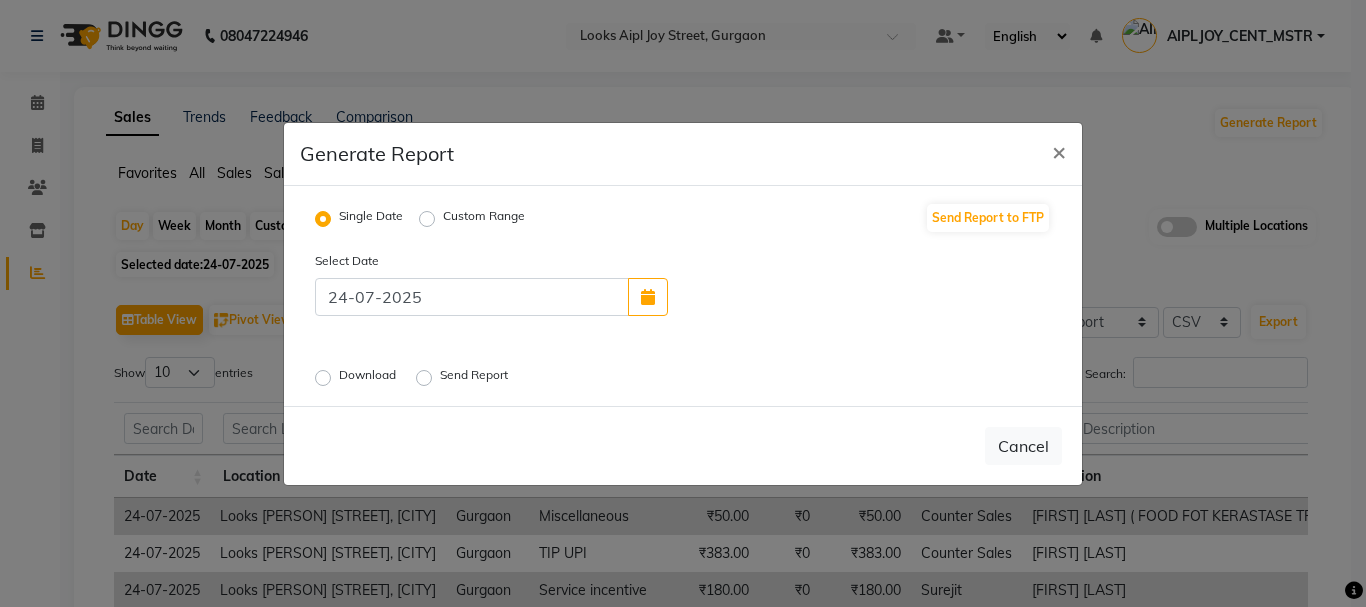 click on "Download" 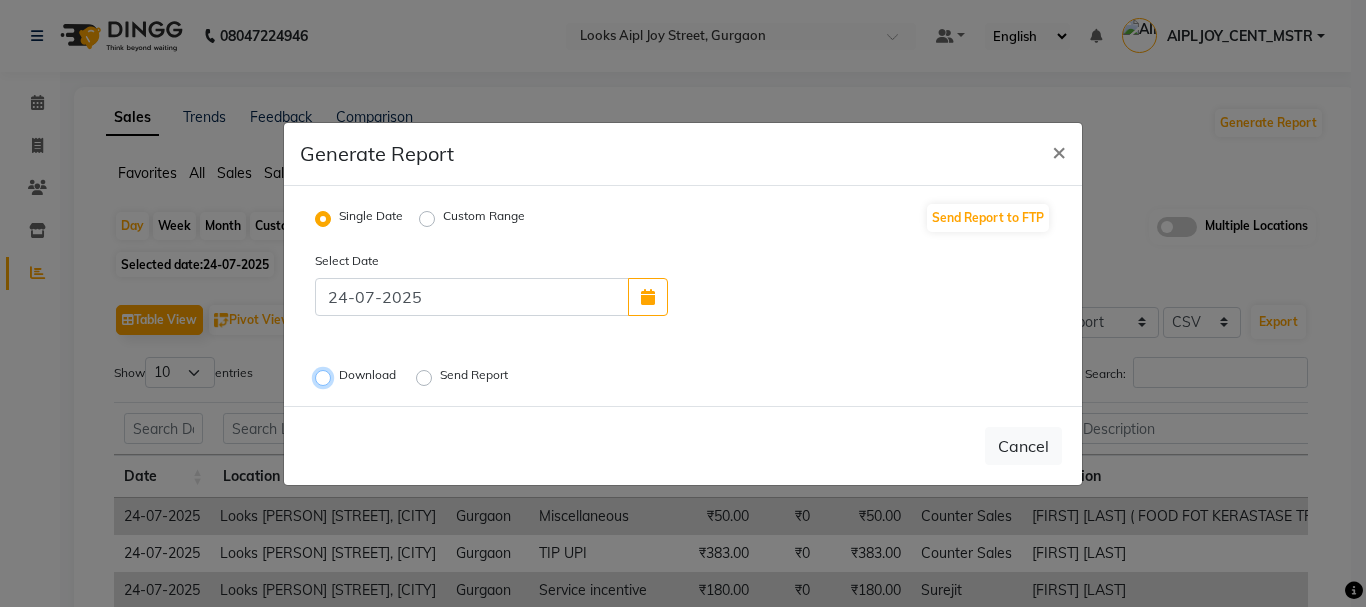click on "Download" at bounding box center [326, 377] 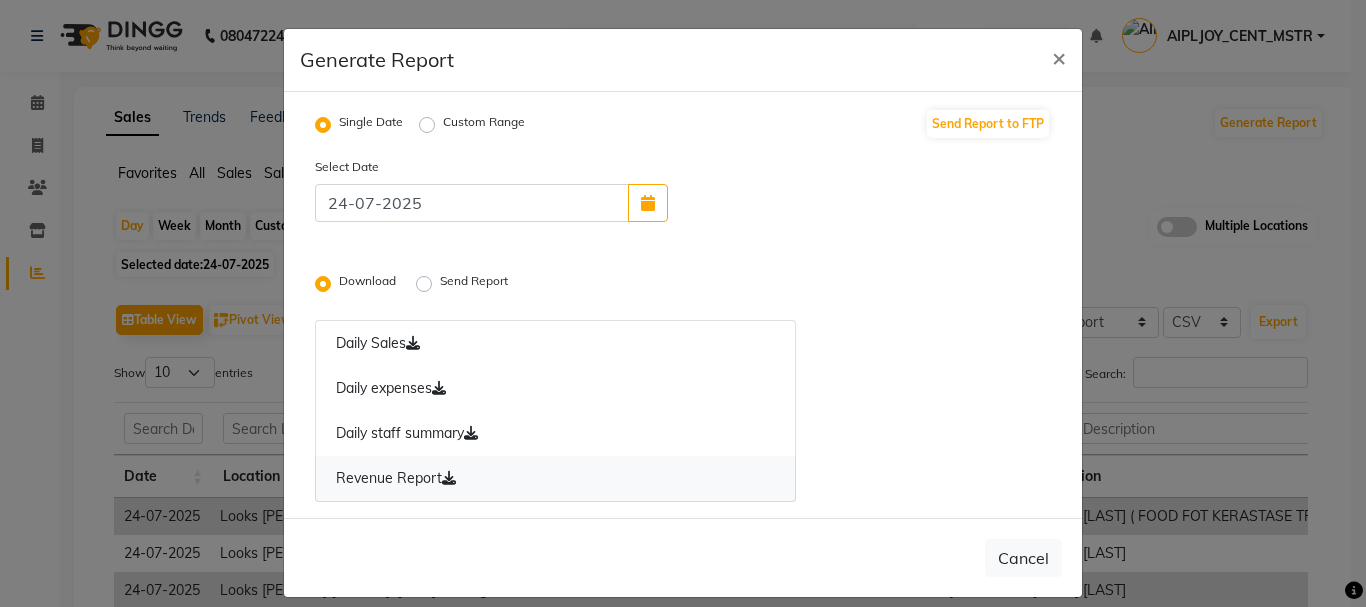 click on "Revenue Report" 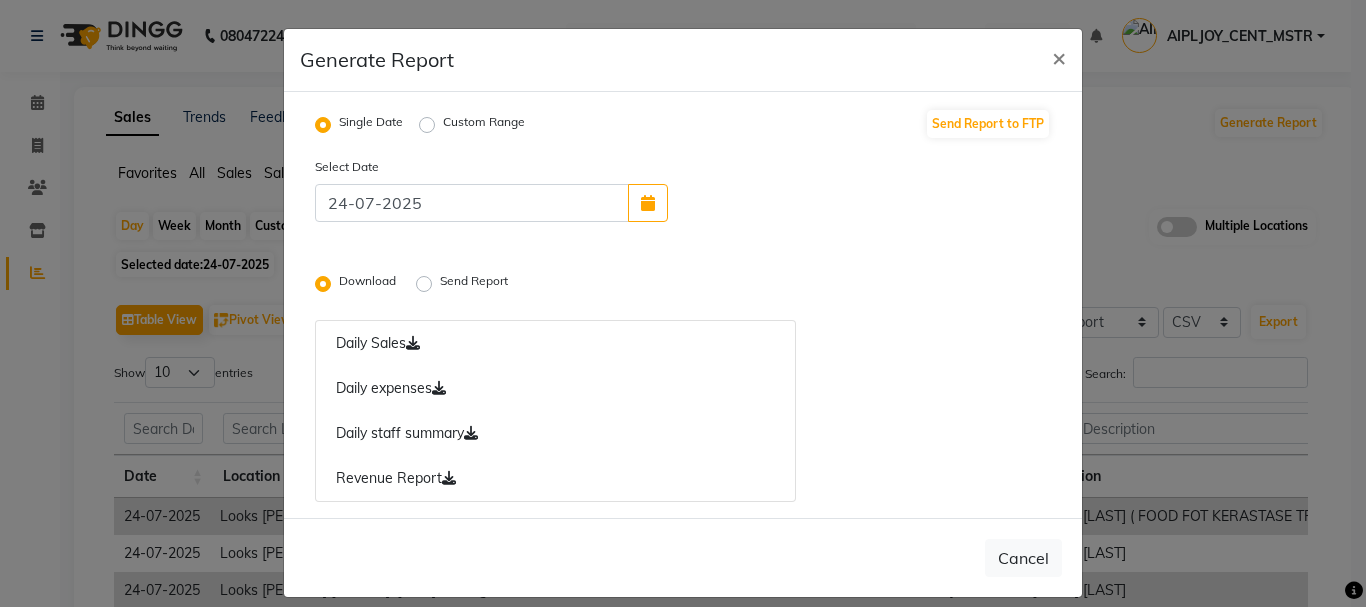 click on "Custom Range" 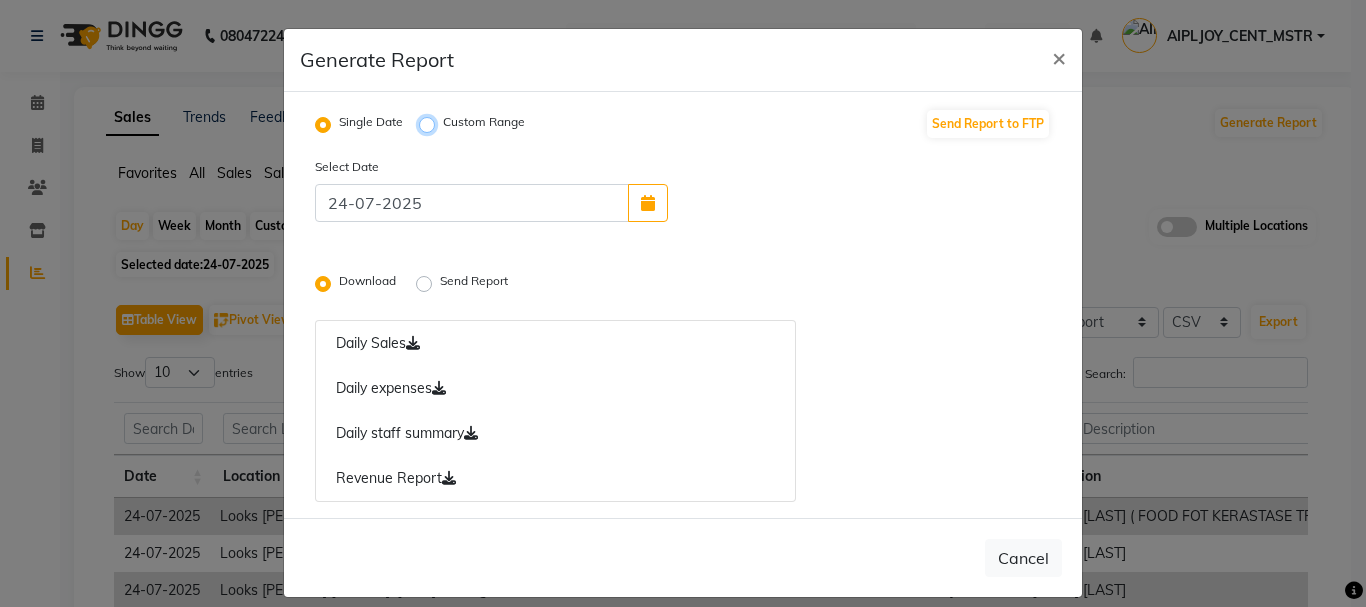 click on "Custom Range" at bounding box center [430, 125] 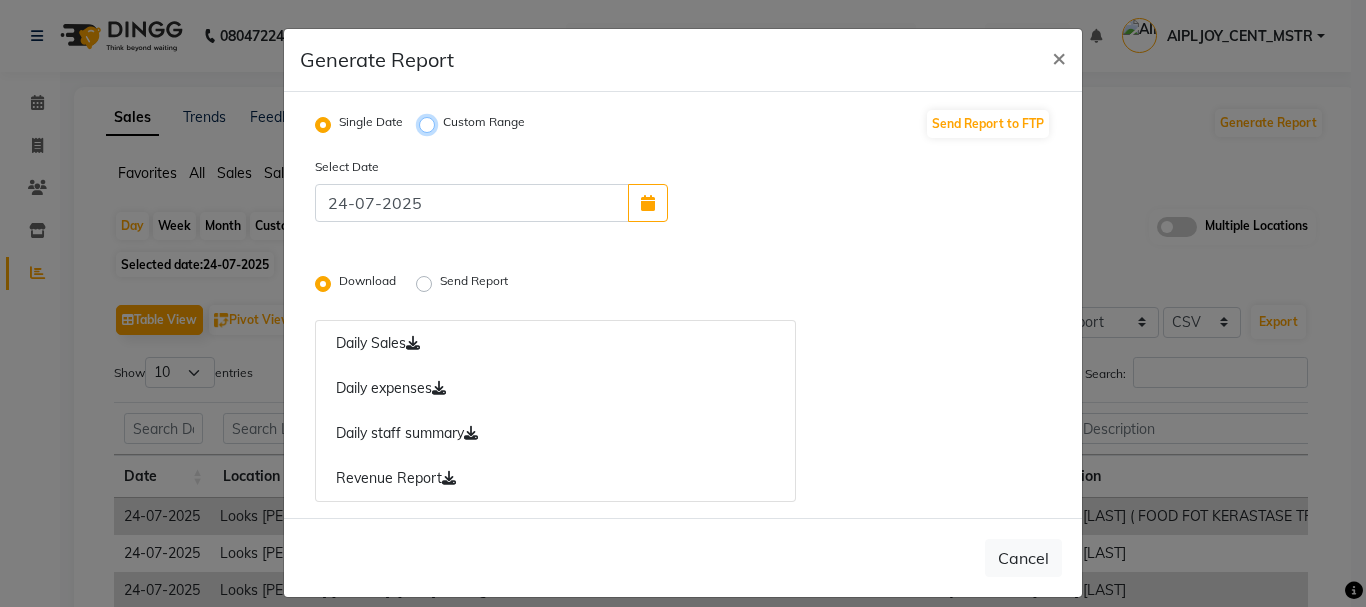 radio on "true" 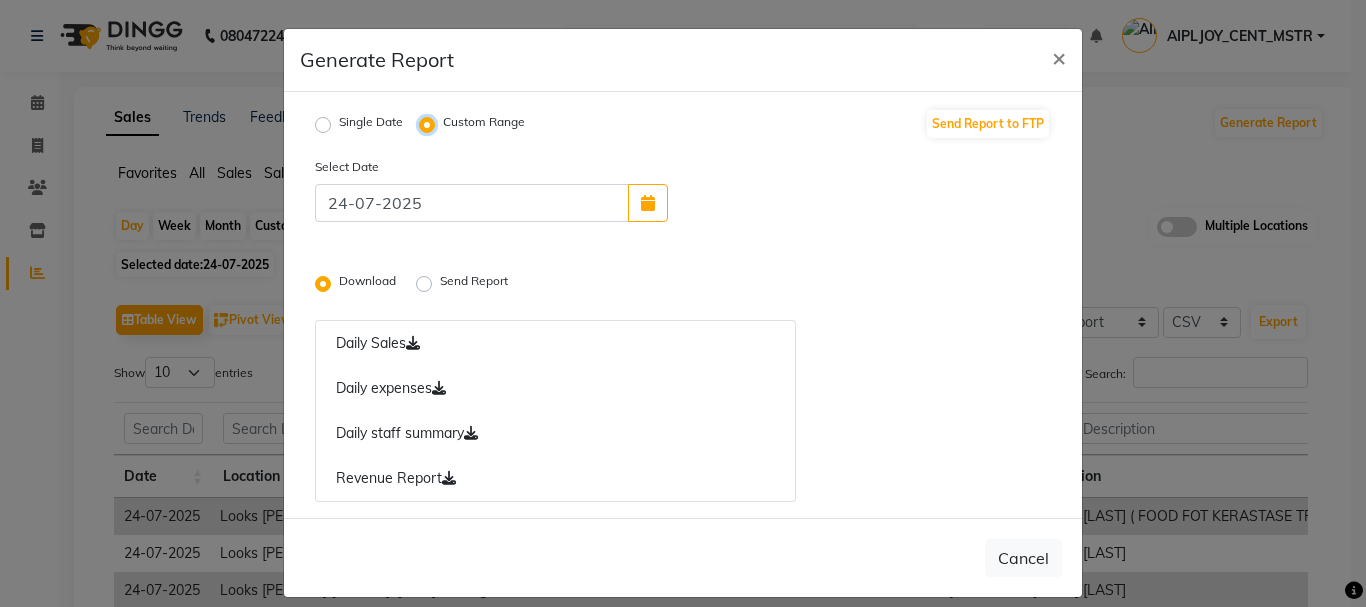 select on "8" 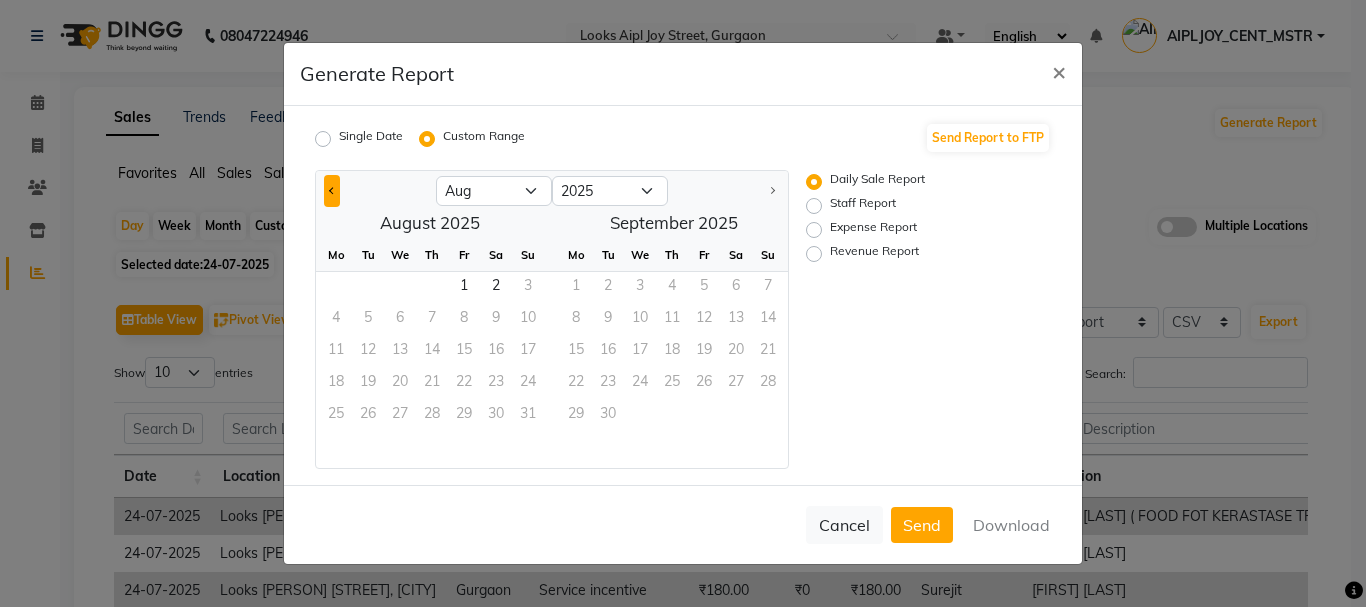click 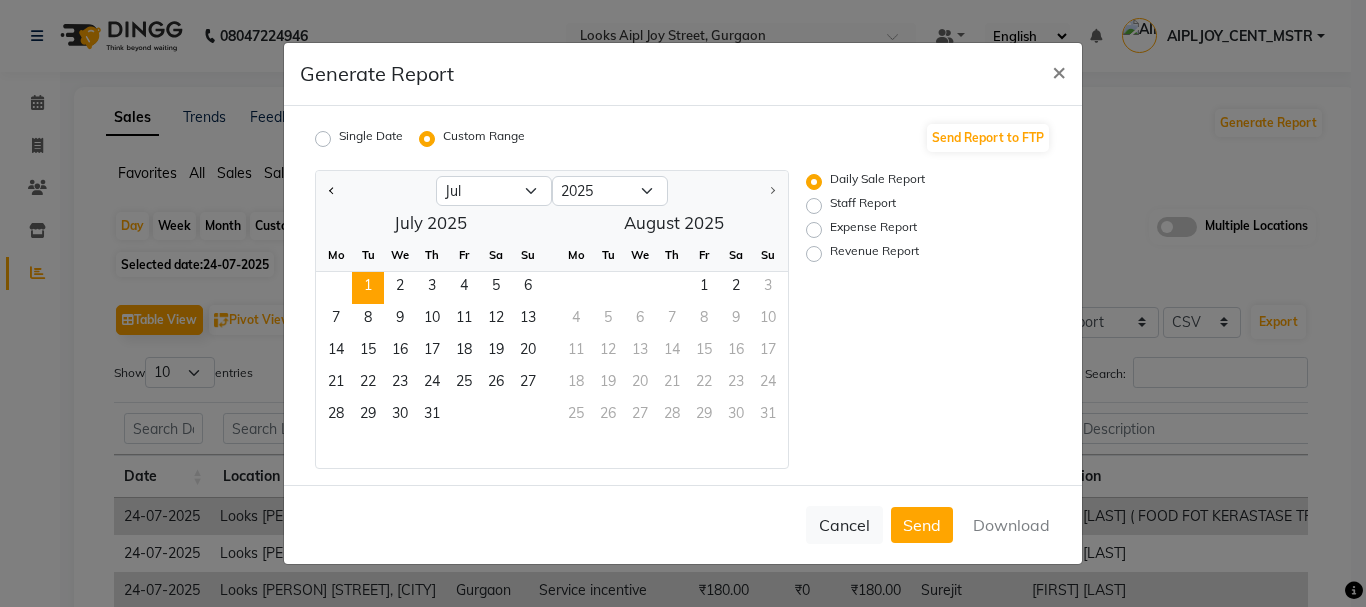 click on "1" 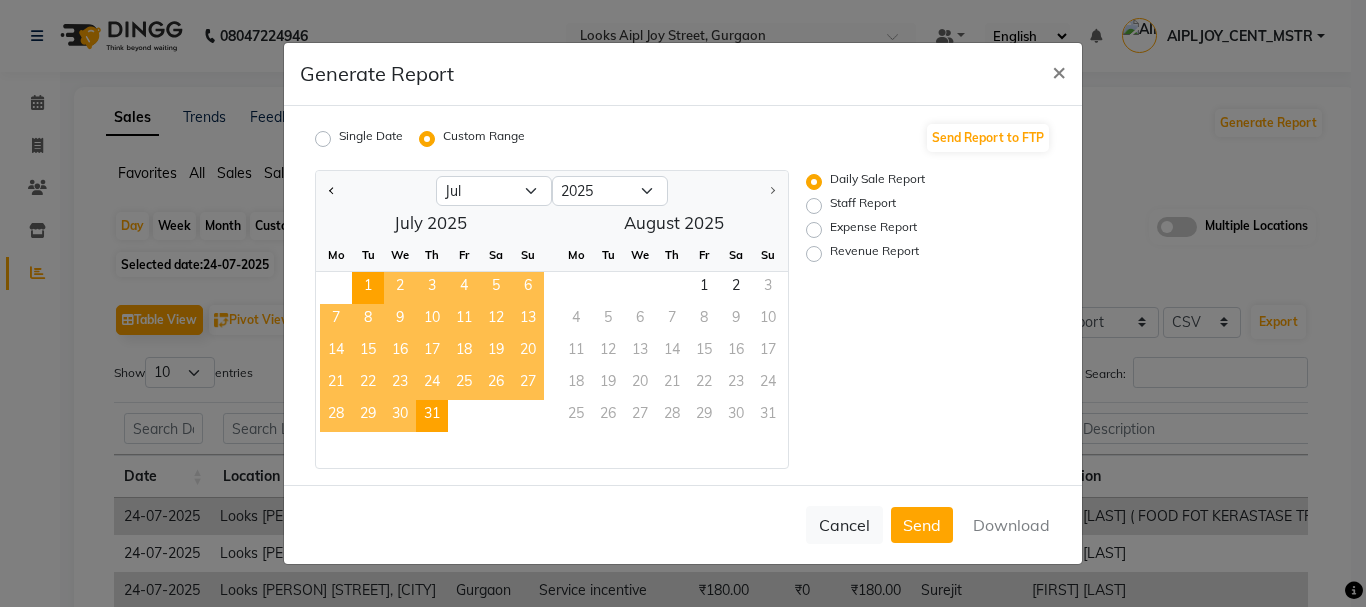 click on "31" 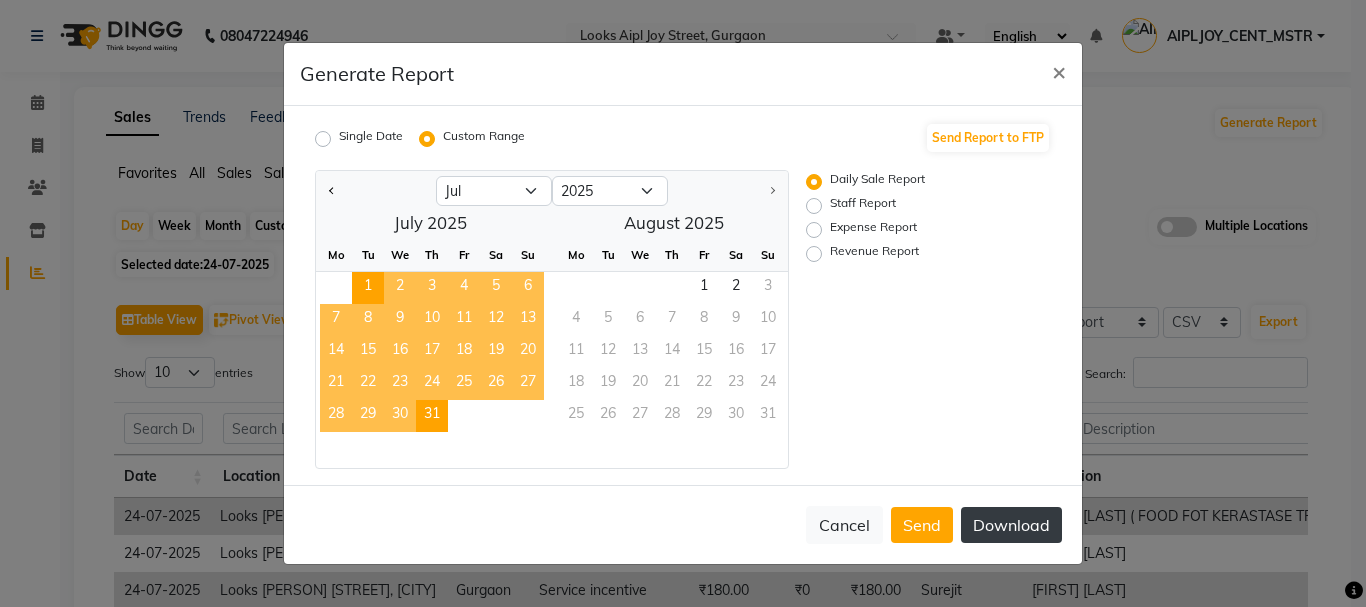 click on "Download" 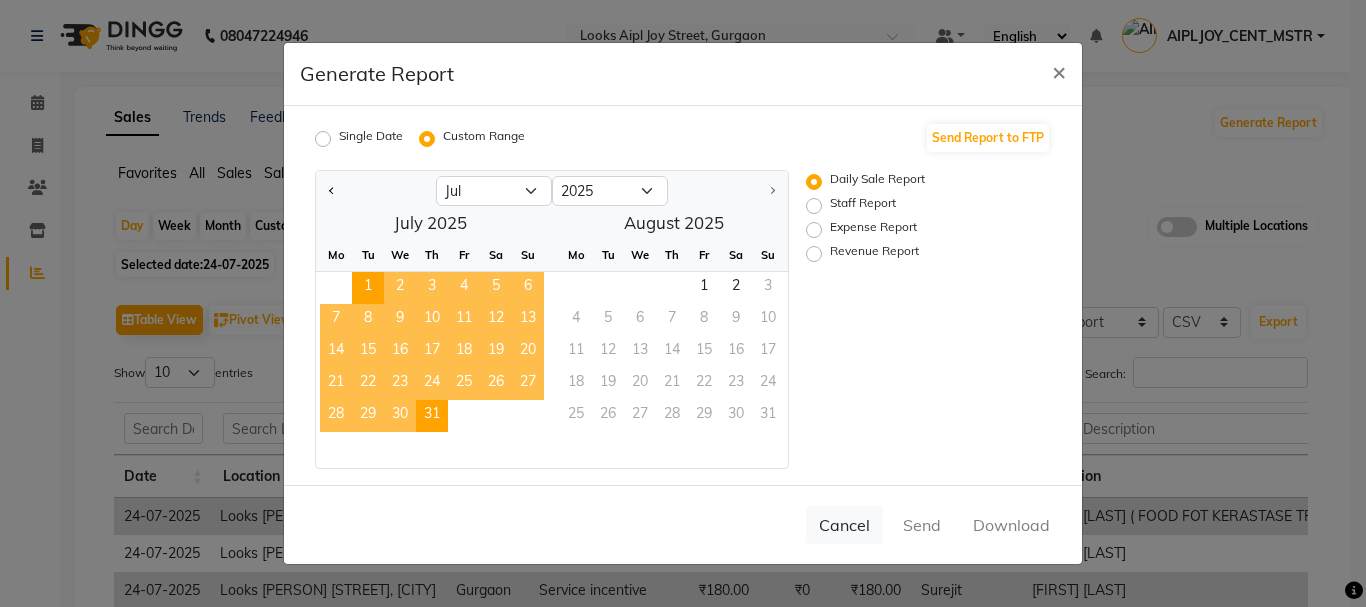click on "Staff Report" 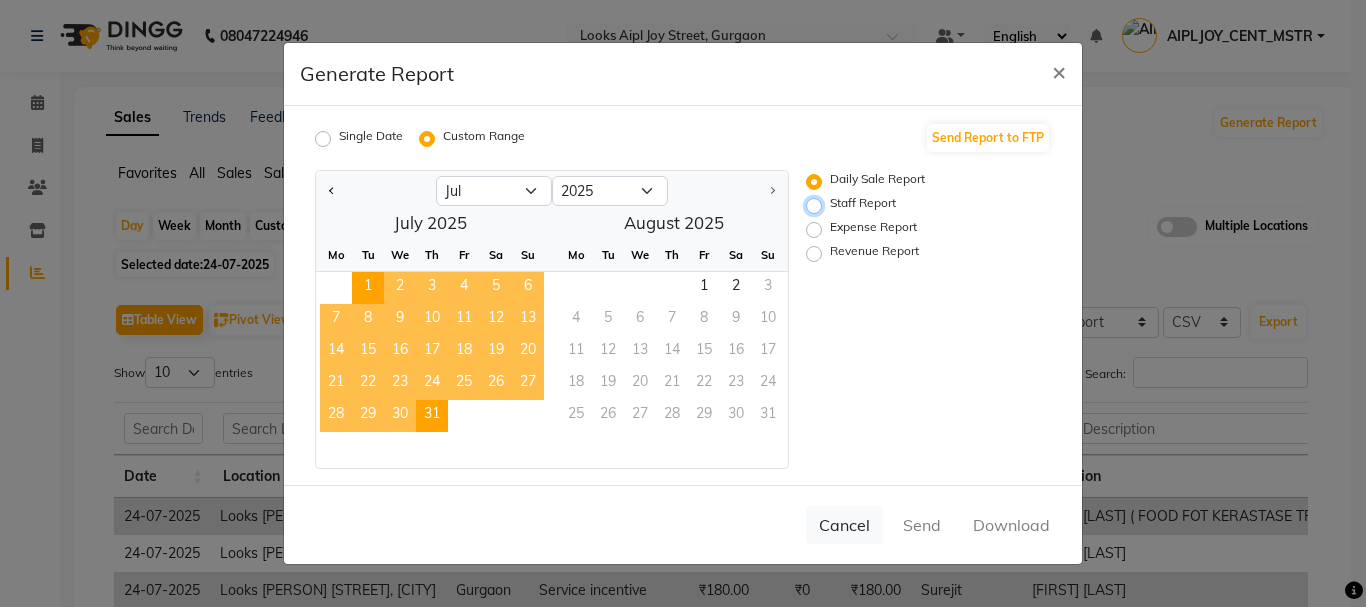 click on "Staff Report" at bounding box center (817, 206) 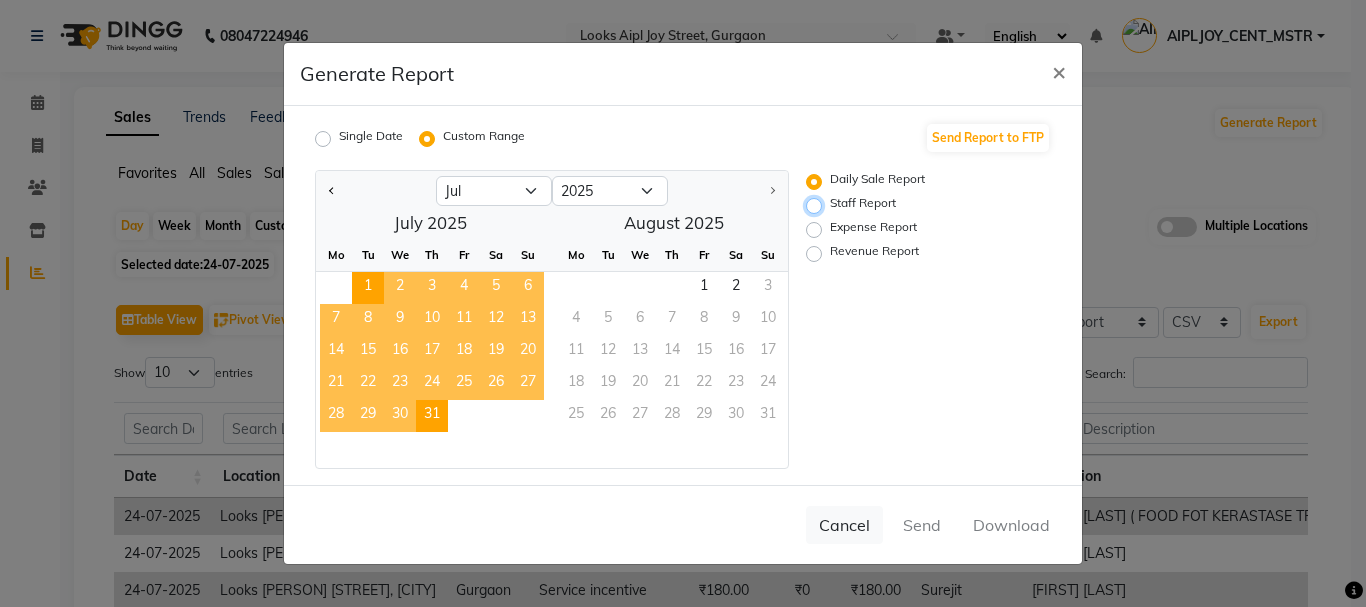 radio on "true" 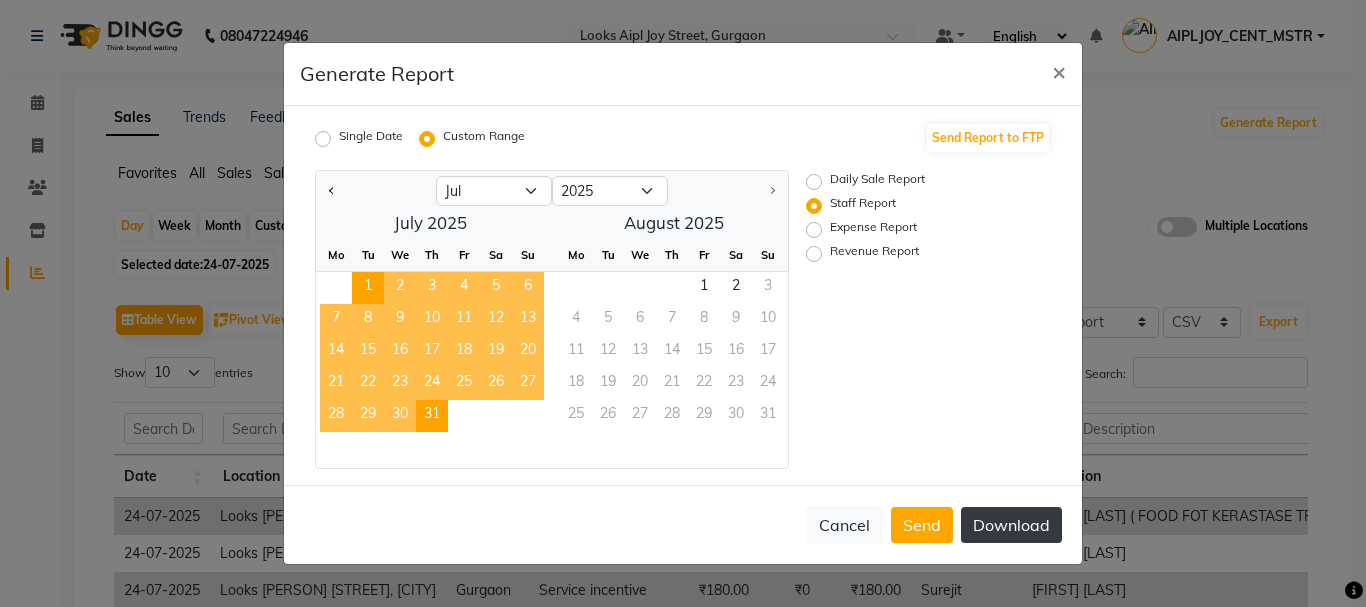 click on "Download" 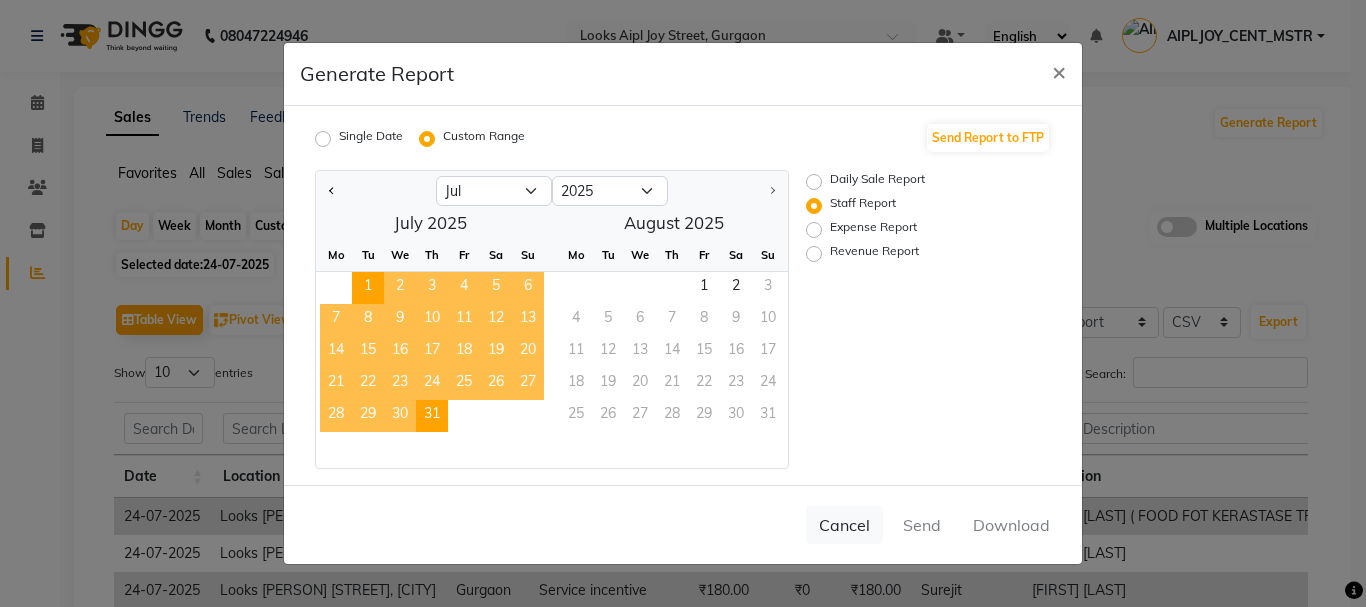 click on "Expense Report" 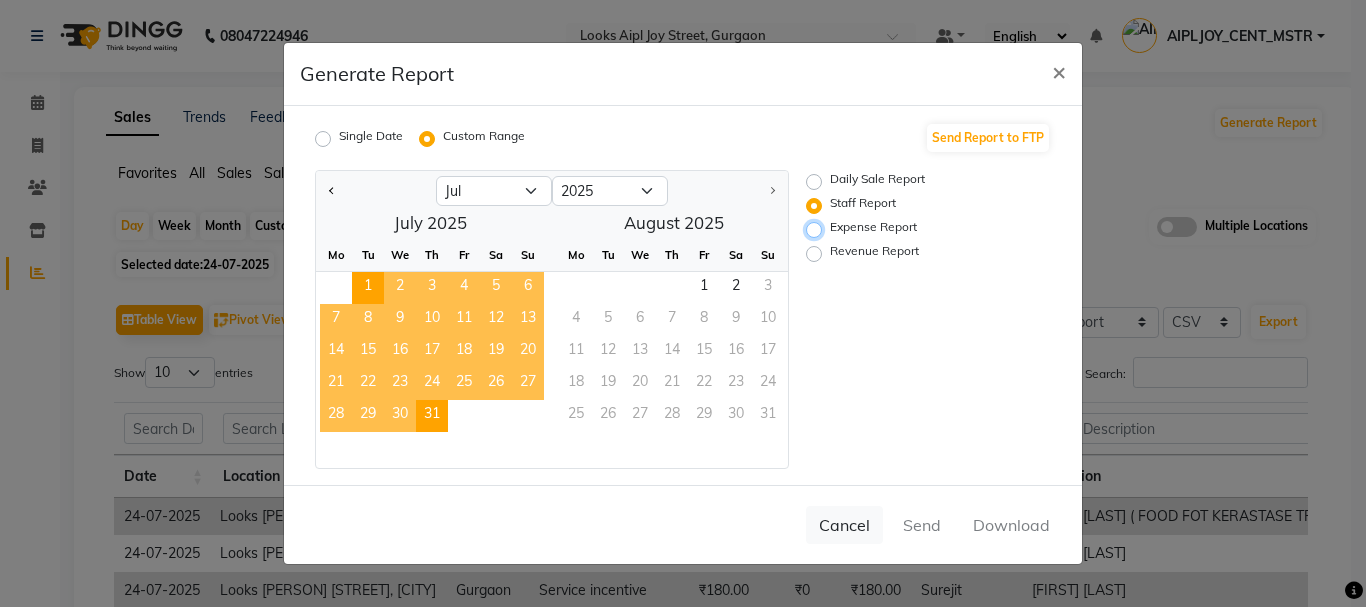 click on "Expense Report" at bounding box center (817, 230) 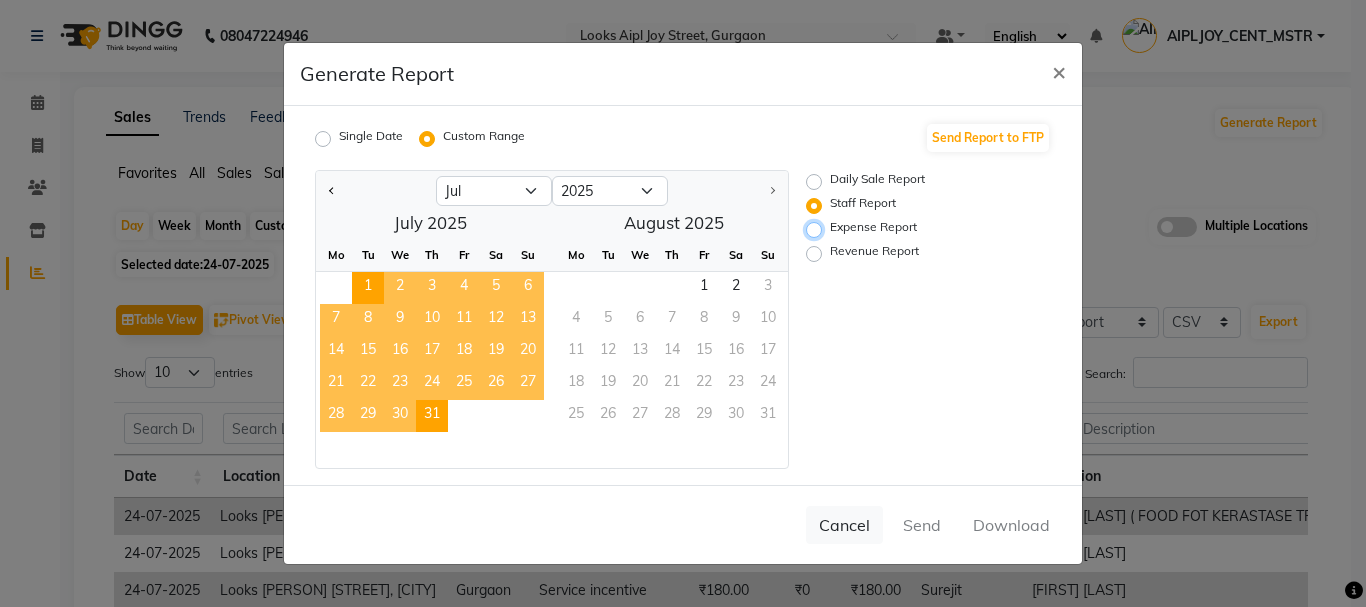 radio on "true" 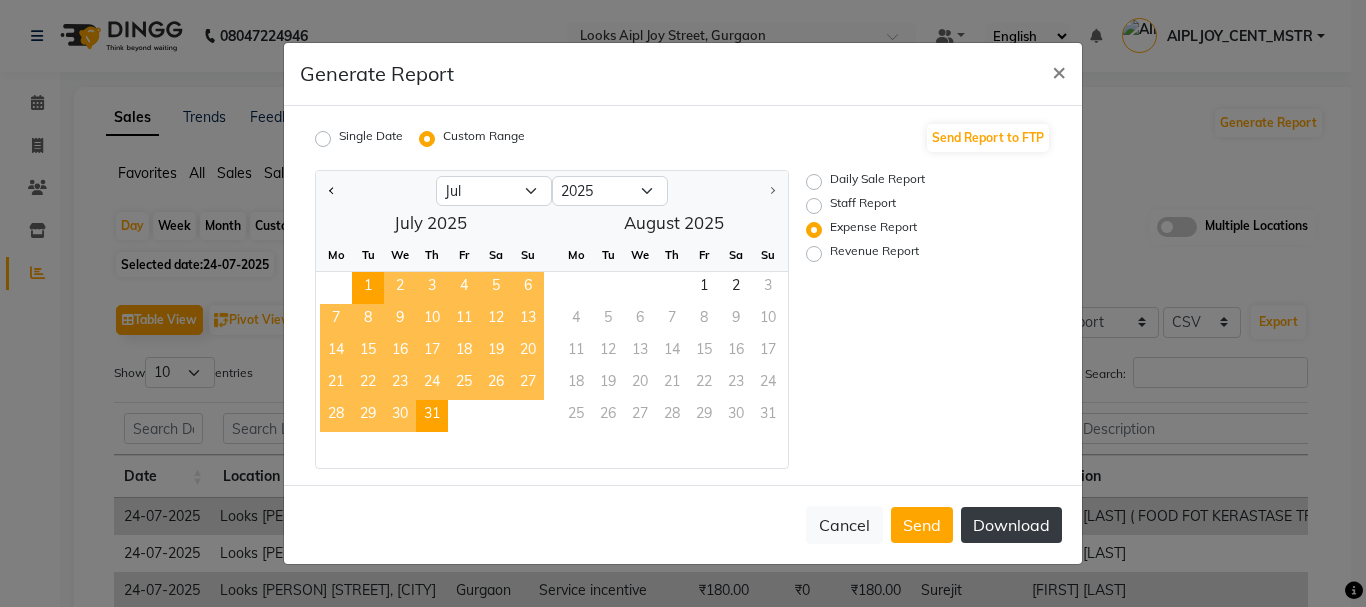 click on "Download" 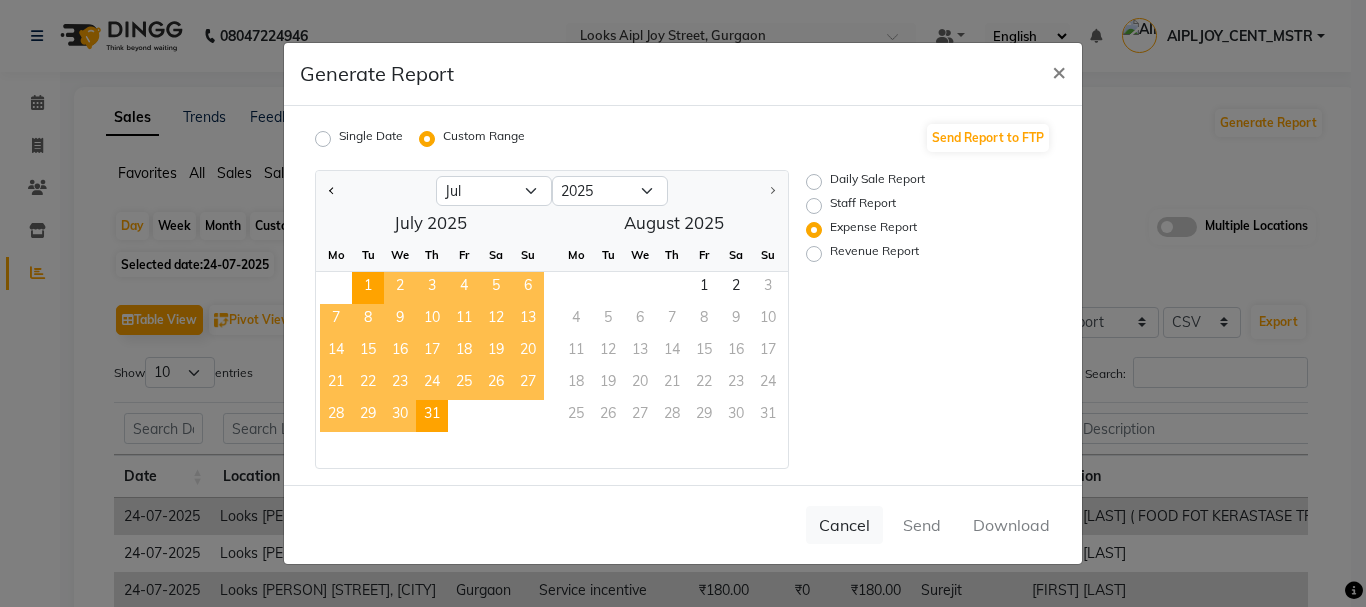click on "Revenue Report" 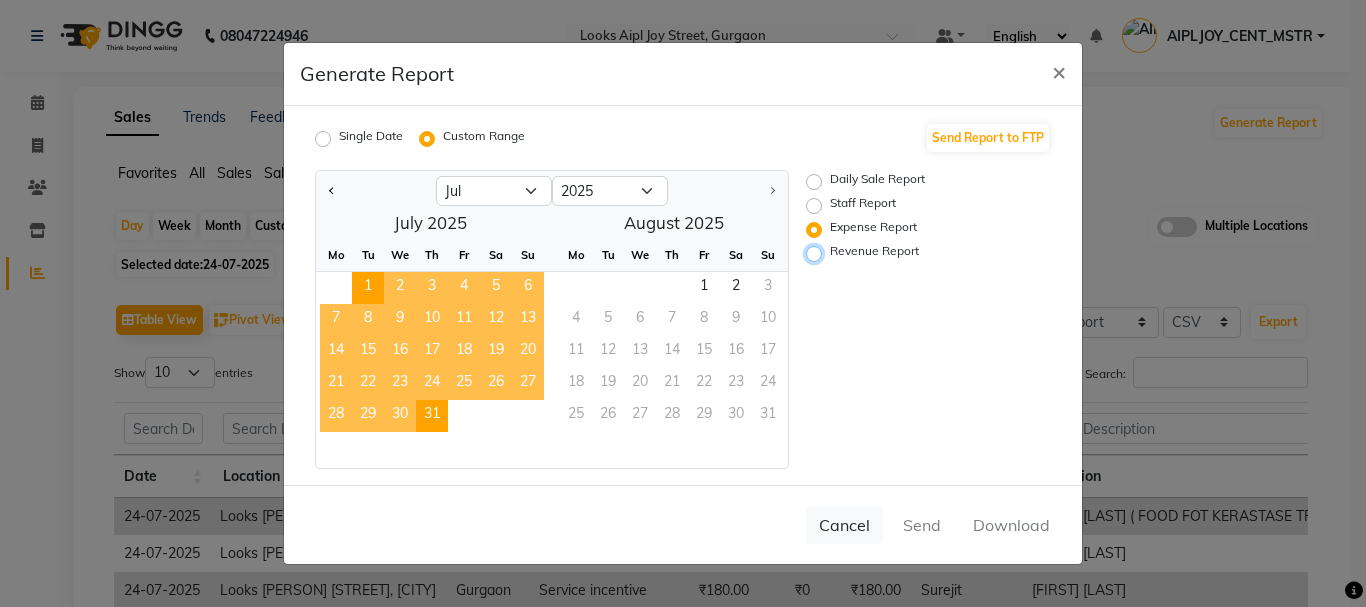 click on "Revenue Report" at bounding box center [817, 254] 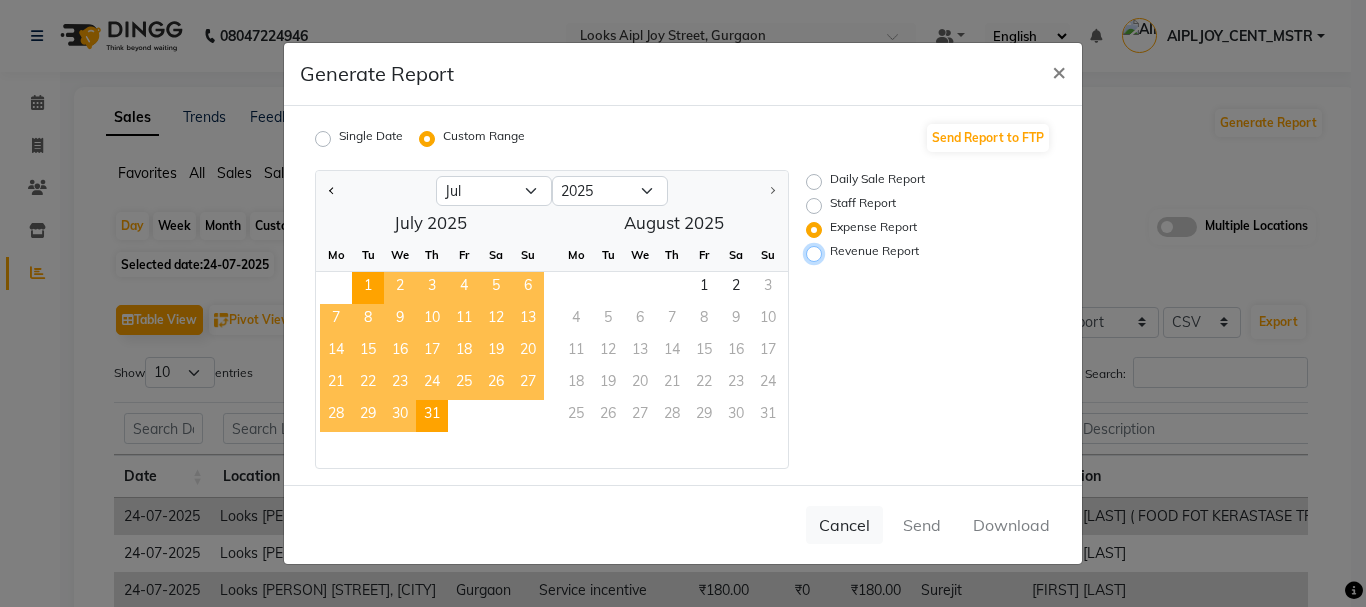 radio on "true" 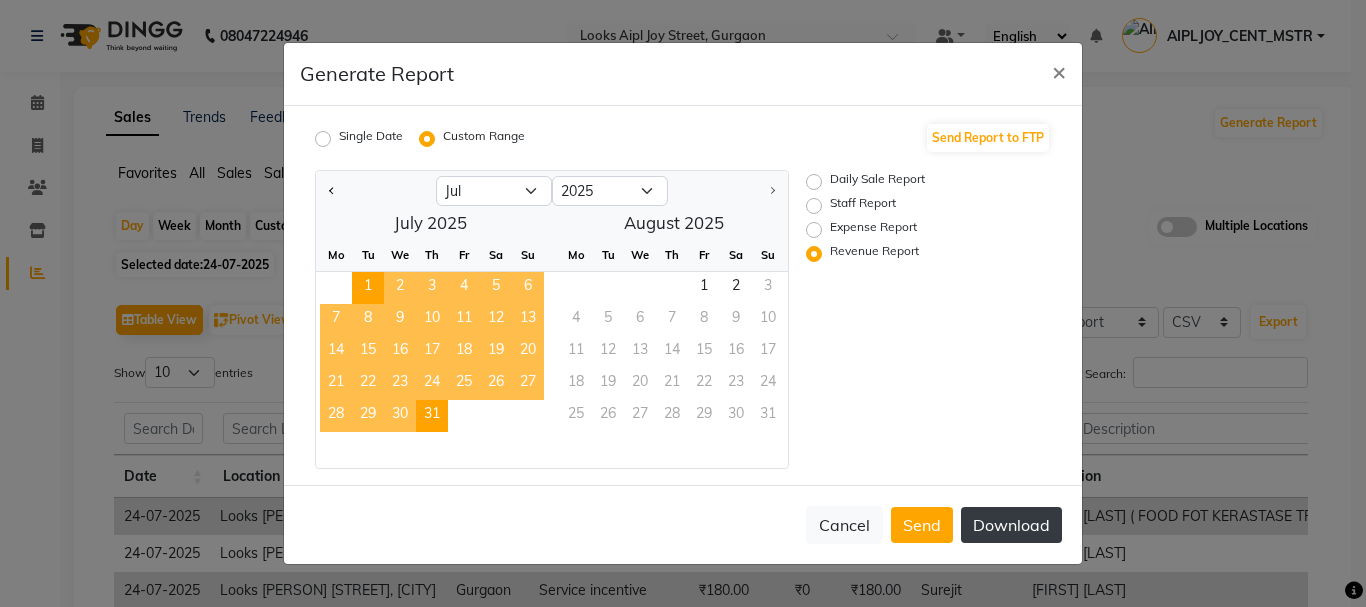 click on "Download" 